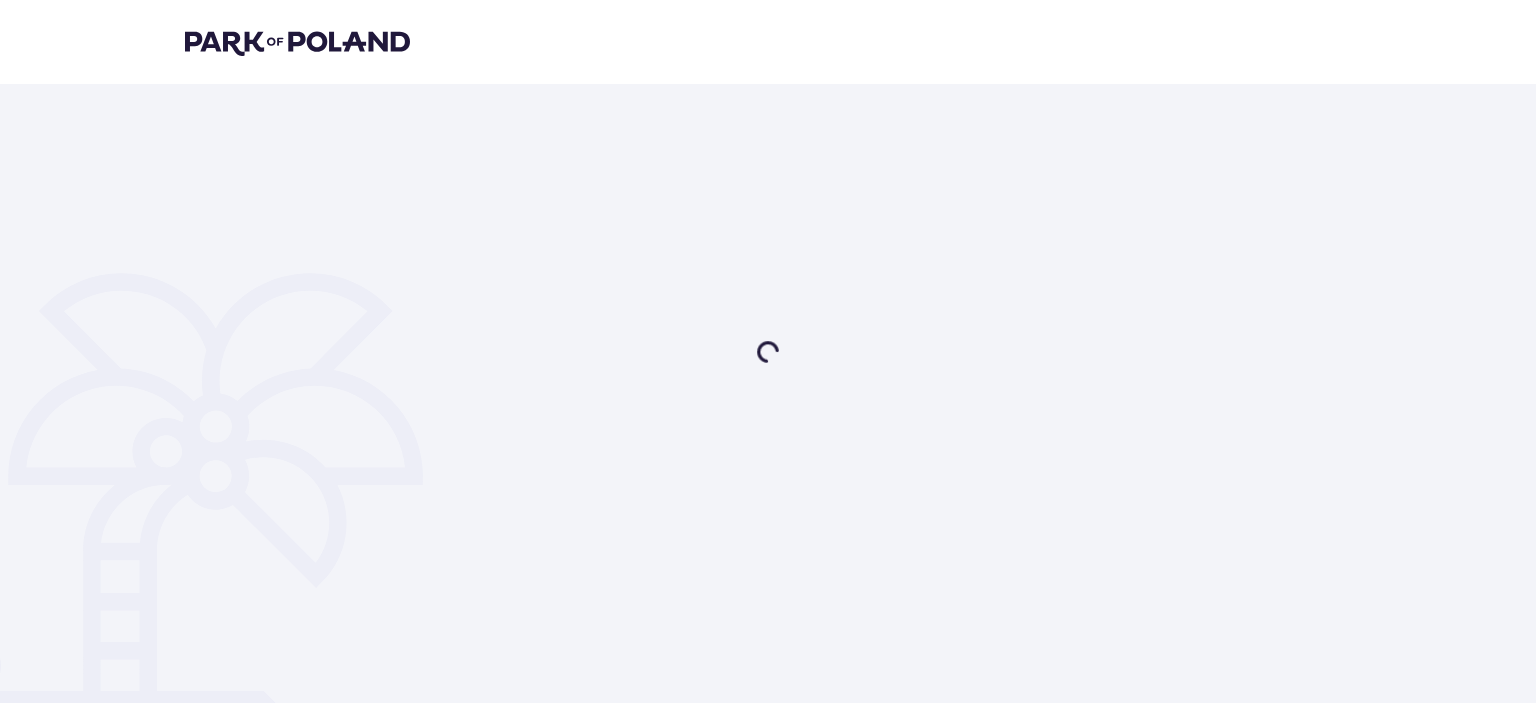 scroll, scrollTop: 0, scrollLeft: 0, axis: both 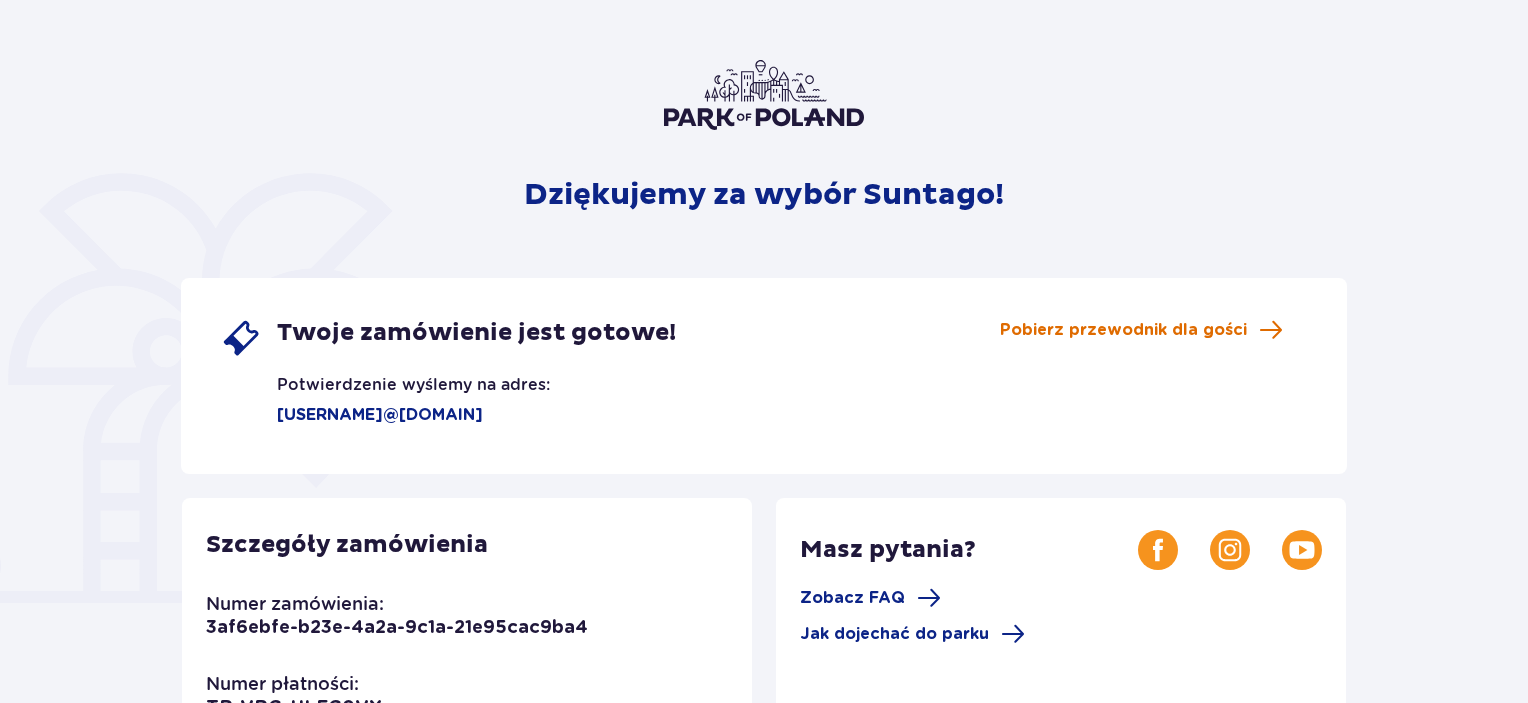 click on "Pobierz przewodnik dla gości" at bounding box center (1123, 330) 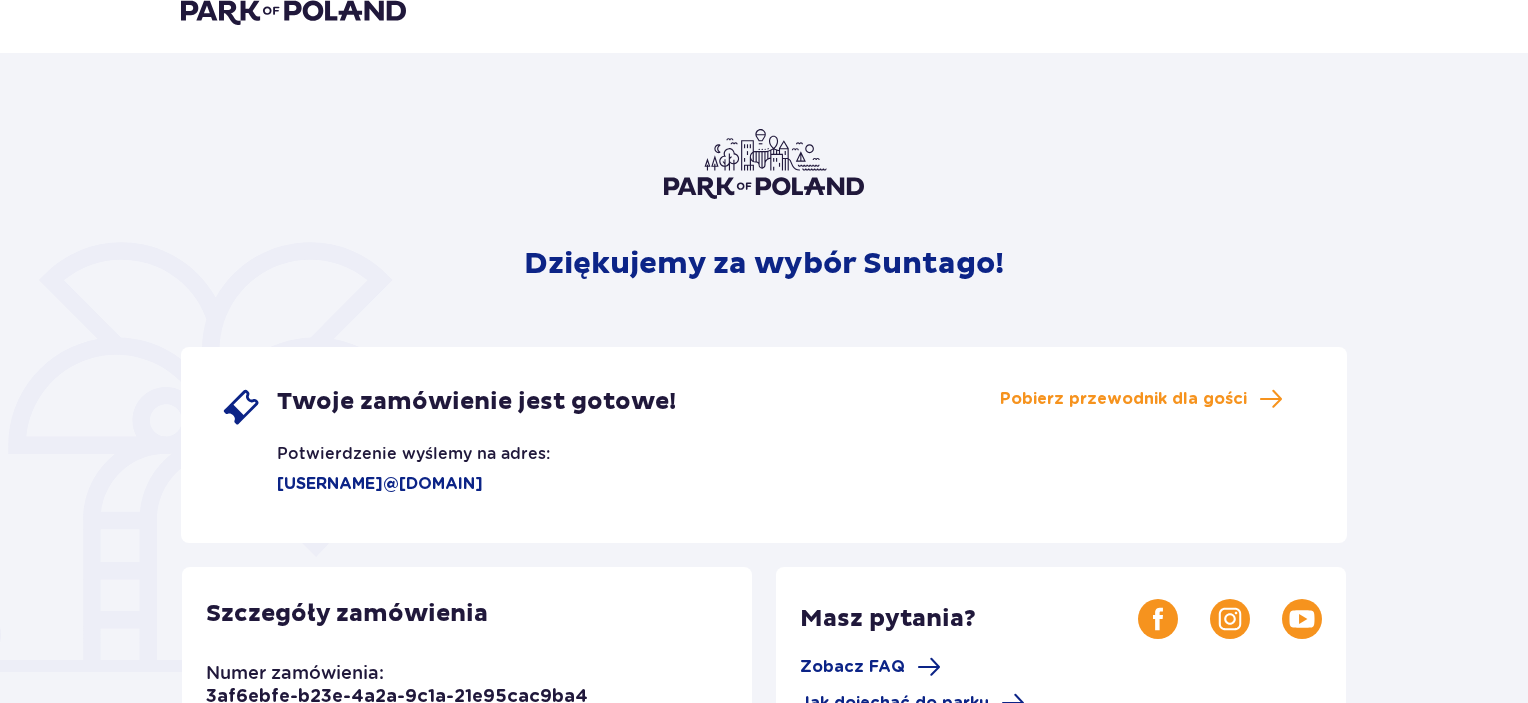 scroll, scrollTop: 0, scrollLeft: 0, axis: both 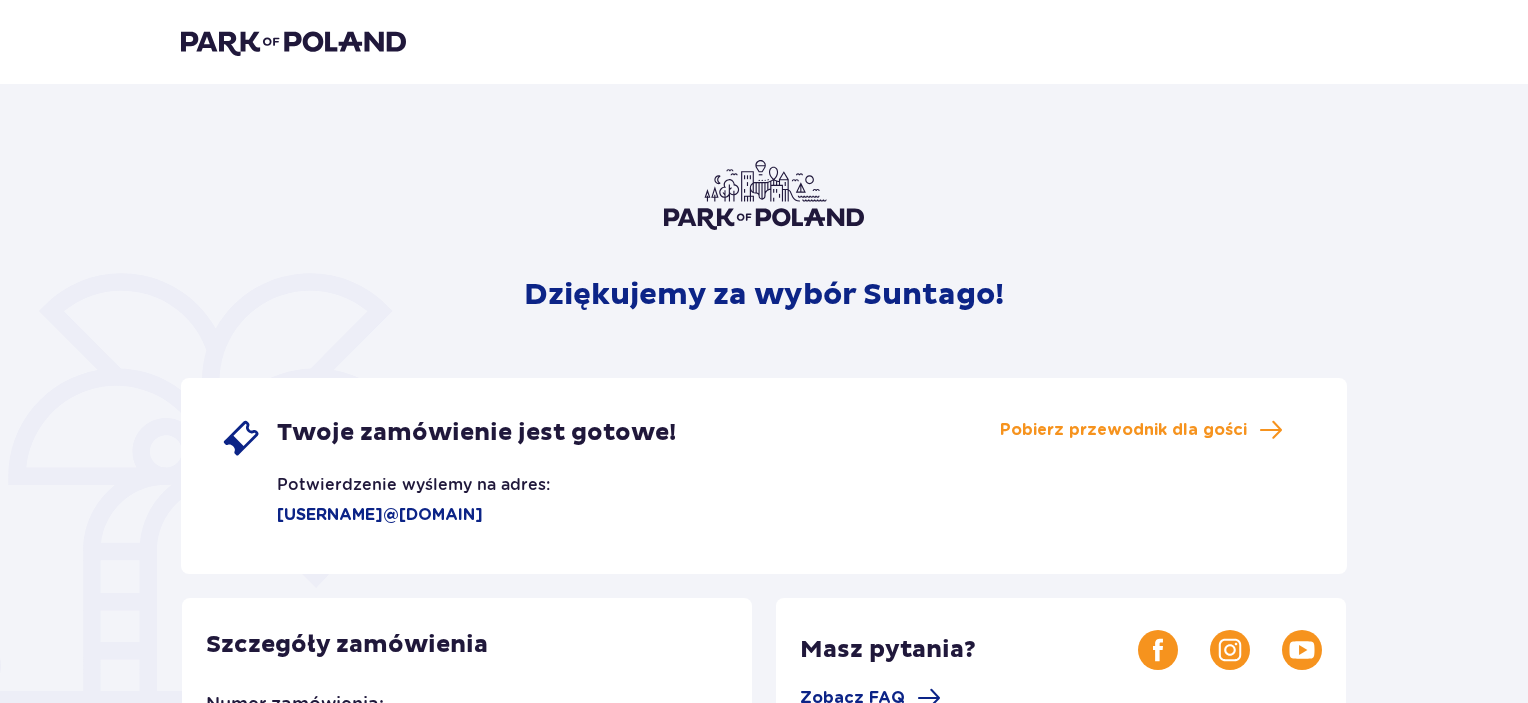 click at bounding box center (293, 42) 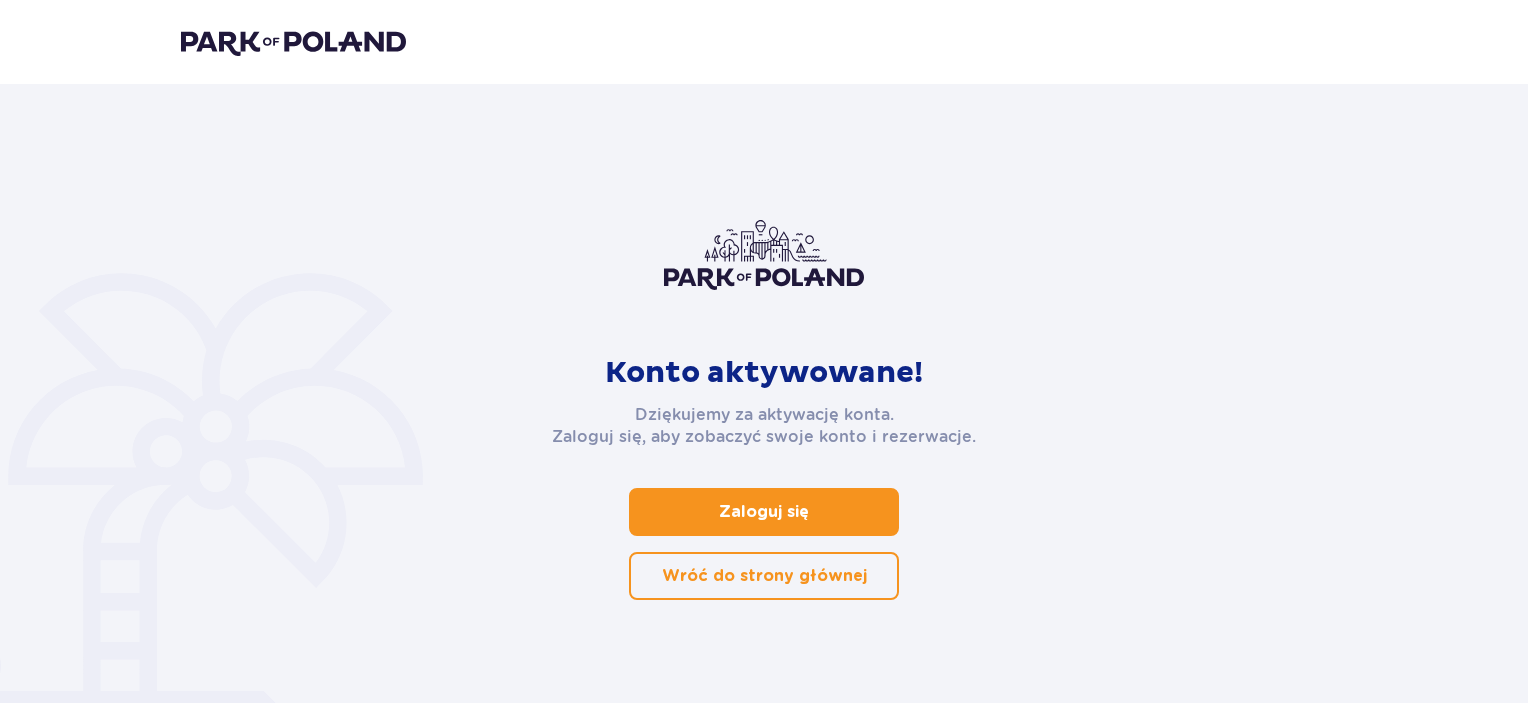 scroll, scrollTop: 0, scrollLeft: 0, axis: both 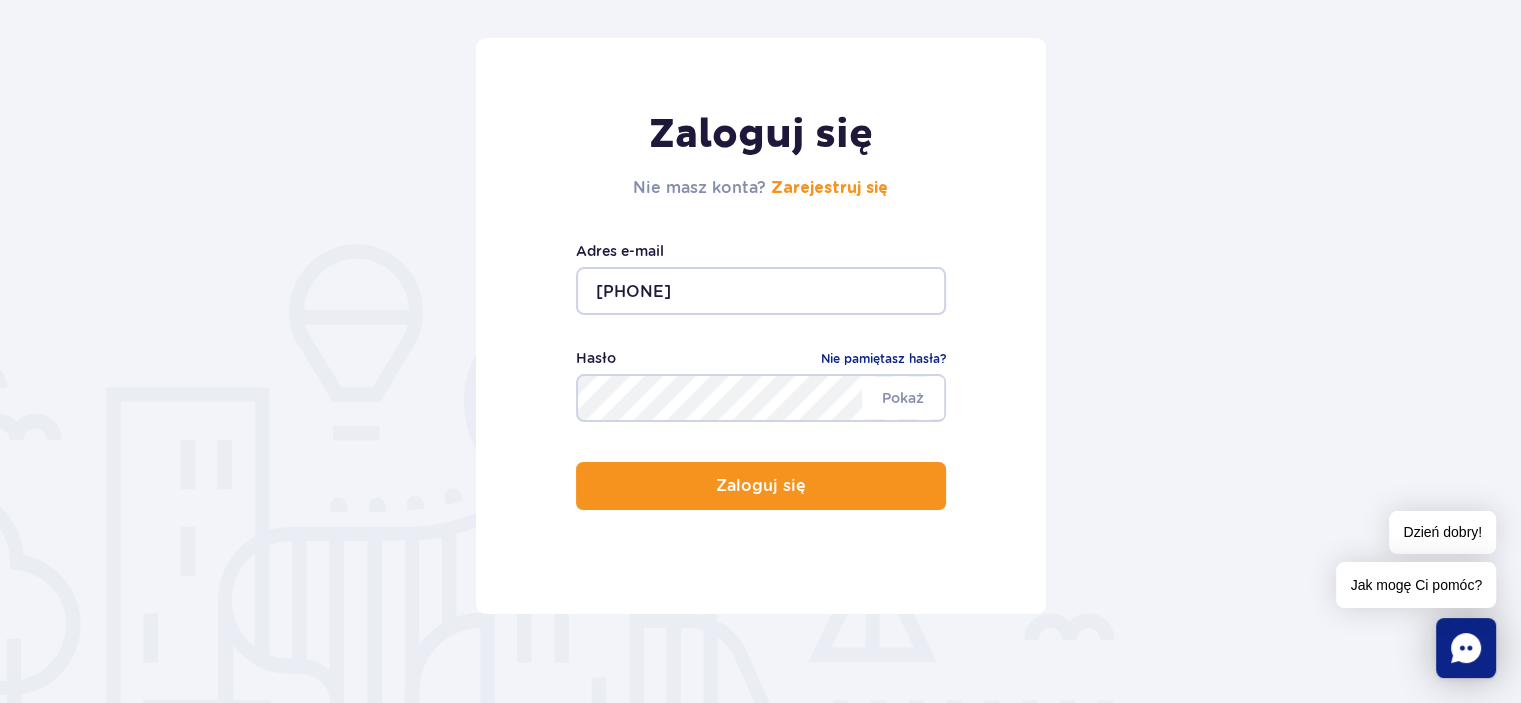 click on "511232198" at bounding box center [761, 291] 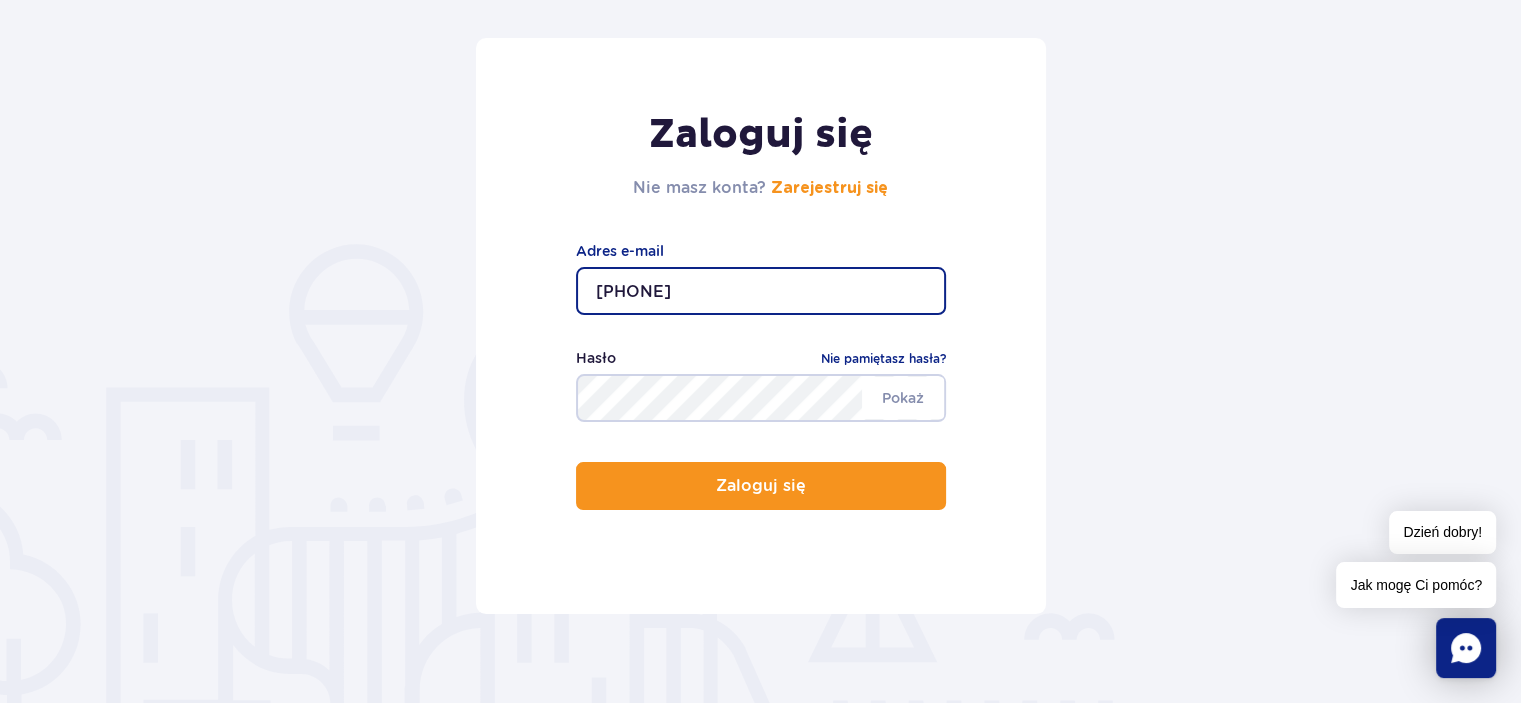 click on "511232198" at bounding box center [761, 291] 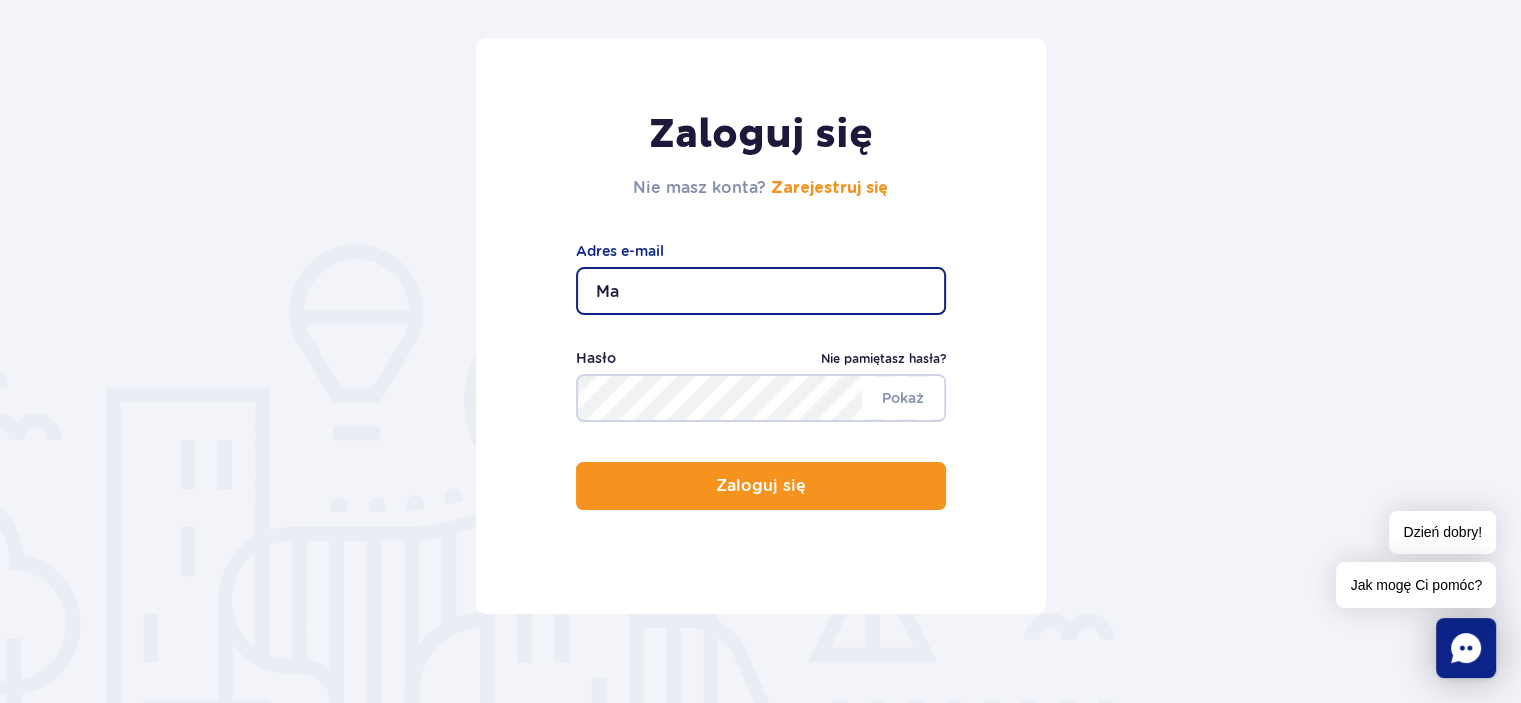 type on "marcin_krzykowski1@wp.pl" 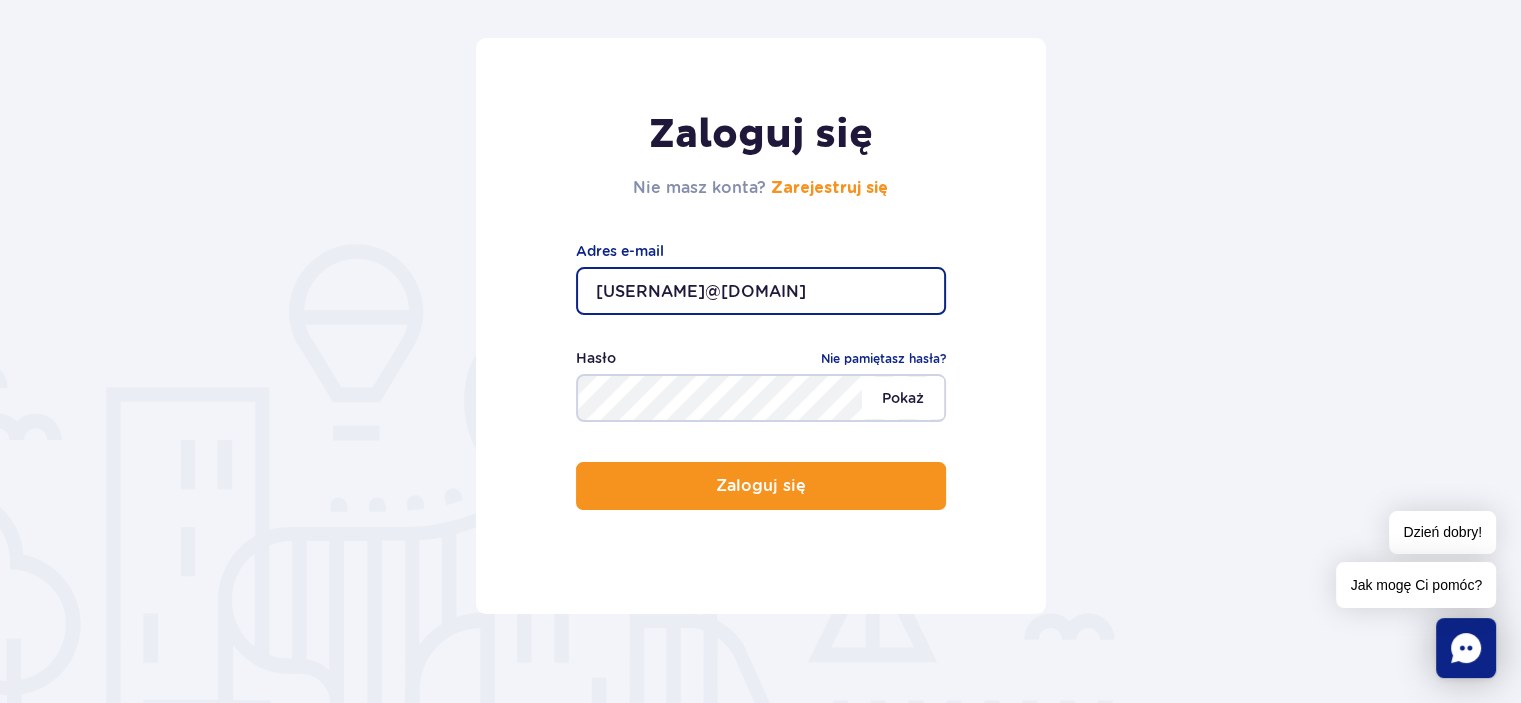 click on "Pokaż" at bounding box center (903, 398) 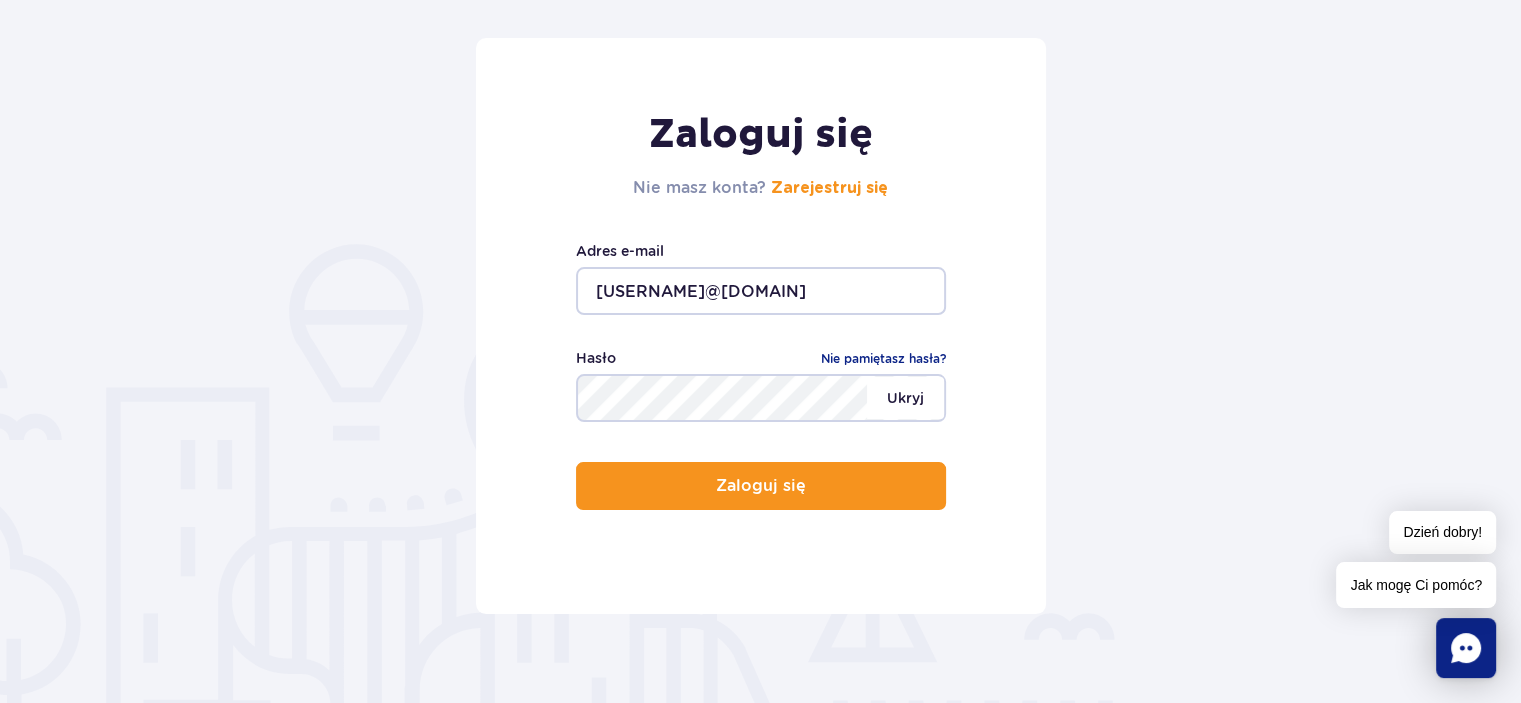 click on "Ukryj" at bounding box center (905, 398) 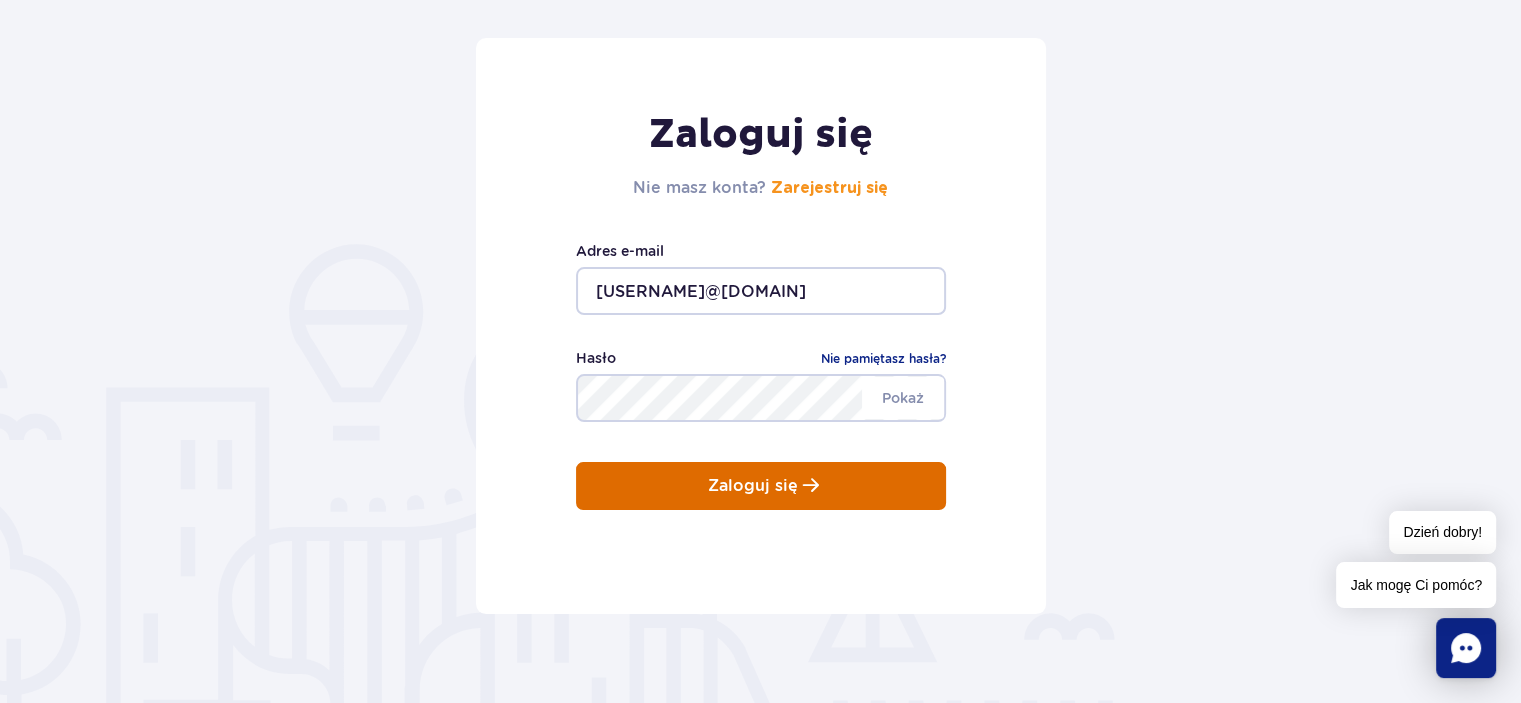 click on "Zaloguj się" at bounding box center (761, 486) 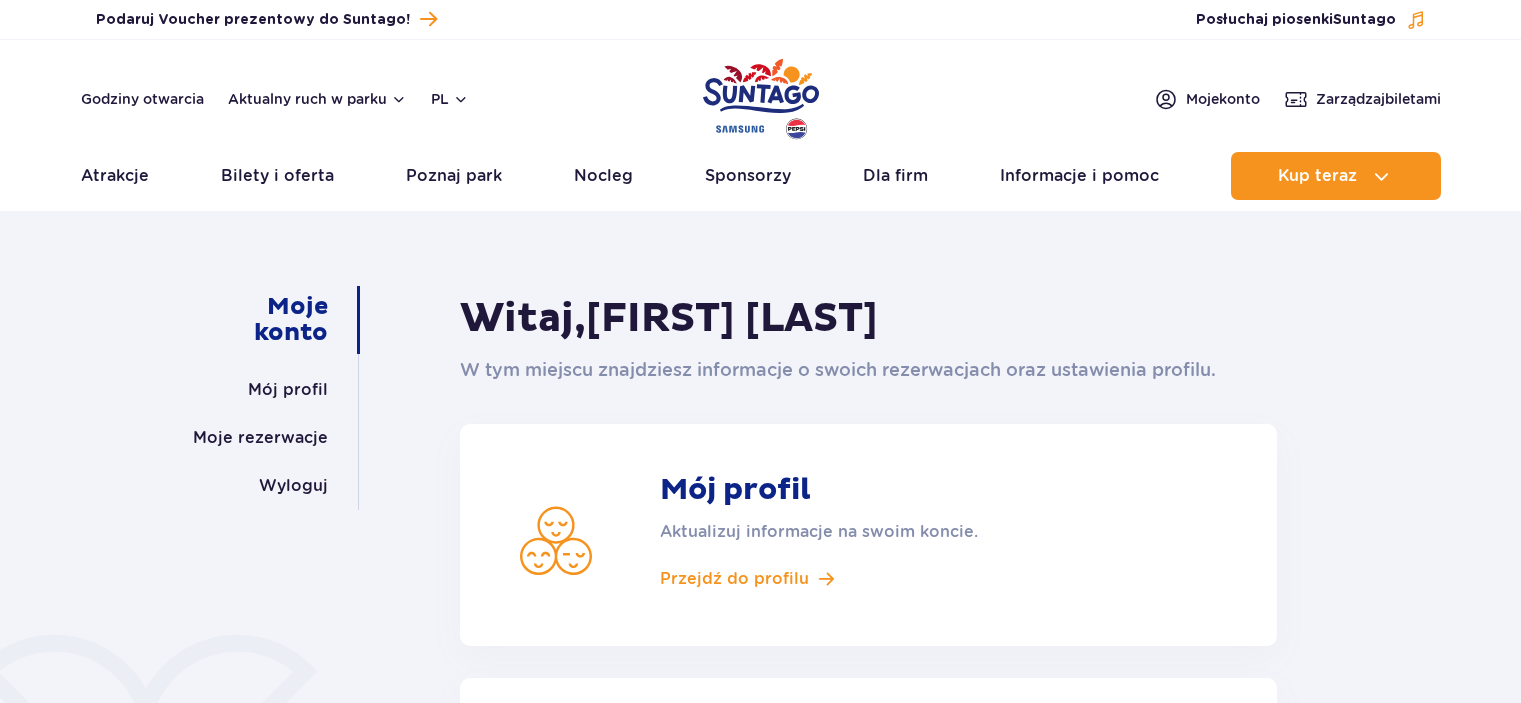 scroll, scrollTop: 0, scrollLeft: 0, axis: both 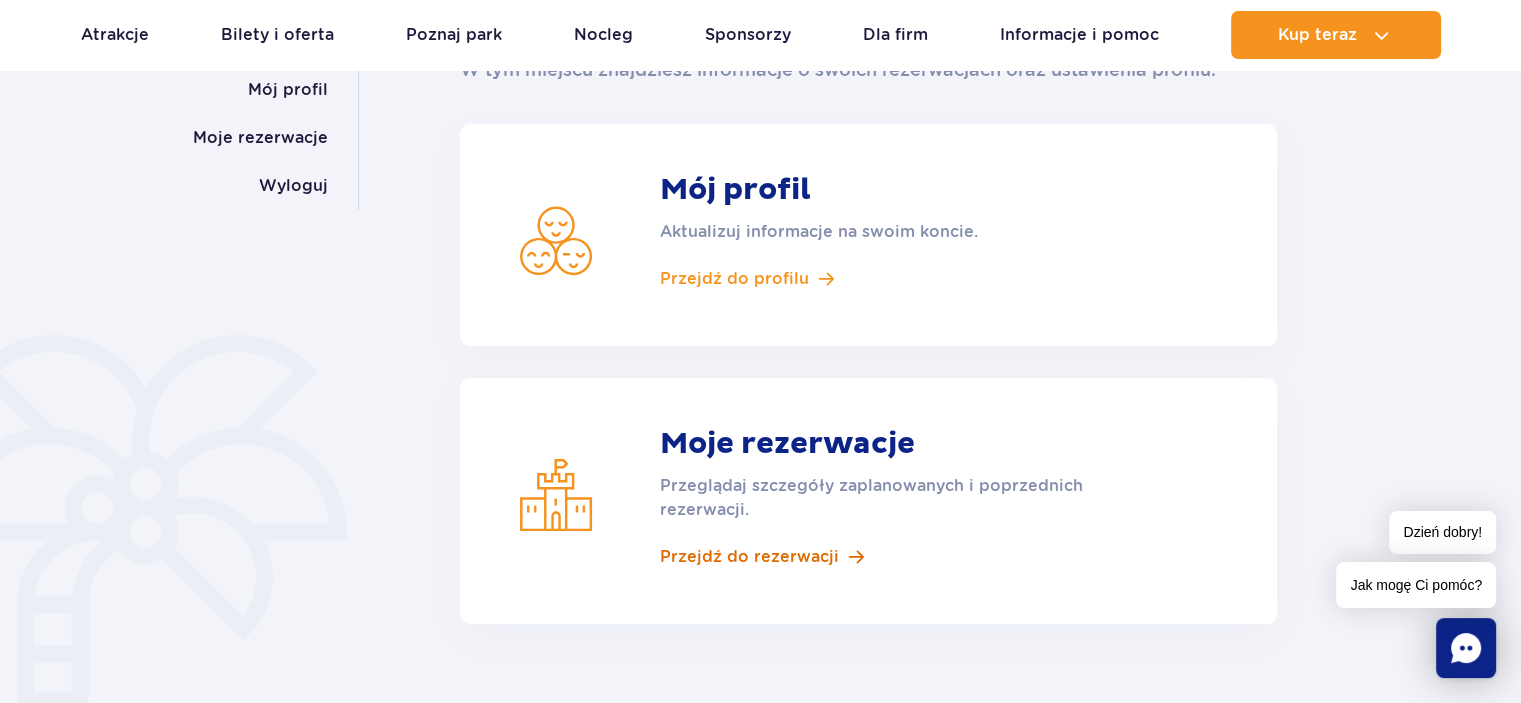 click on "Przejdź do rezerwacji" at bounding box center (749, 557) 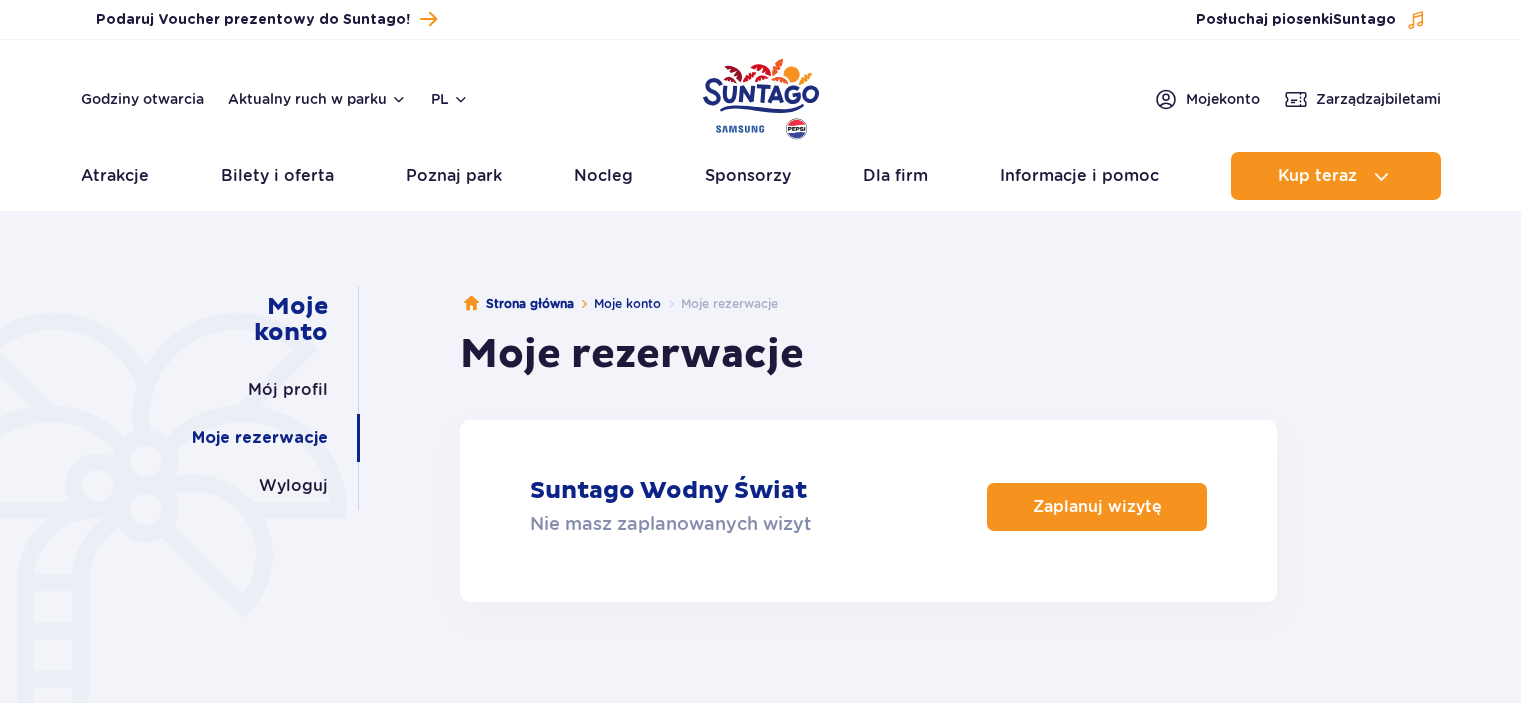scroll, scrollTop: 0, scrollLeft: 0, axis: both 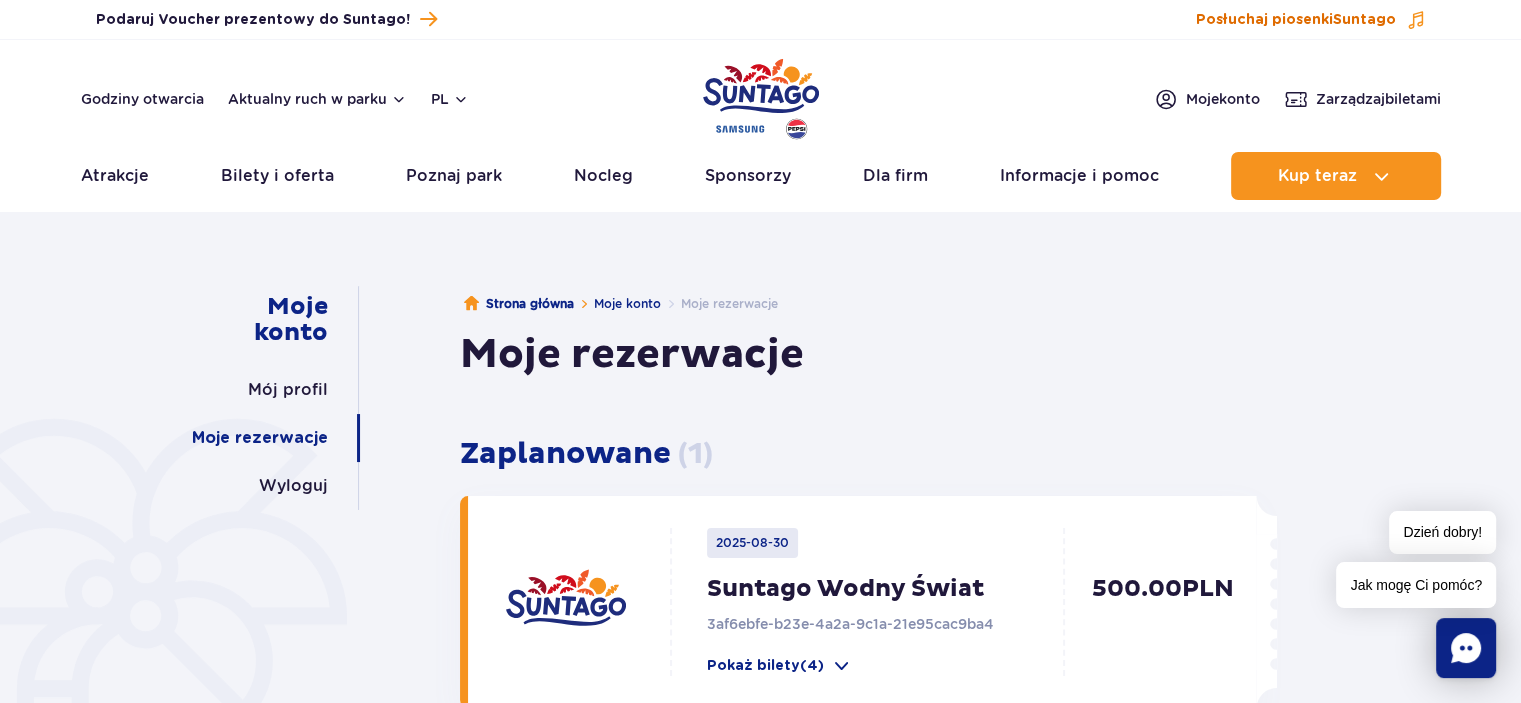 click on "Suntago" at bounding box center (1364, 20) 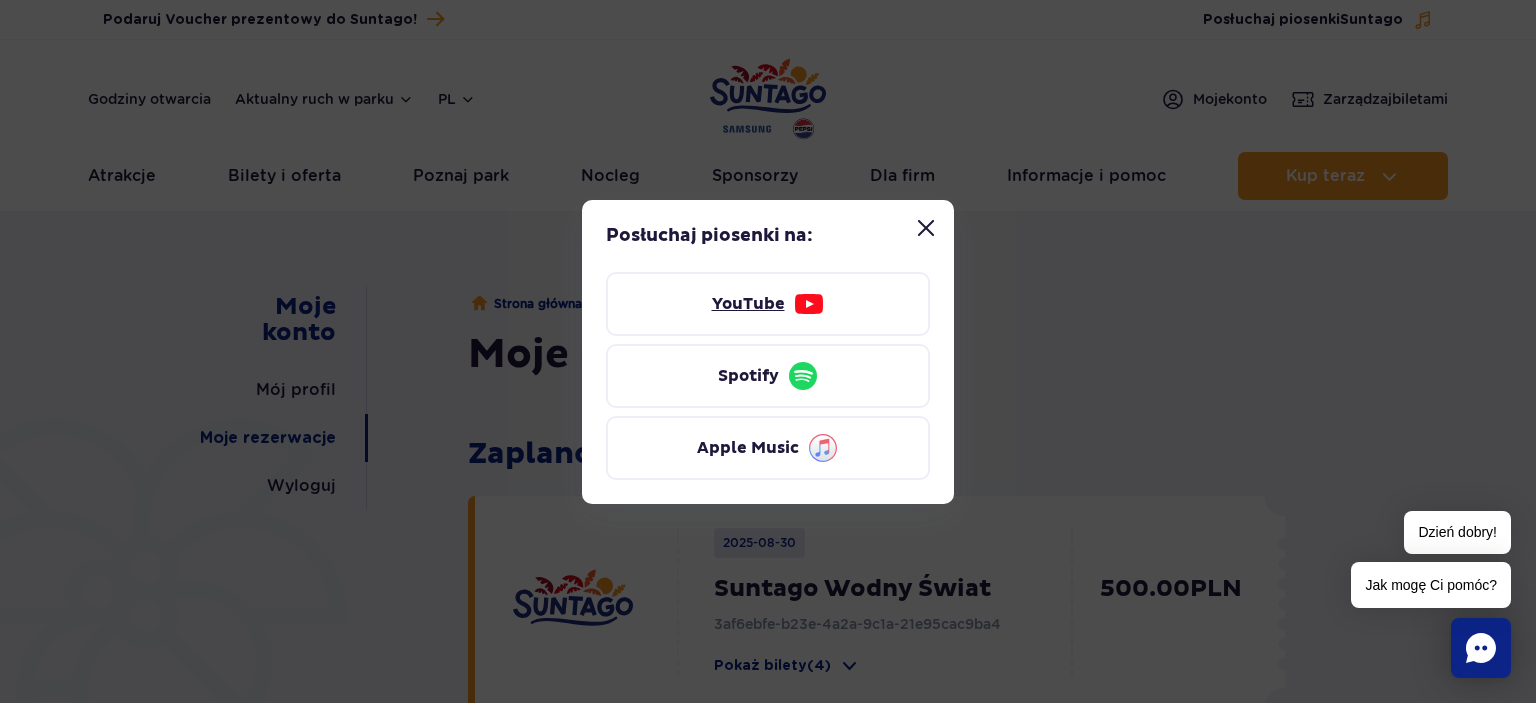 click on "YouTube" at bounding box center (768, 304) 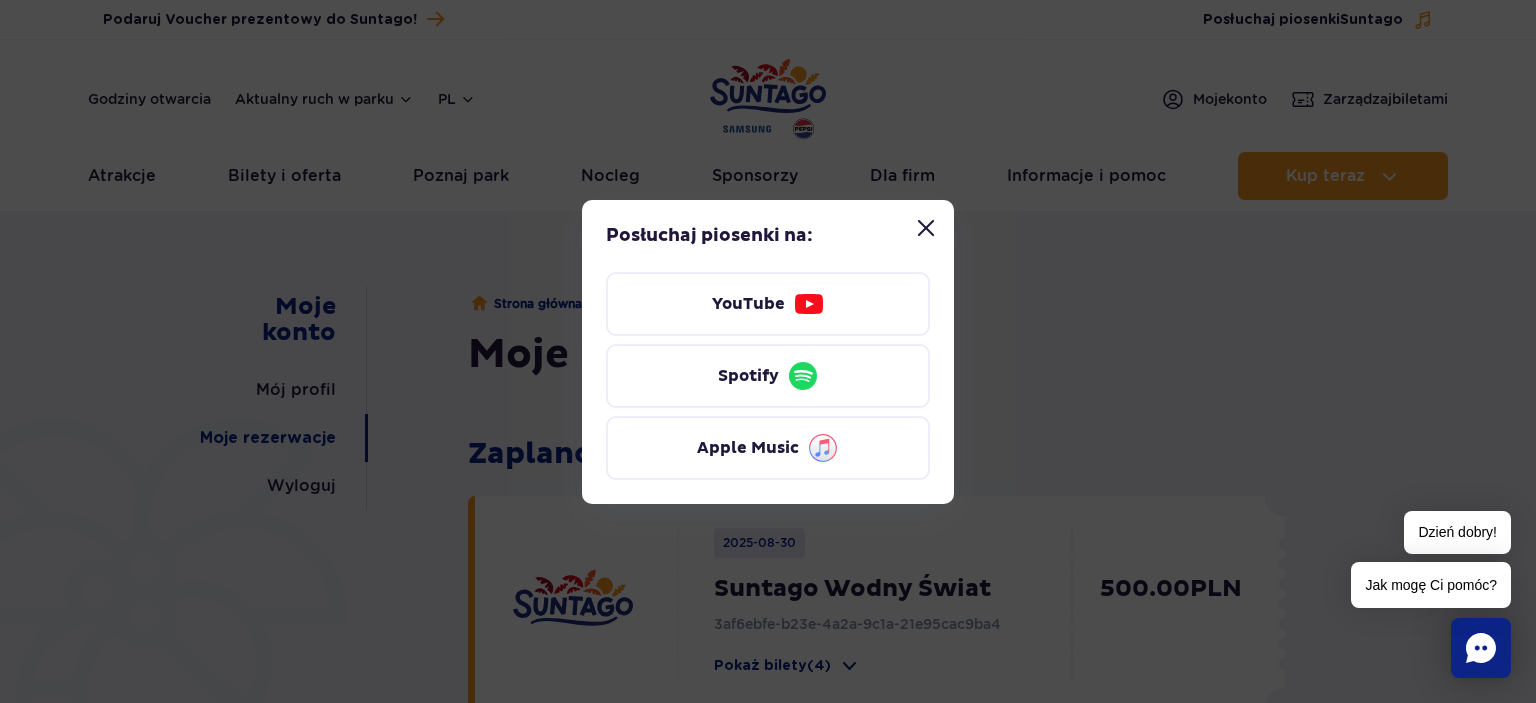 click at bounding box center (926, 228) 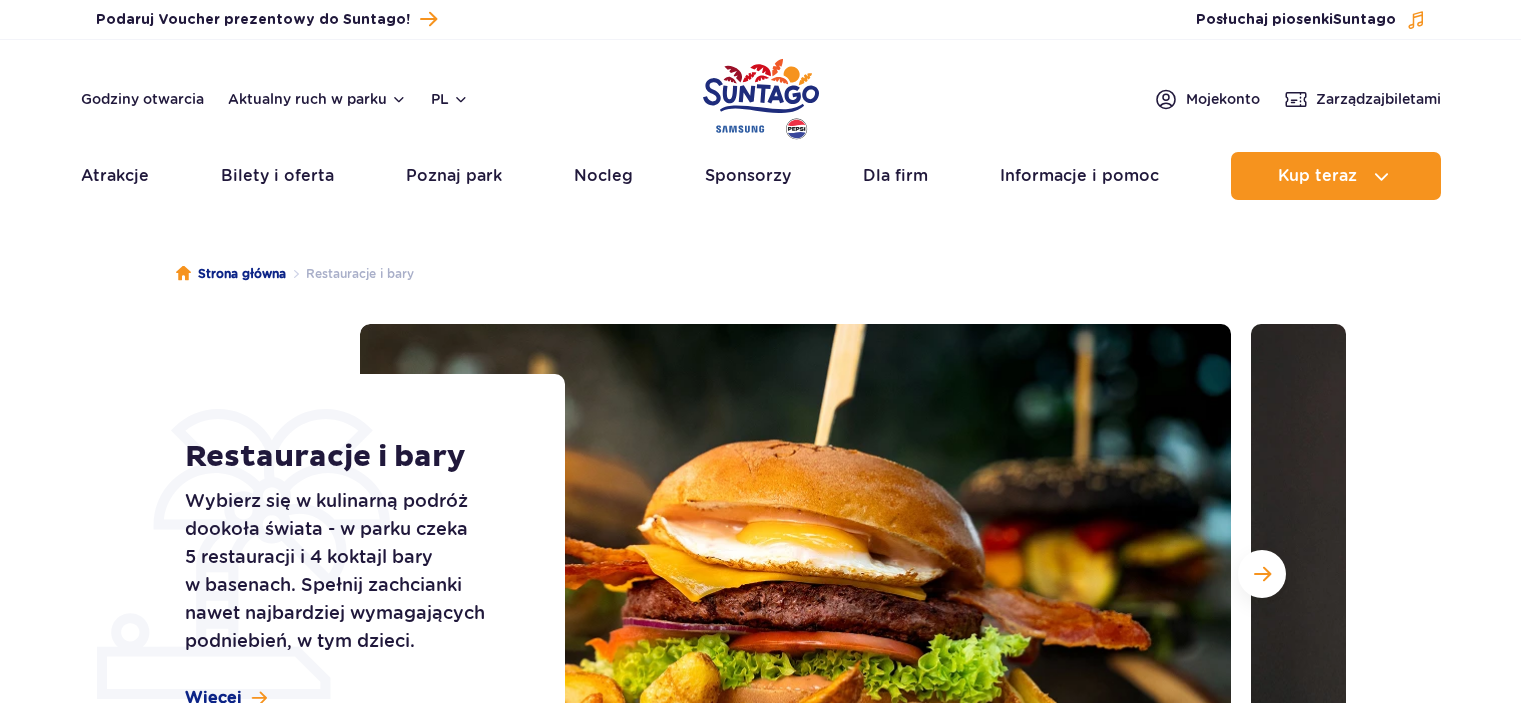 scroll, scrollTop: 0, scrollLeft: 0, axis: both 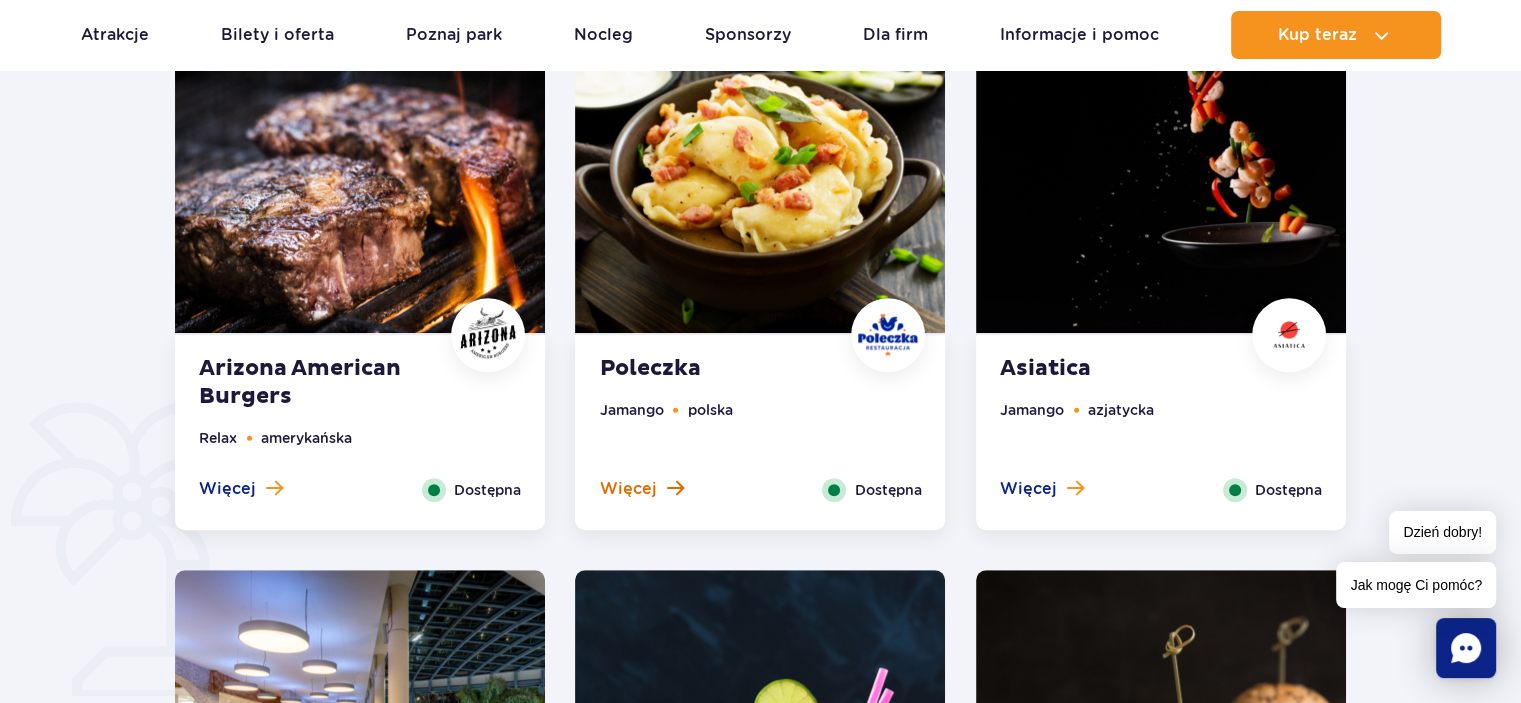click on "Więcej" at bounding box center (641, 489) 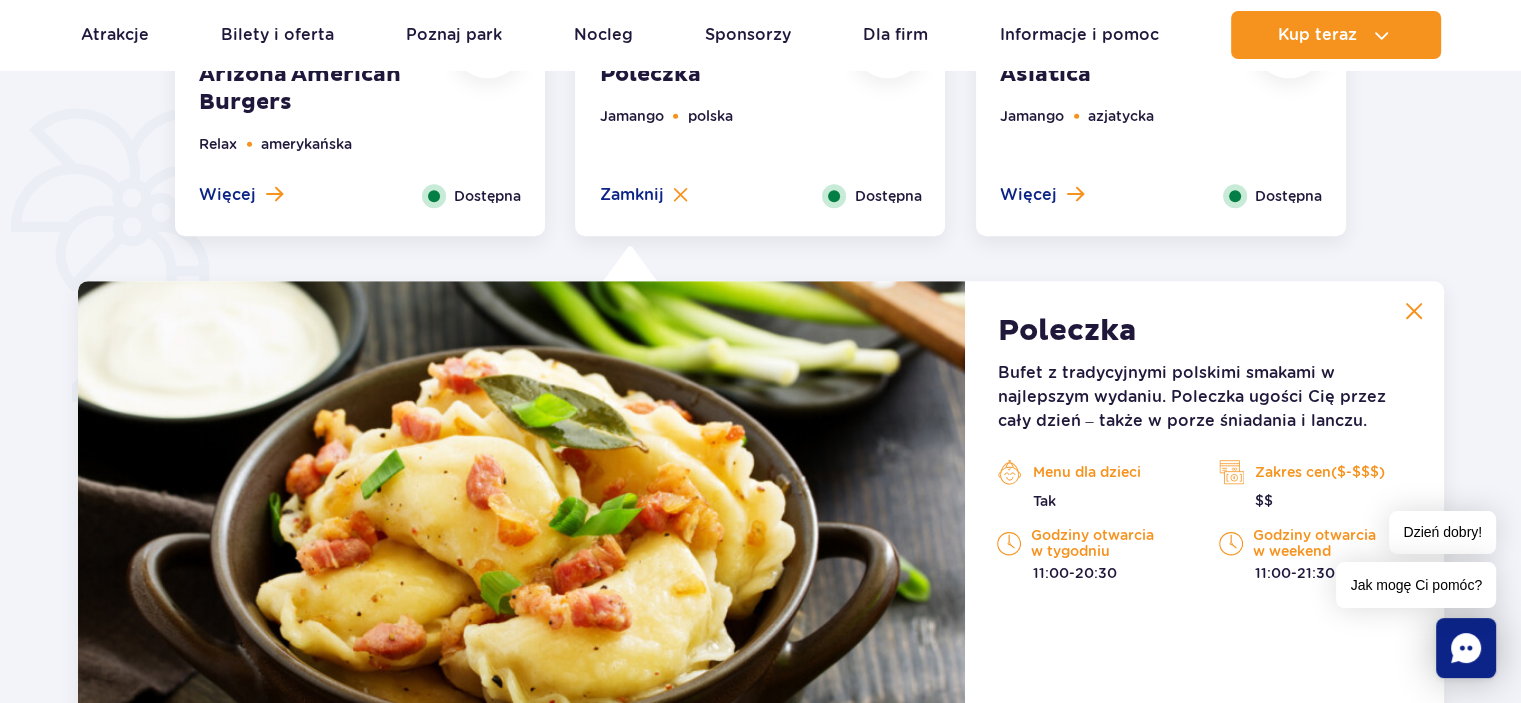 scroll, scrollTop: 1555, scrollLeft: 0, axis: vertical 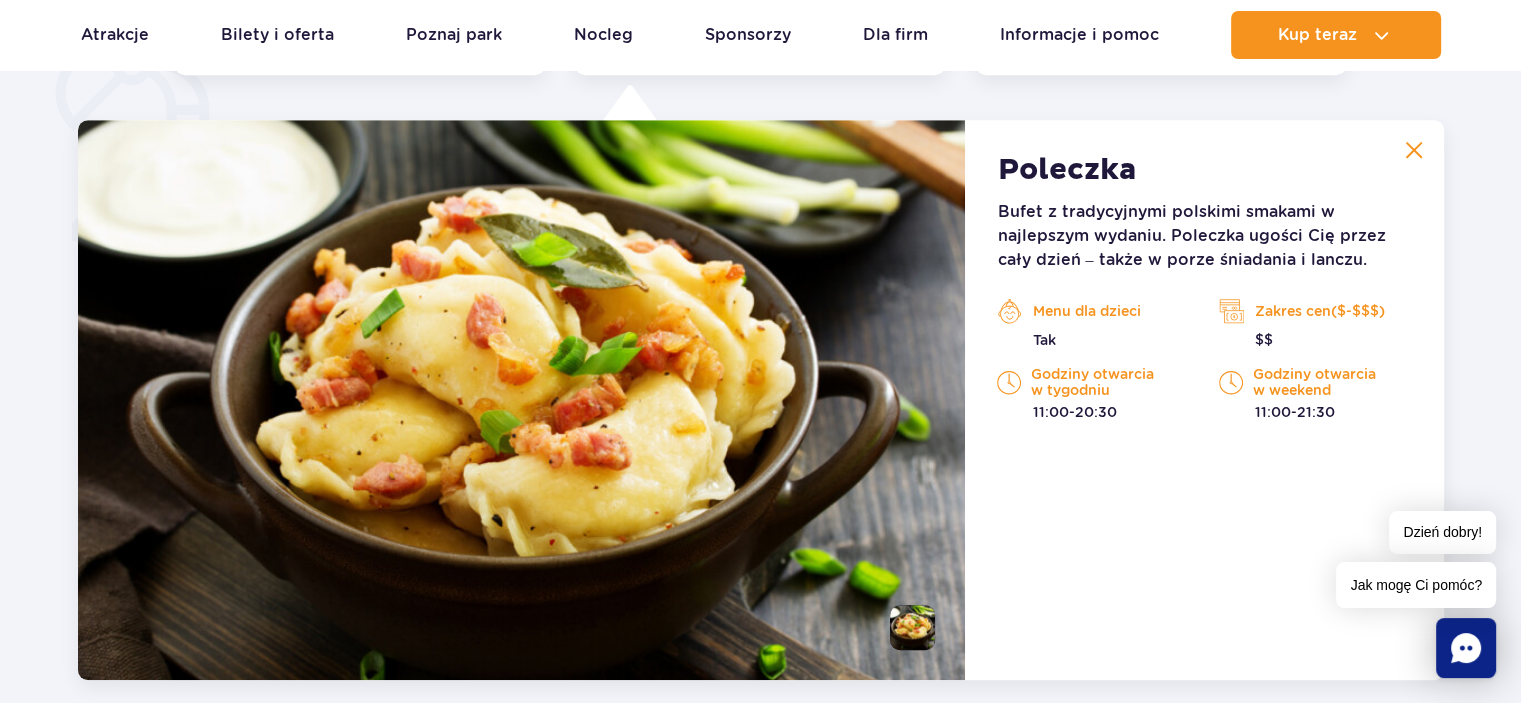 click on "$$" at bounding box center (1315, 340) 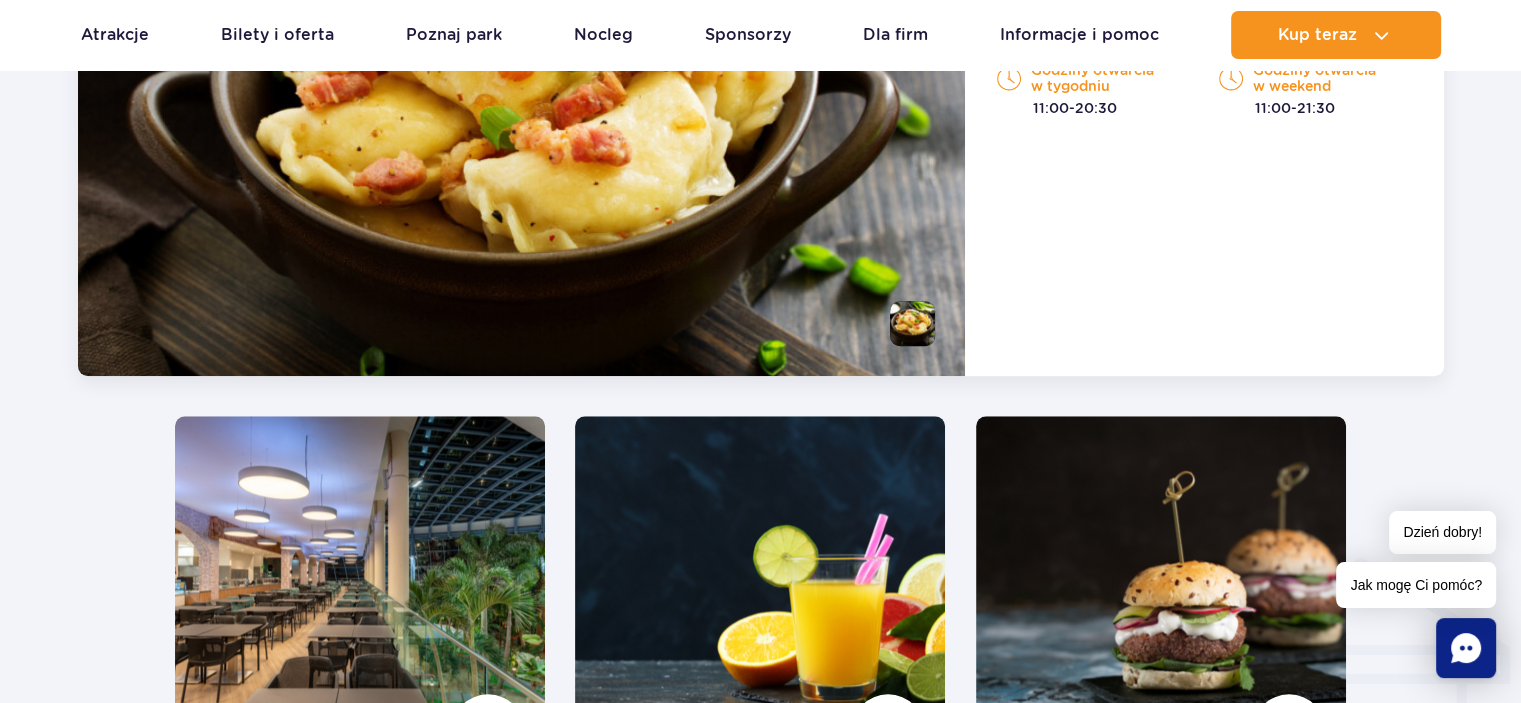 scroll, scrollTop: 1155, scrollLeft: 0, axis: vertical 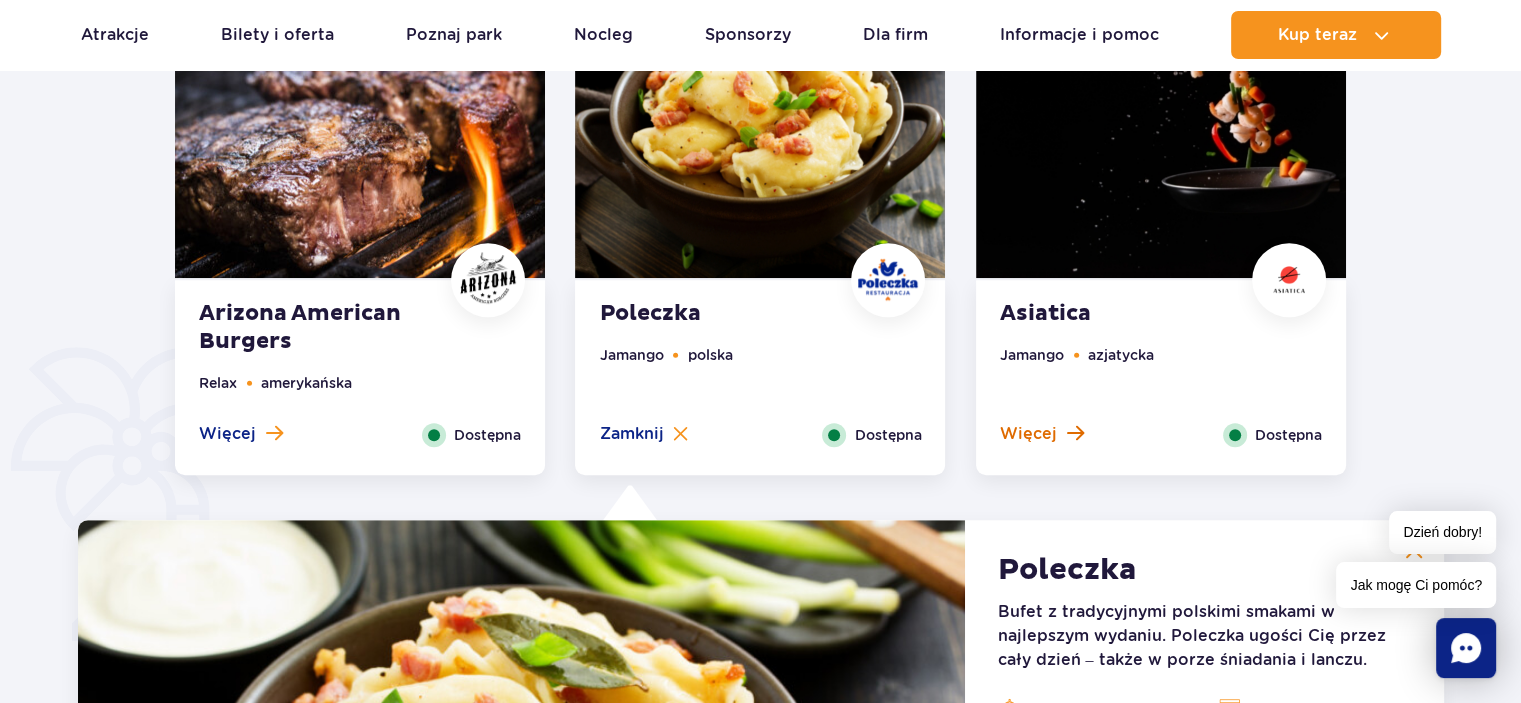 click on "Więcej" at bounding box center (1028, 434) 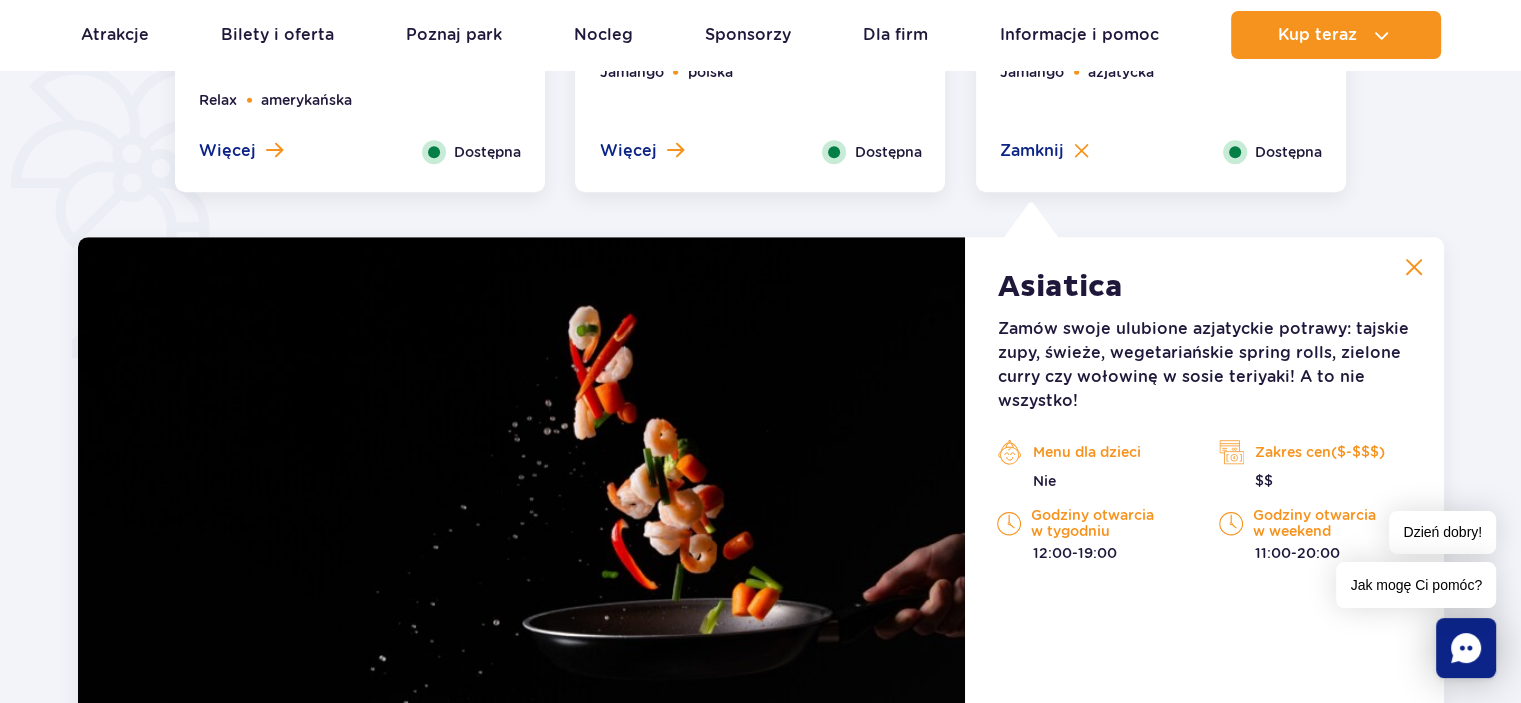 scroll, scrollTop: 1555, scrollLeft: 0, axis: vertical 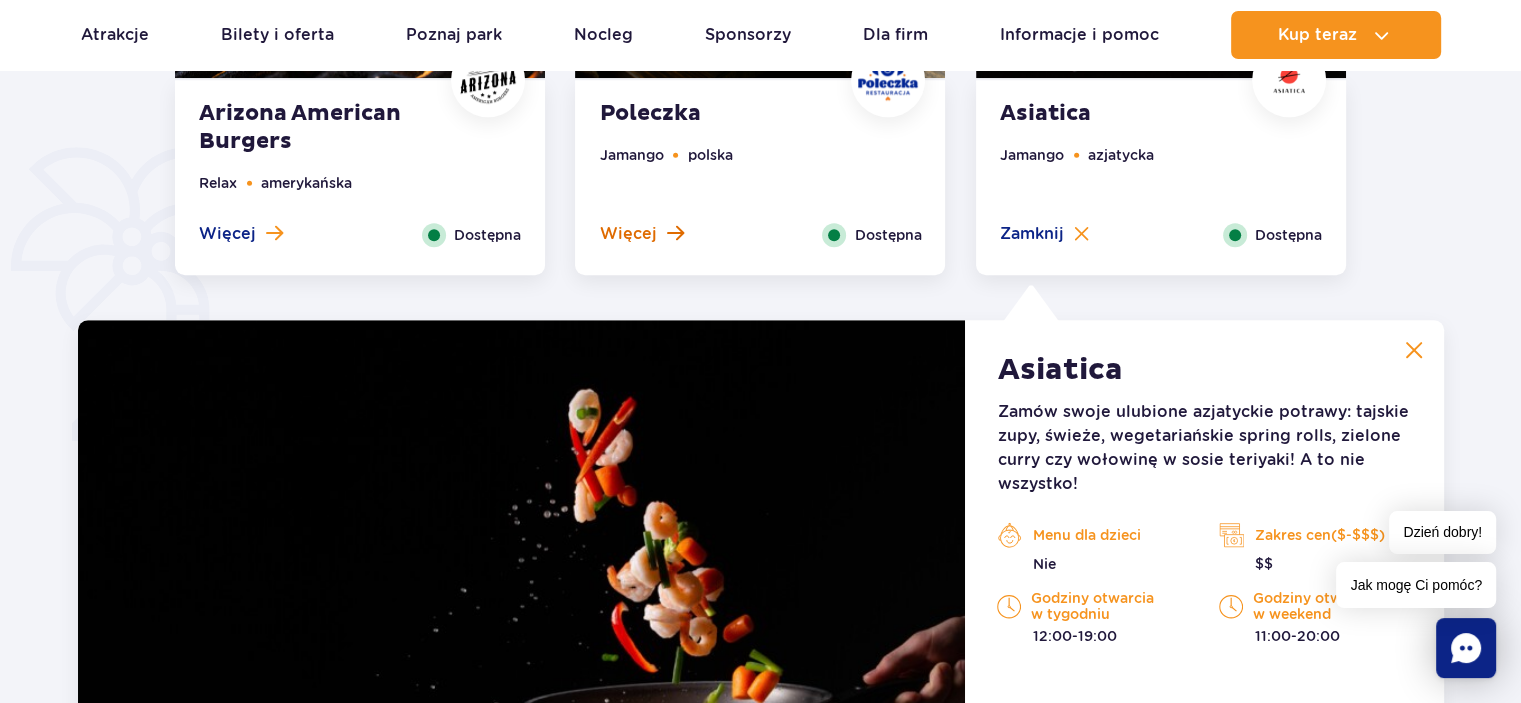 click on "Więcej" at bounding box center [627, 234] 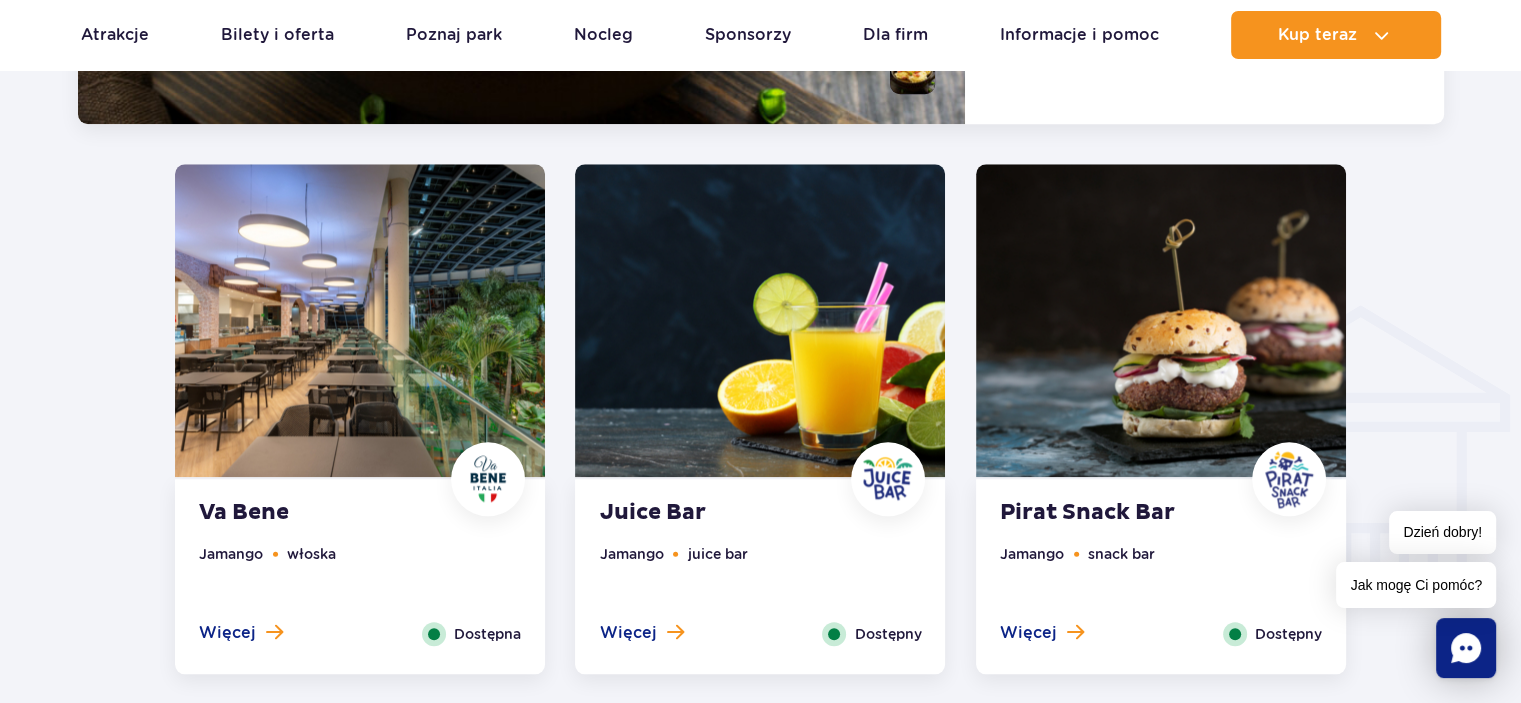 scroll, scrollTop: 2255, scrollLeft: 0, axis: vertical 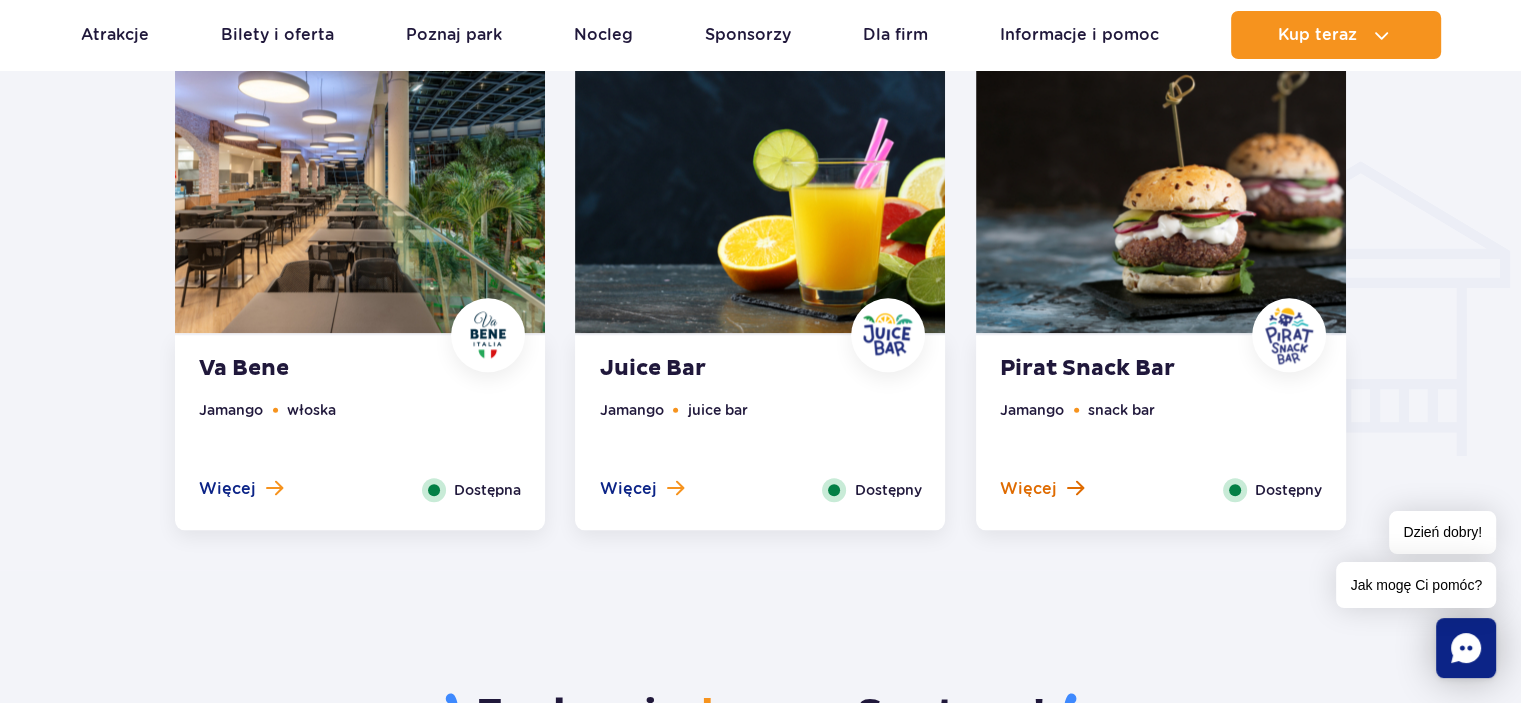 click on "Więcej" at bounding box center [1028, 489] 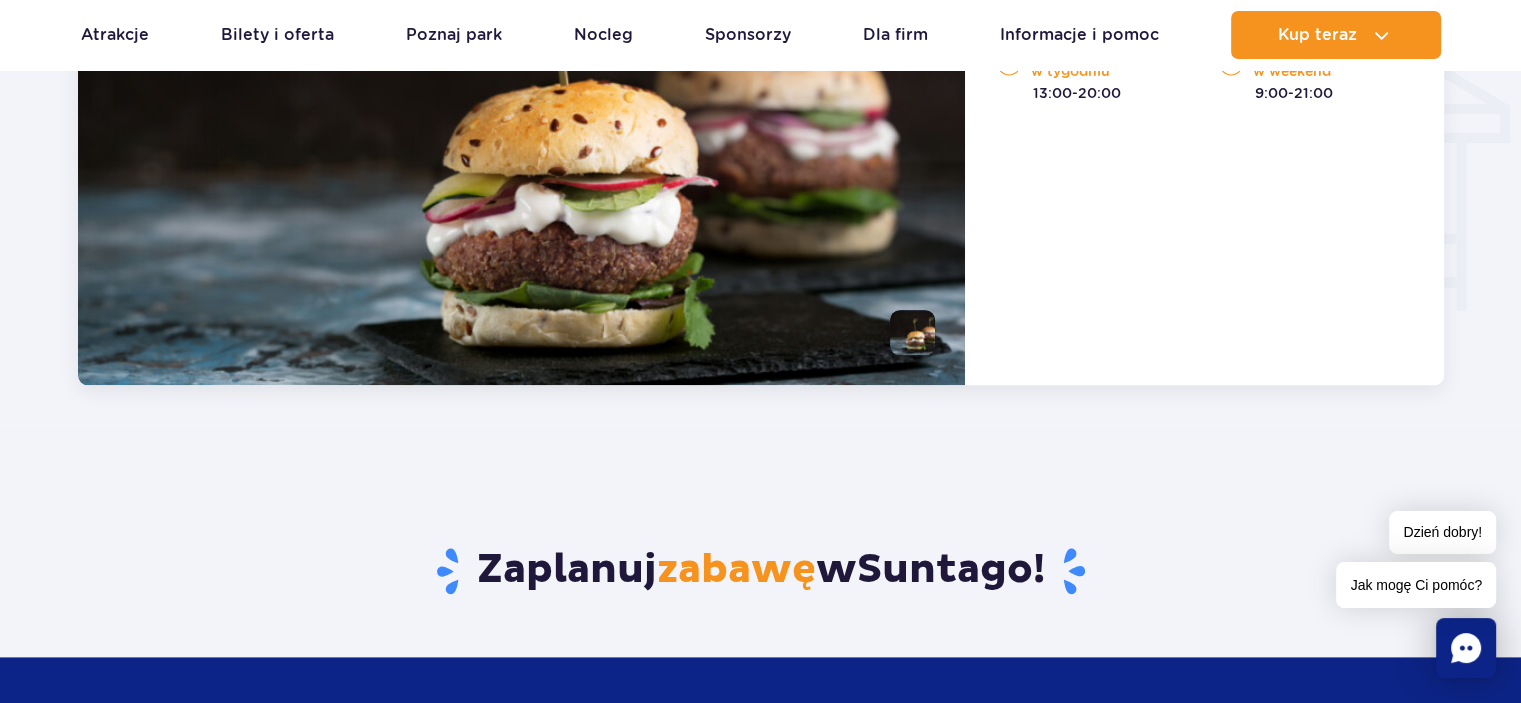 scroll, scrollTop: 2404, scrollLeft: 0, axis: vertical 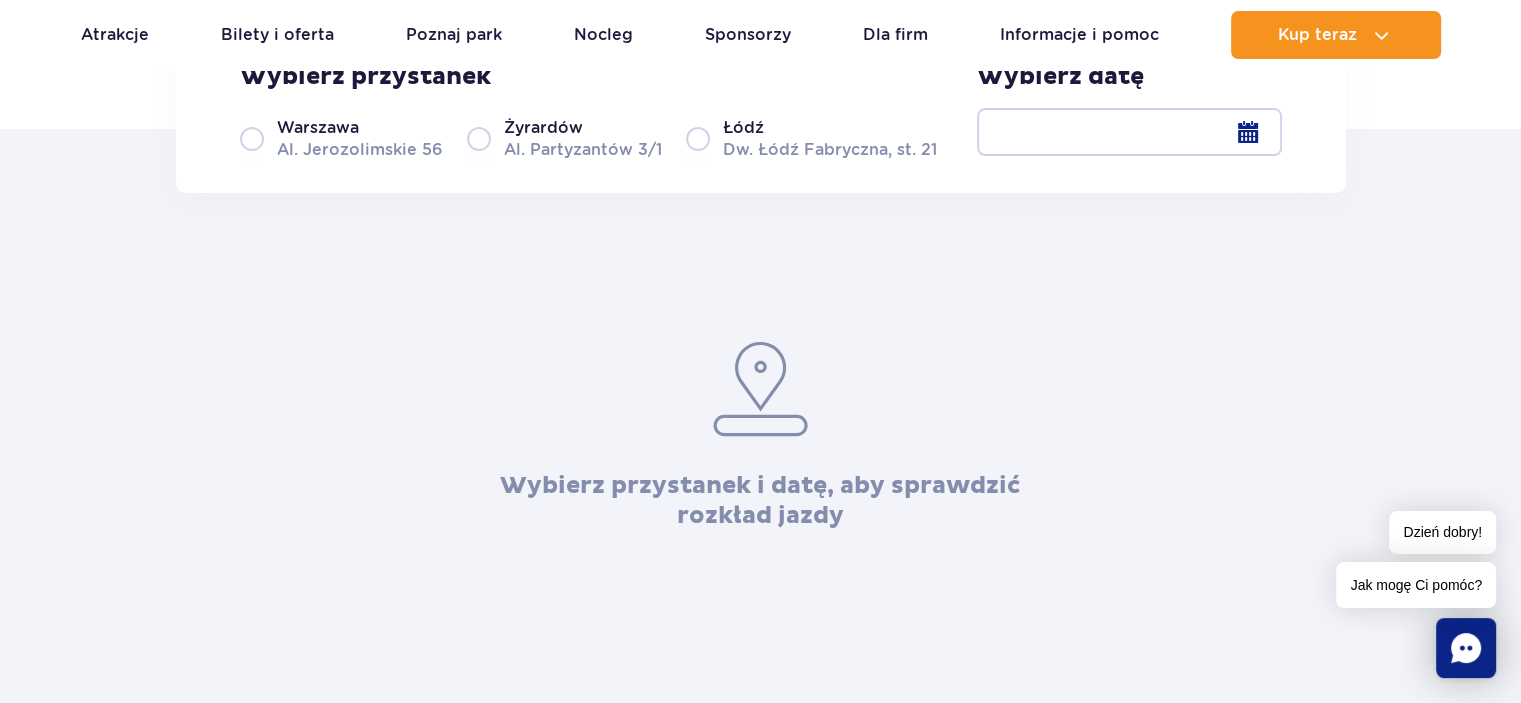 click on "Żyrardów Al. Partyzantów 3/1" at bounding box center [564, 138] 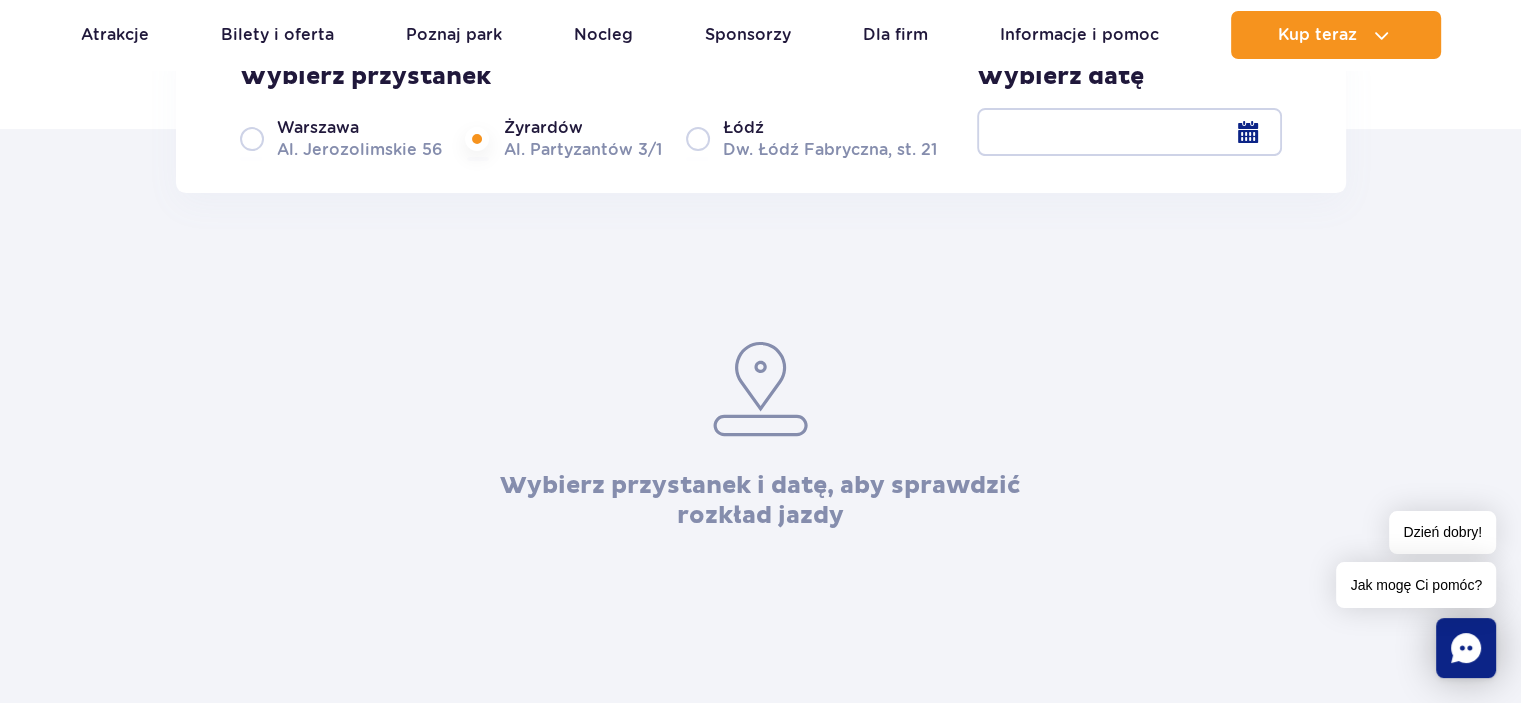 click on "Warszawa" at bounding box center [318, 128] 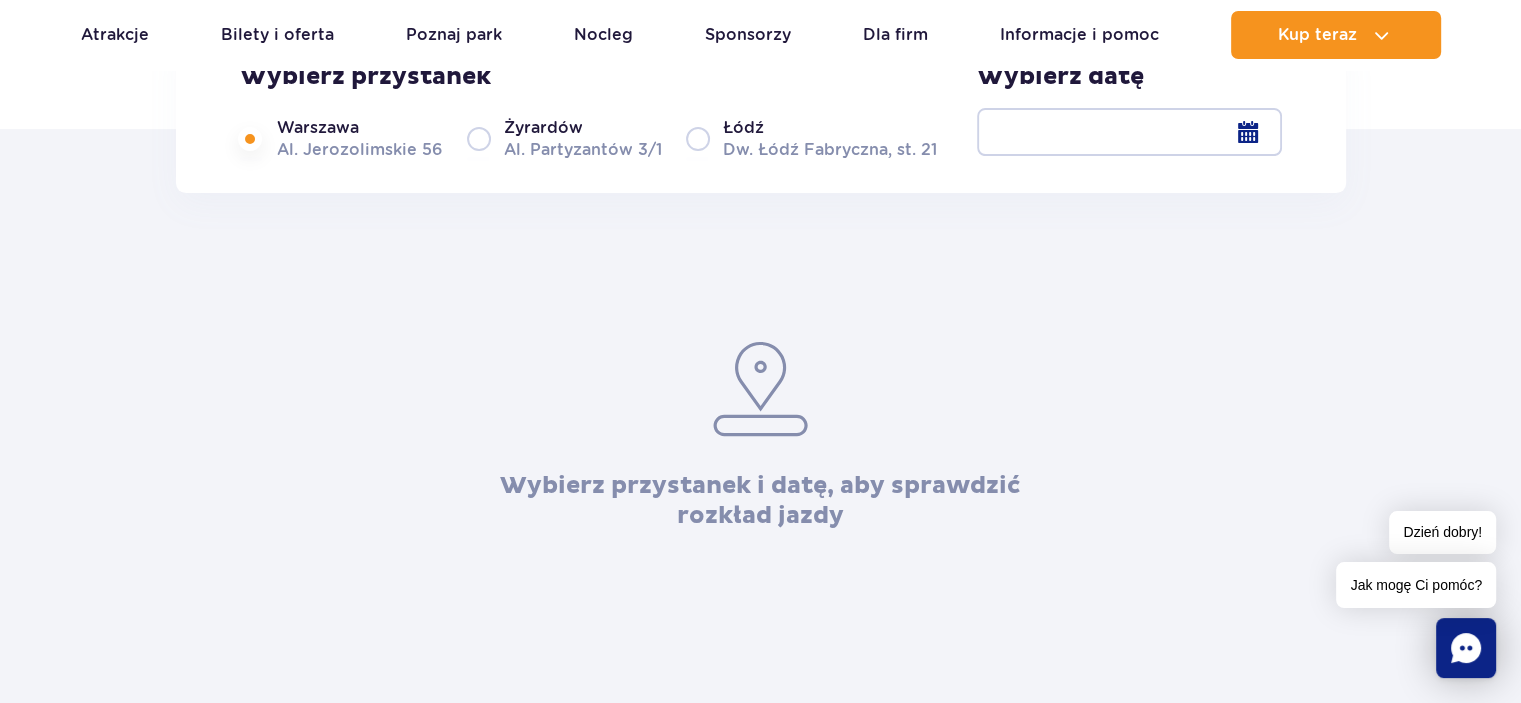 click on "Łódź Dw. Łódź Fabryczna, st. 21" at bounding box center [811, 138] 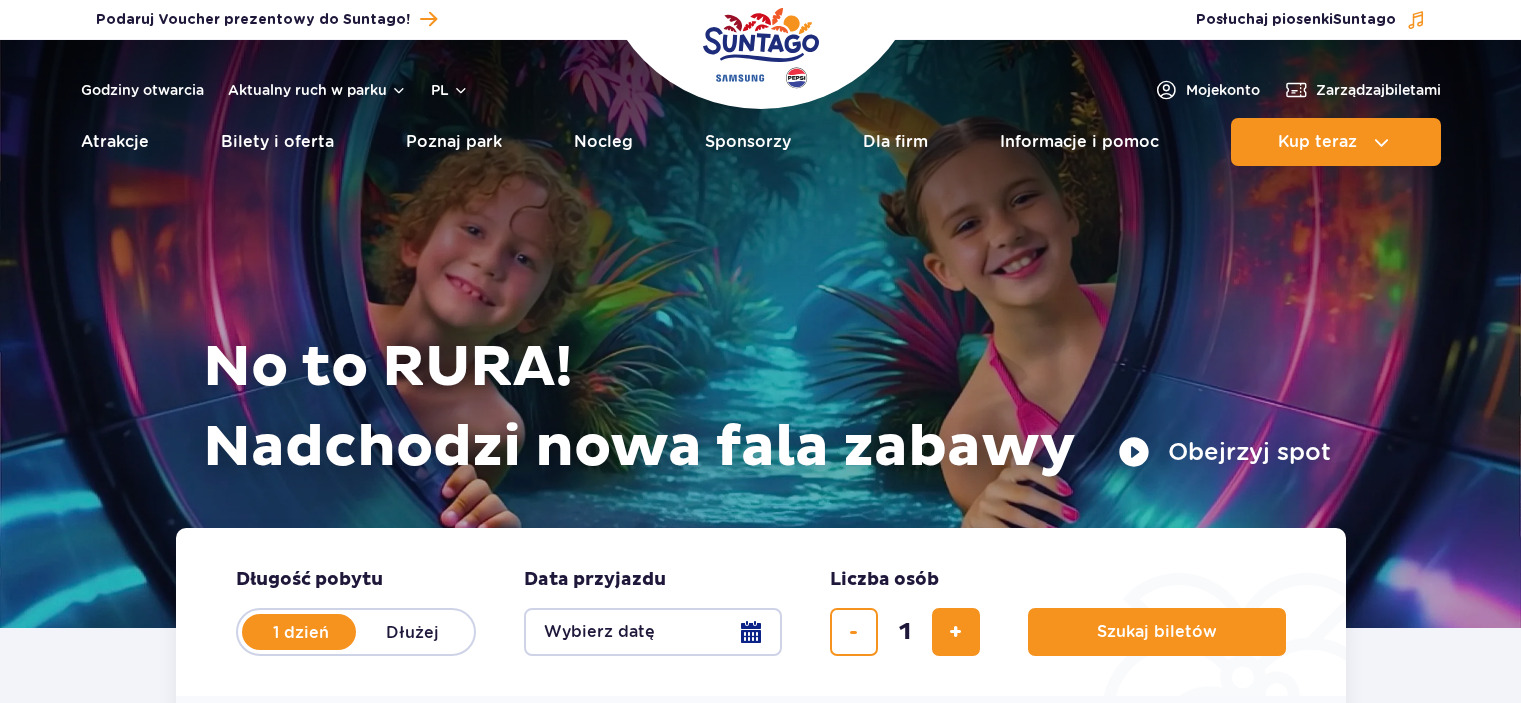 scroll, scrollTop: 0, scrollLeft: 0, axis: both 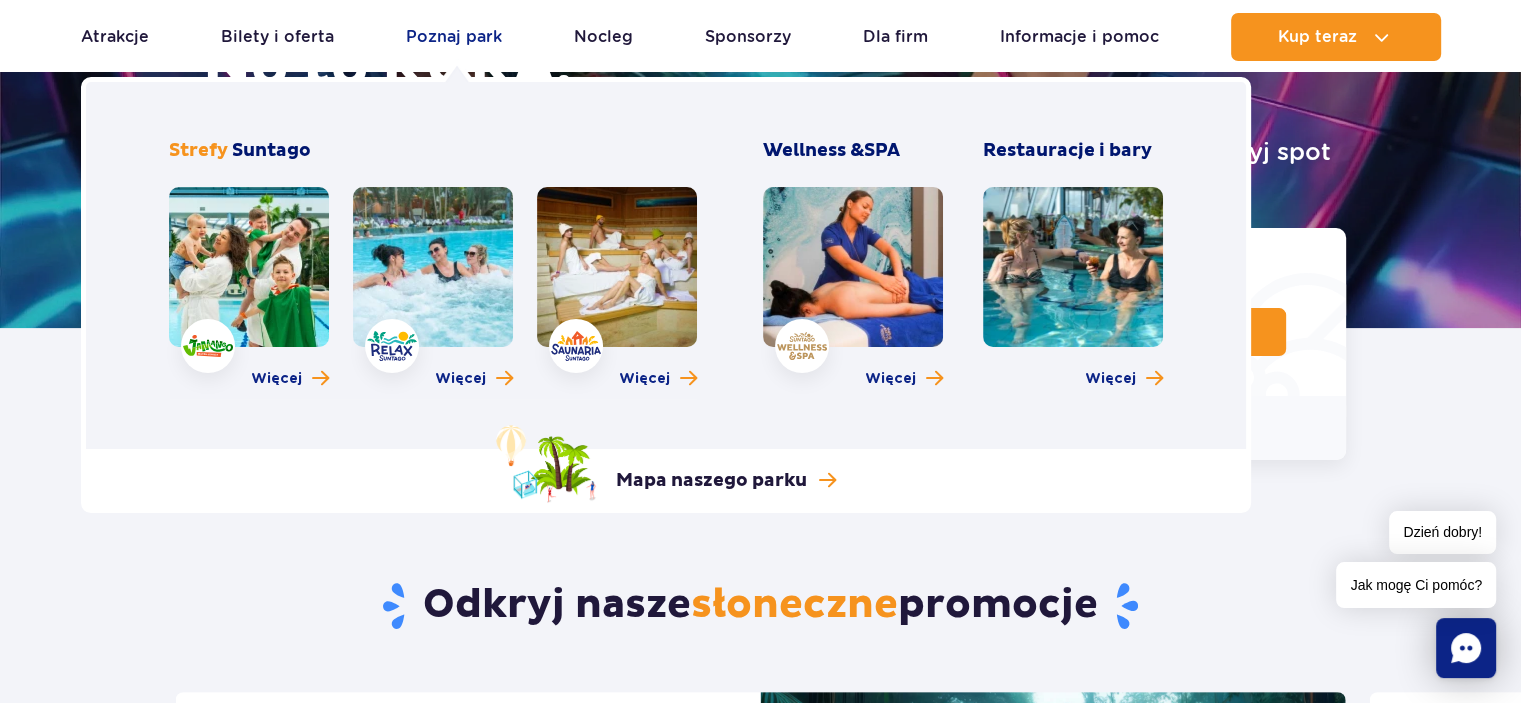 click on "Poznaj park" at bounding box center [454, 37] 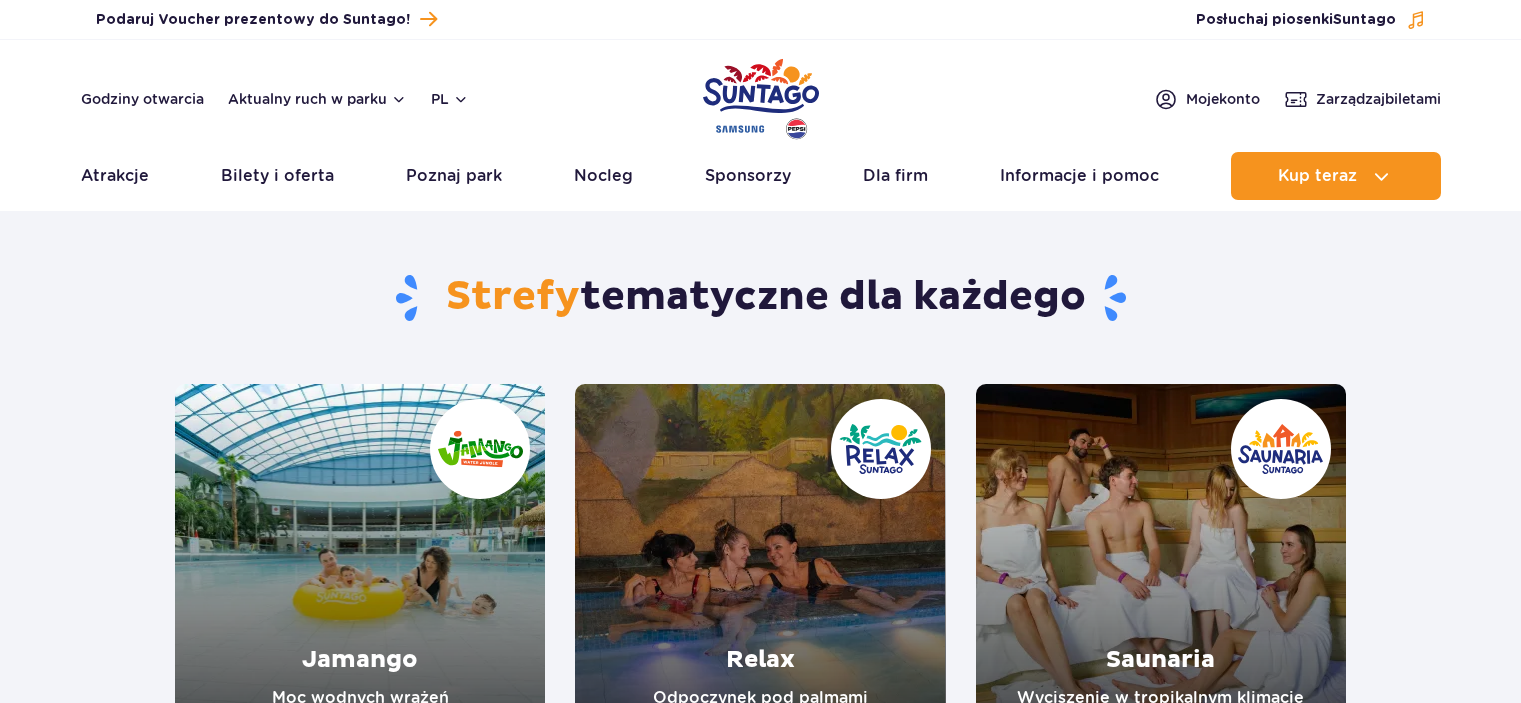 scroll, scrollTop: 0, scrollLeft: 0, axis: both 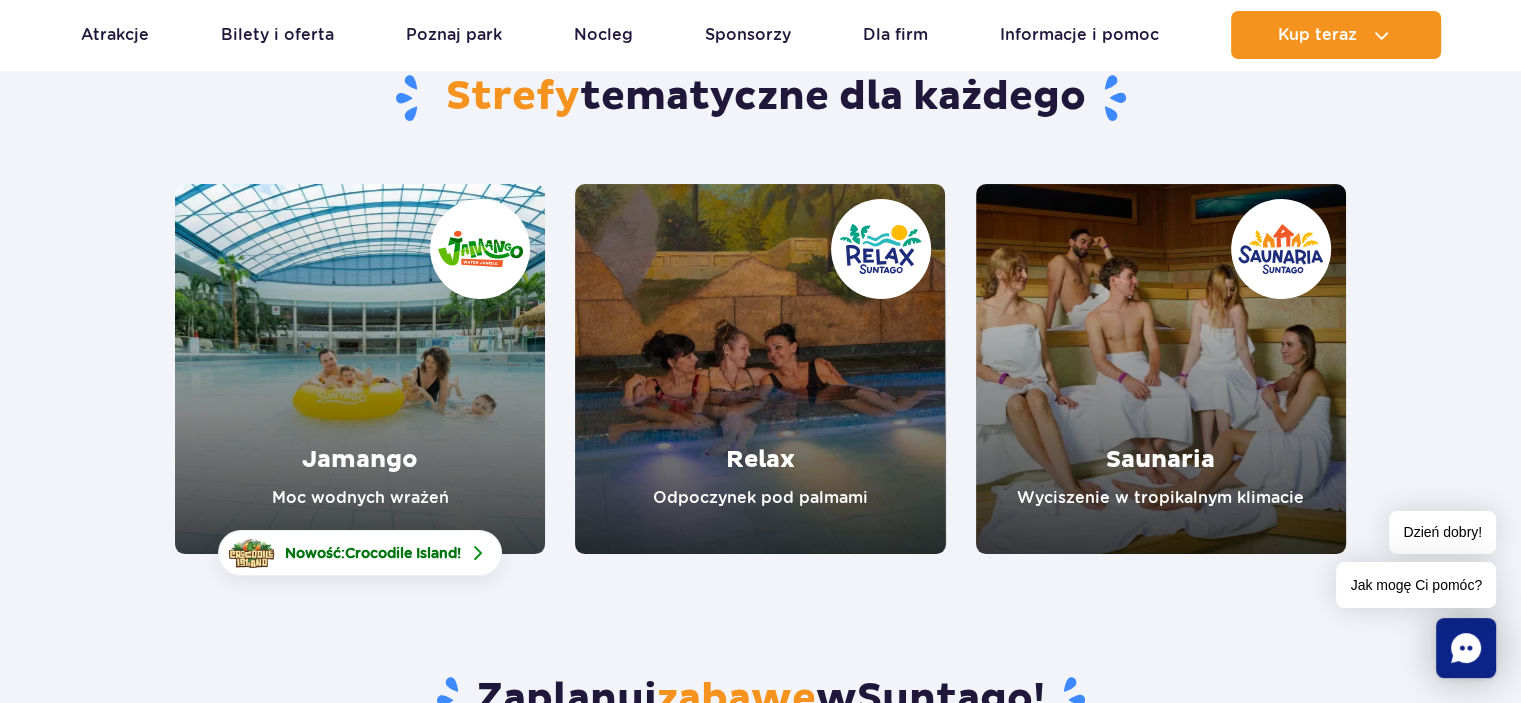 click at bounding box center (360, 369) 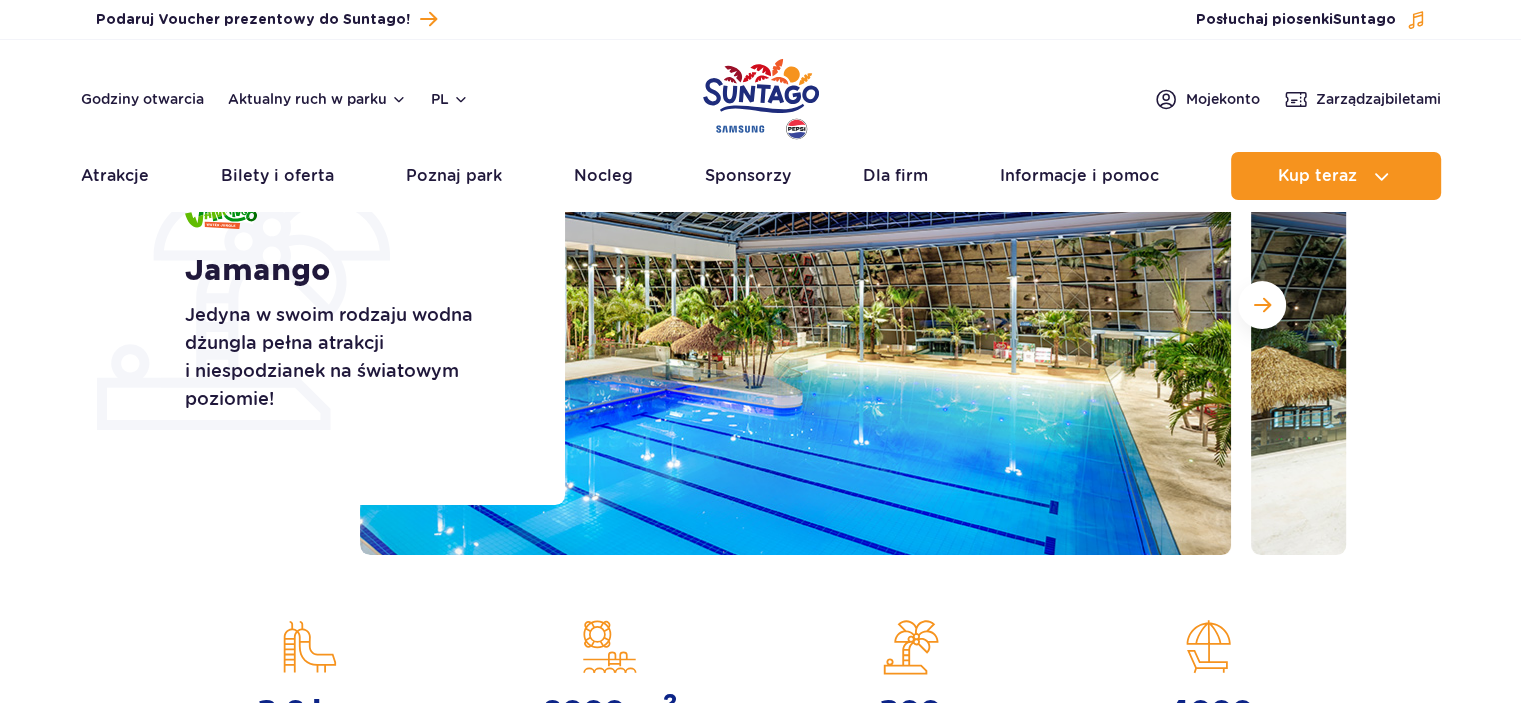 scroll, scrollTop: 0, scrollLeft: 0, axis: both 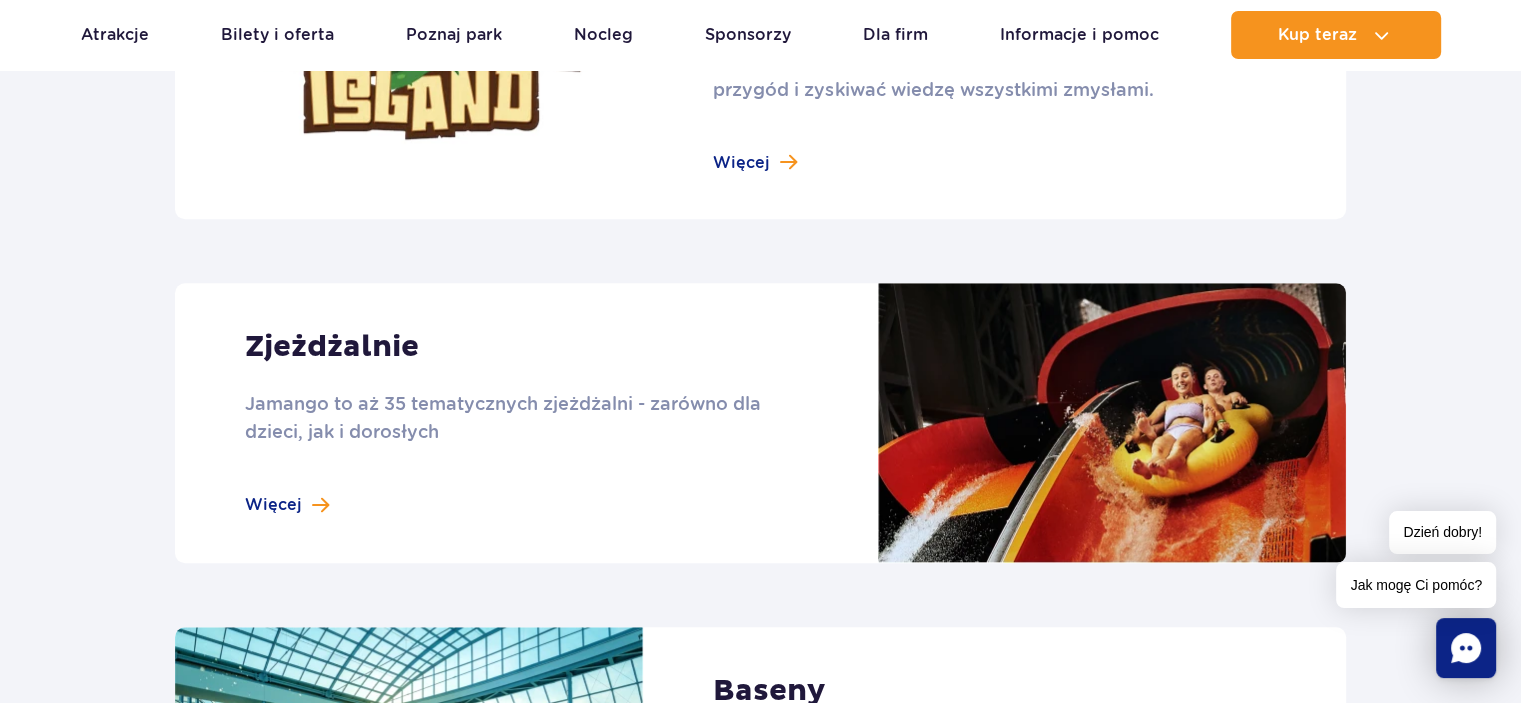 click at bounding box center [760, 423] 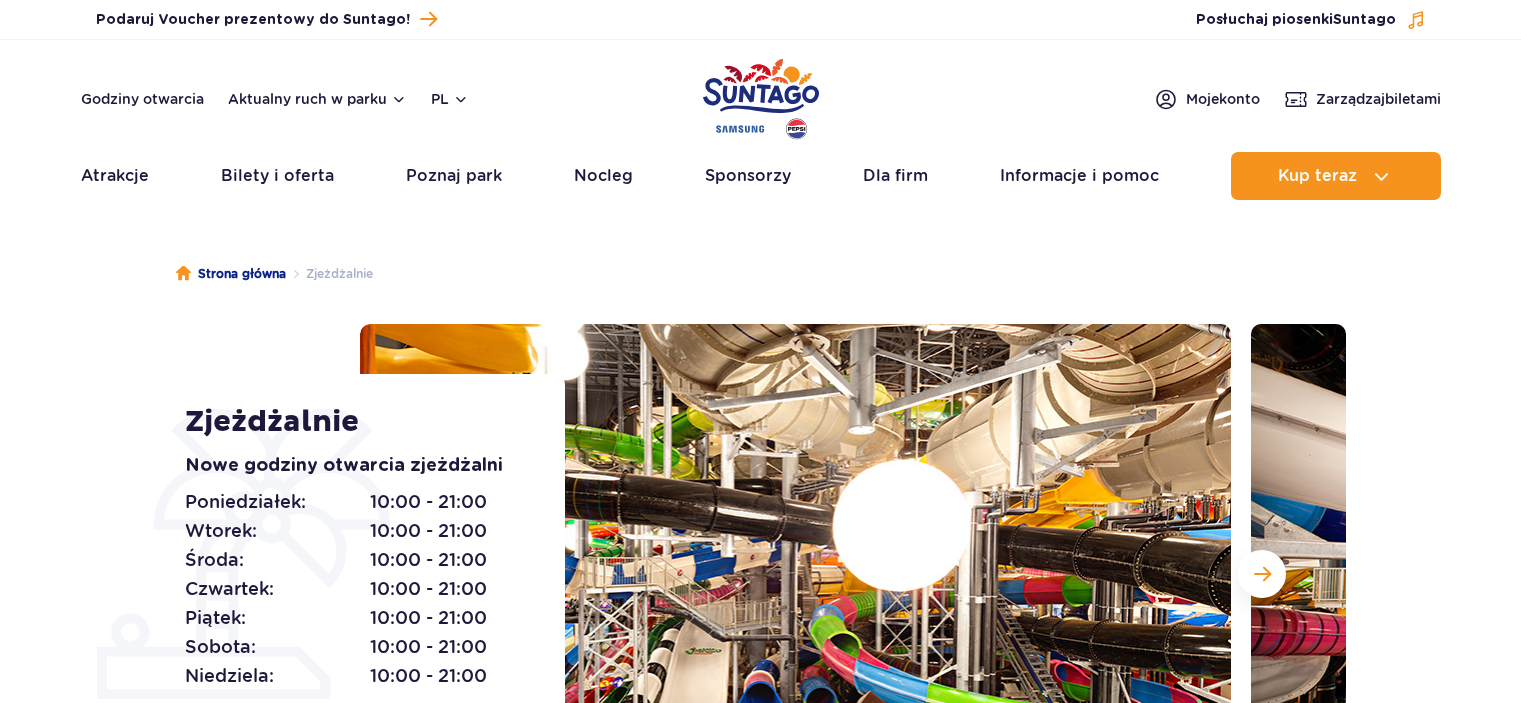 scroll, scrollTop: 0, scrollLeft: 0, axis: both 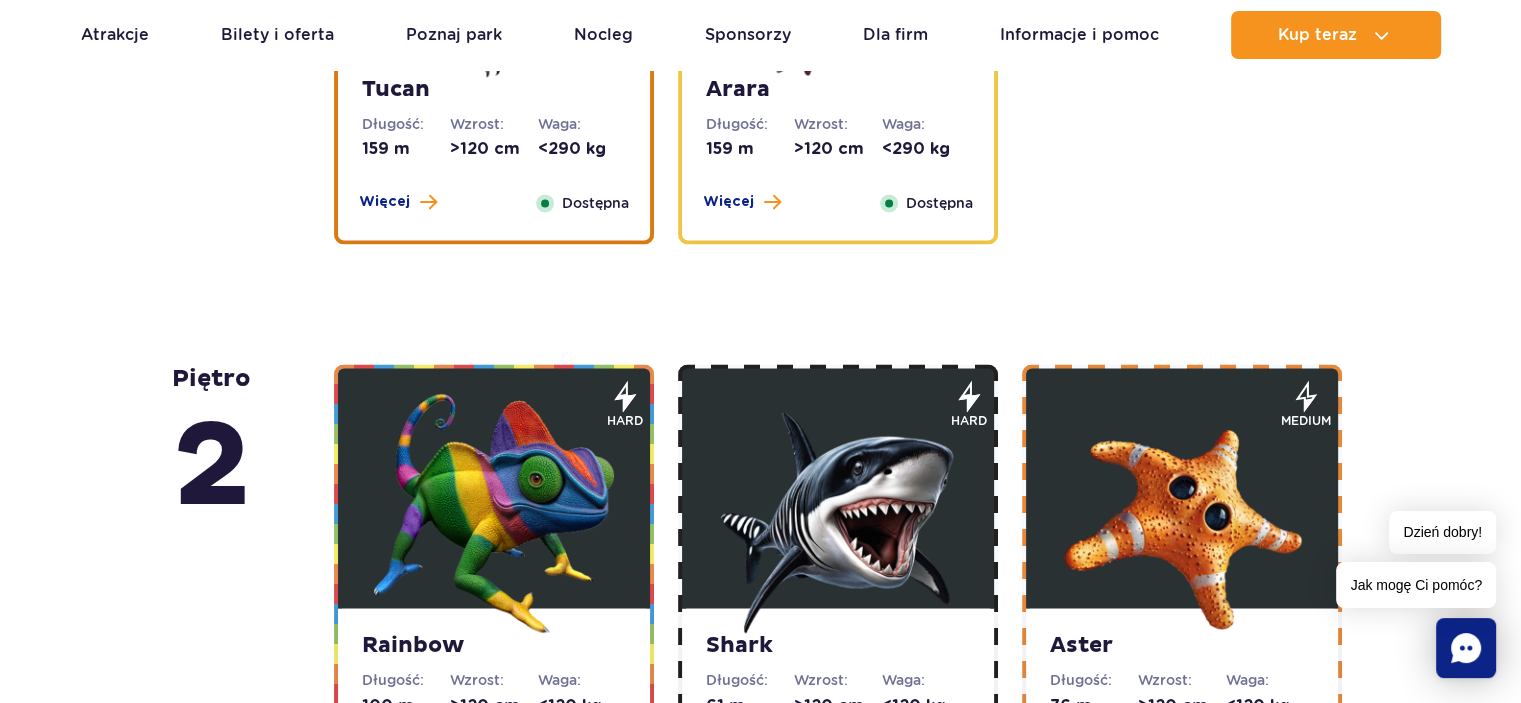 click on "Tucan
Długość:
159 m
Wzrost:
>120 cm
Waga:
<290 kg
Więcej
Zamknij
Dostępna" at bounding box center [494, 146] 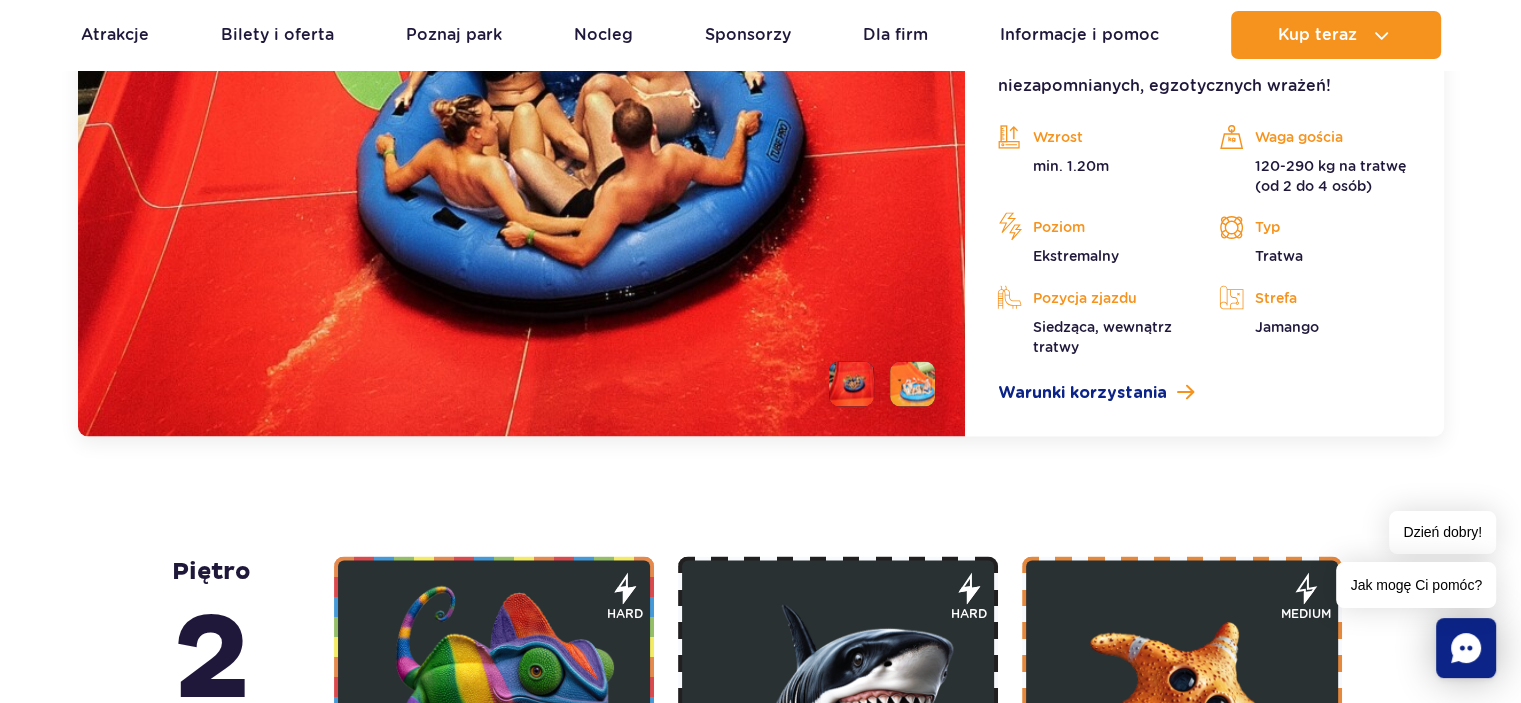 scroll, scrollTop: 3668, scrollLeft: 0, axis: vertical 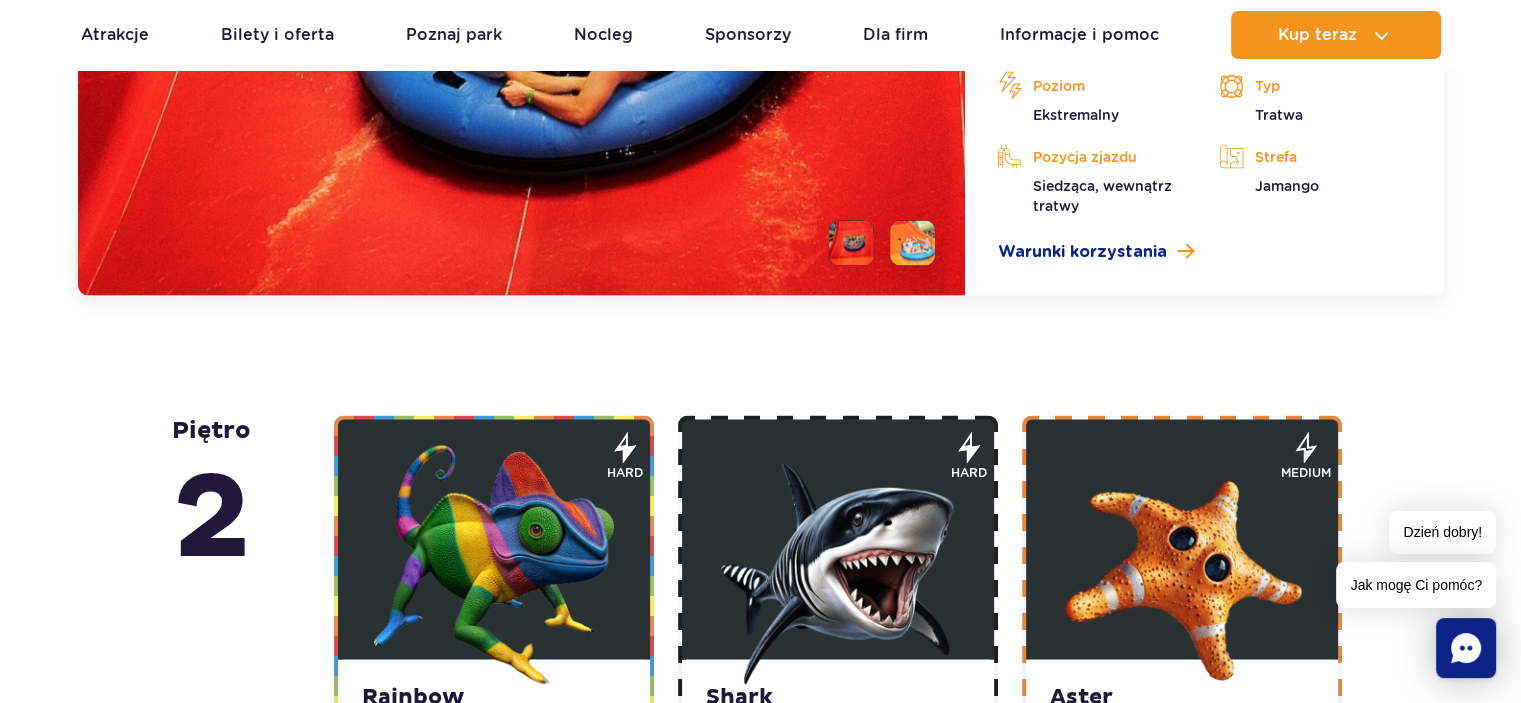 click at bounding box center [494, 564] 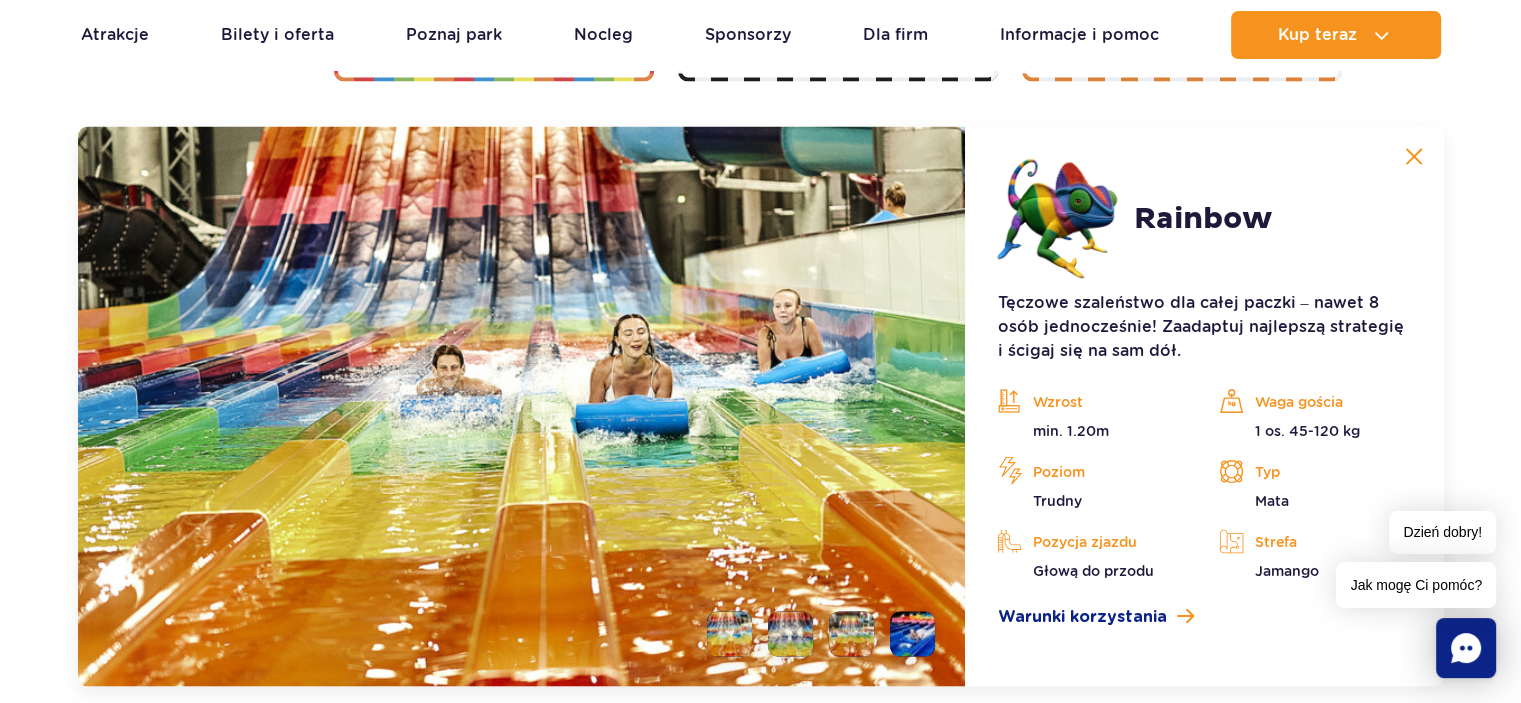 scroll, scrollTop: 3824, scrollLeft: 0, axis: vertical 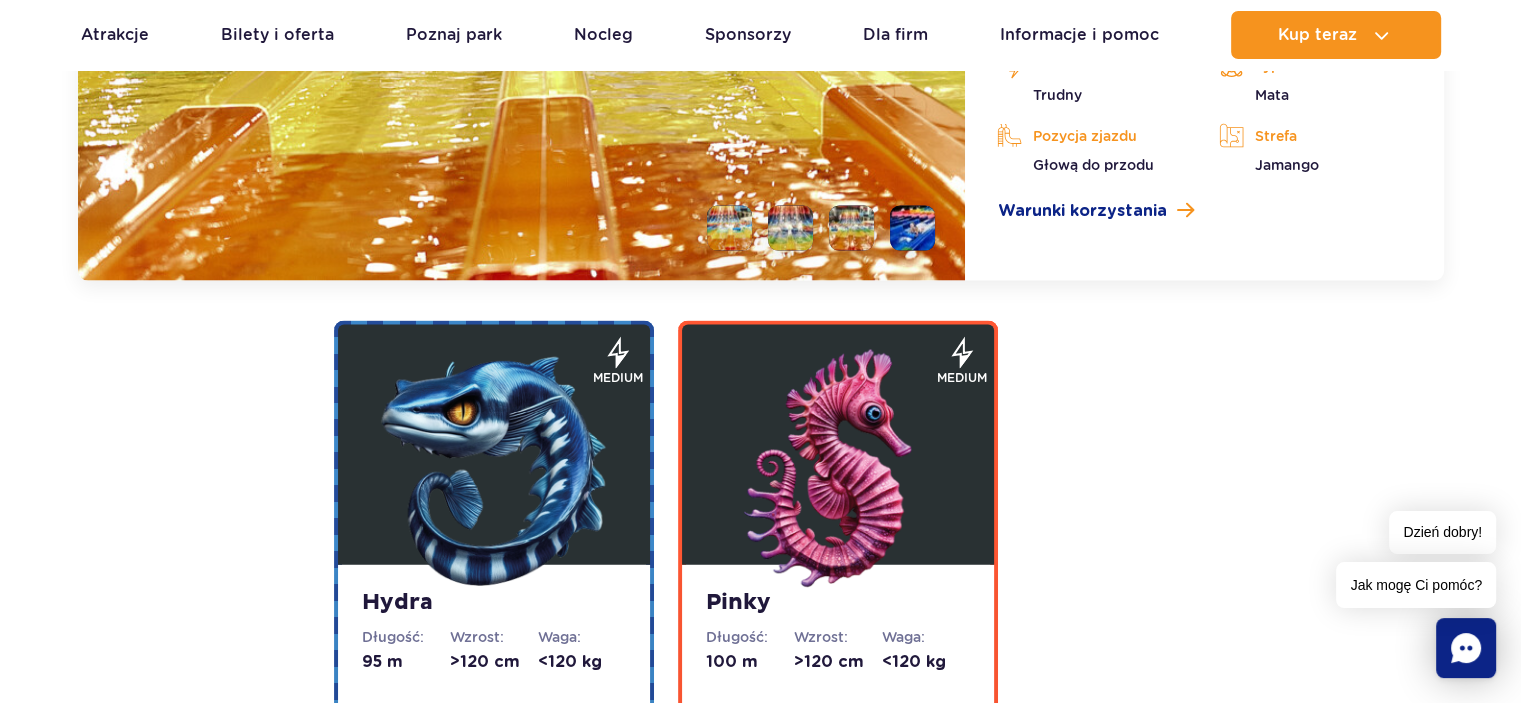 click at bounding box center (838, 470) 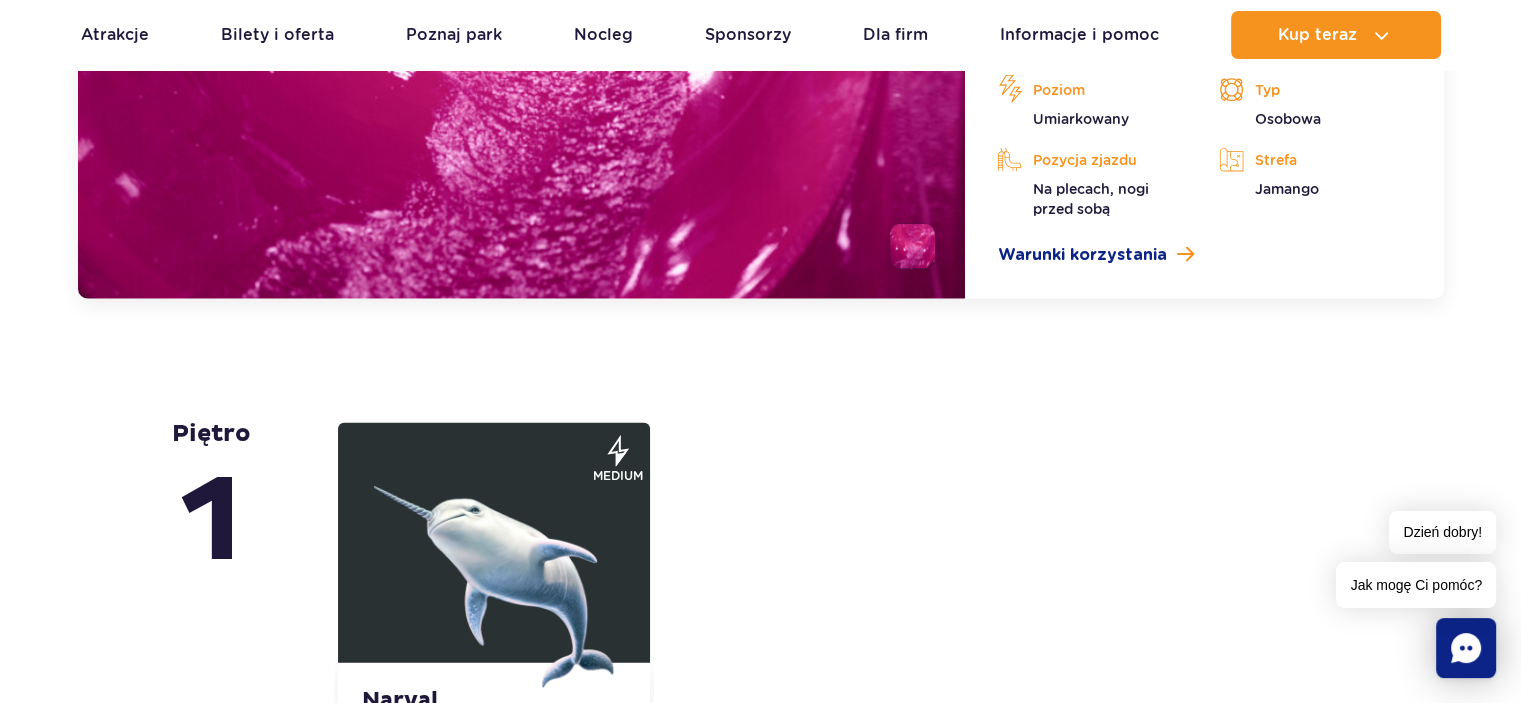 click at bounding box center [494, 568] 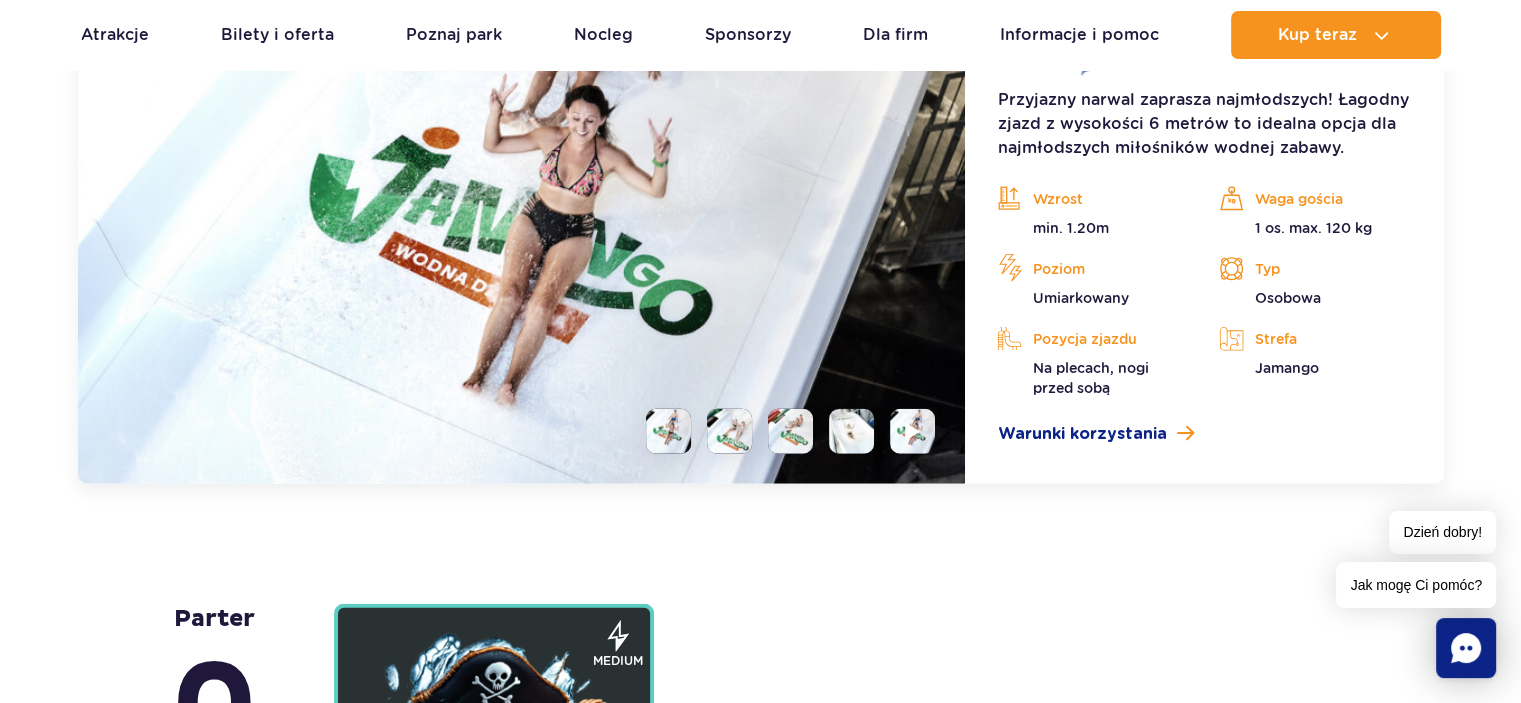 scroll, scrollTop: 5056, scrollLeft: 0, axis: vertical 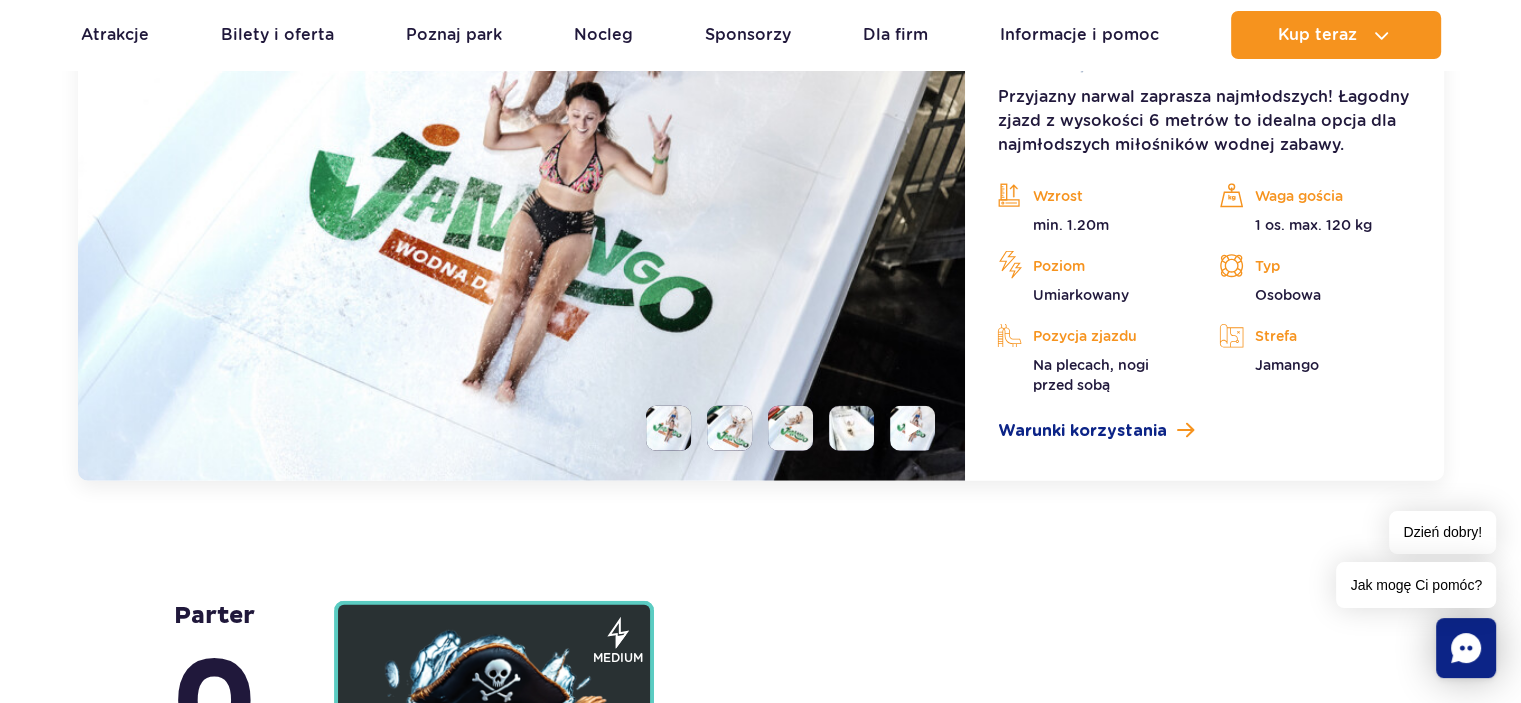 click at bounding box center [668, 428] 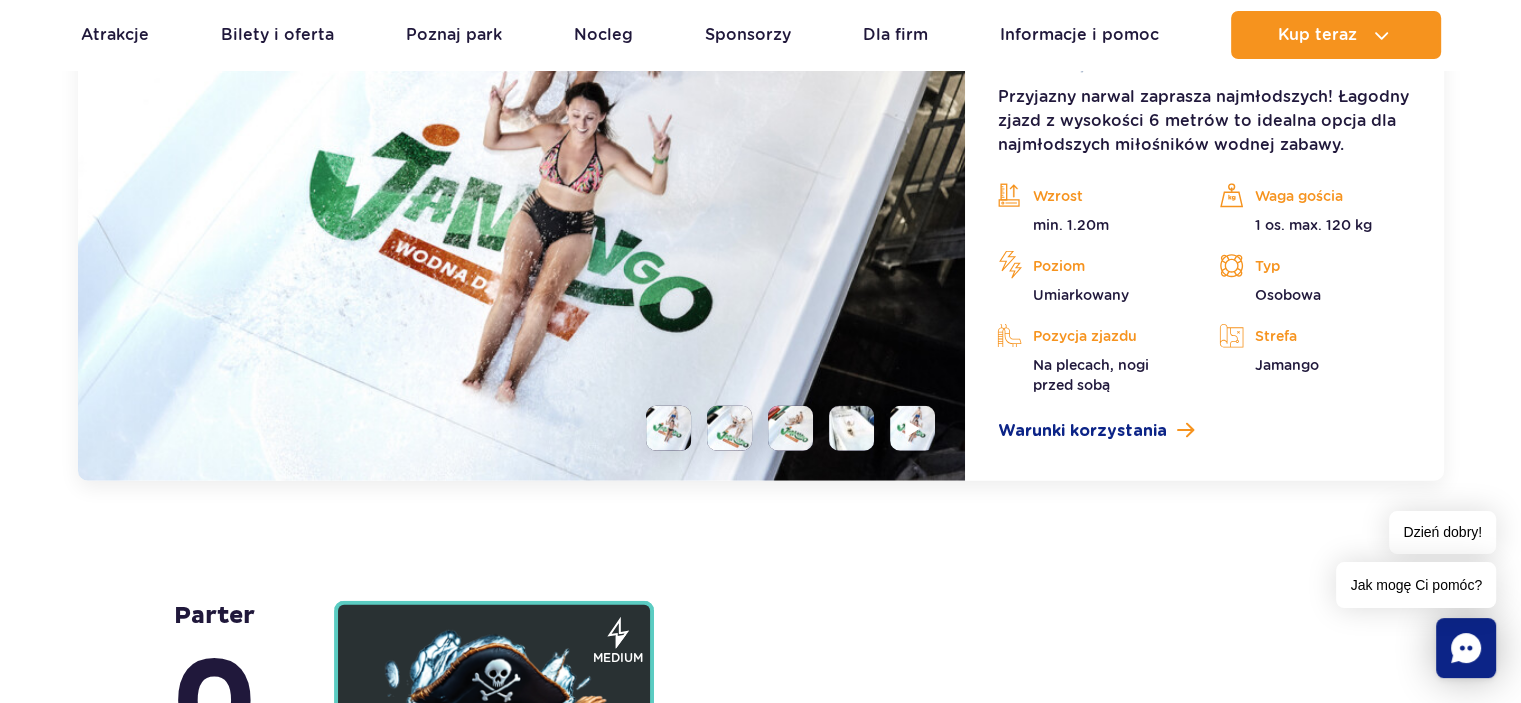 click at bounding box center (729, 428) 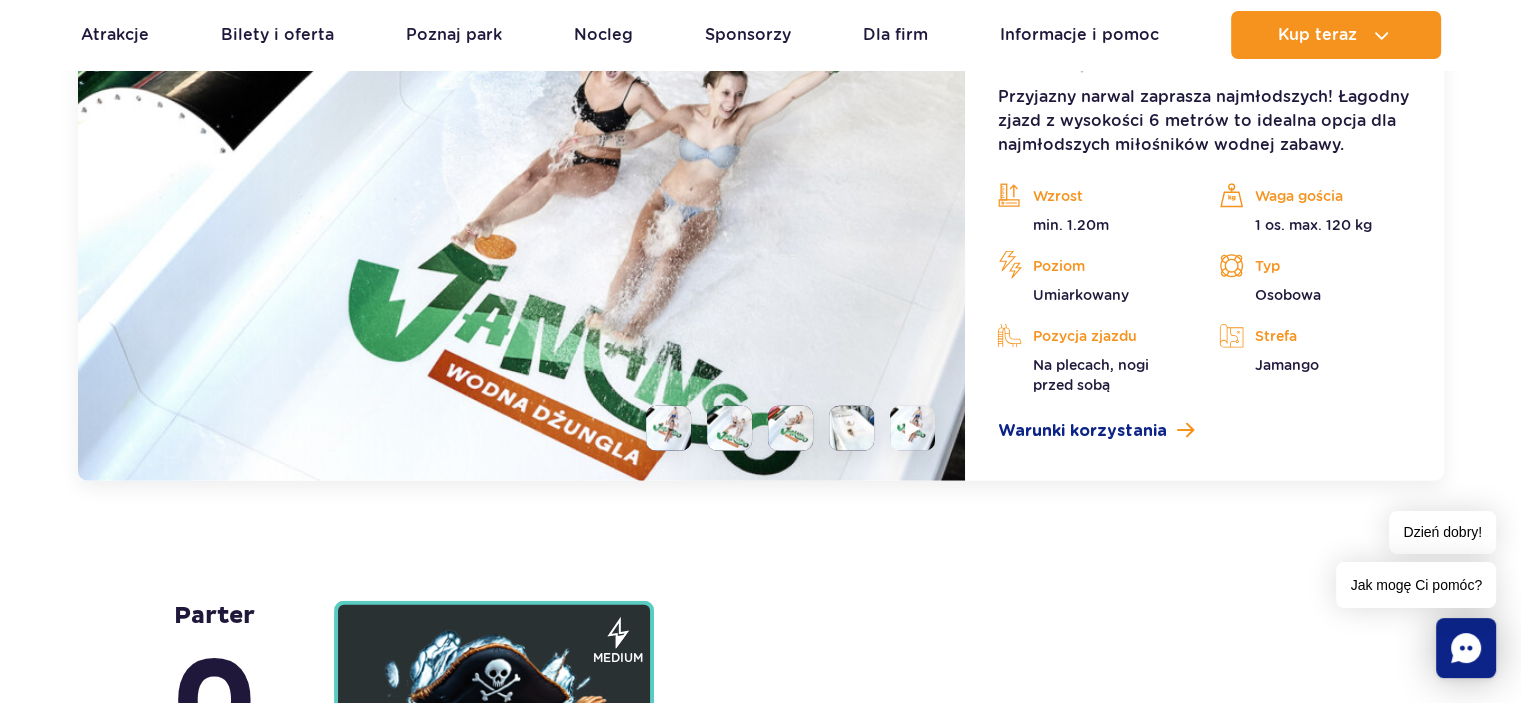 click at bounding box center [790, 428] 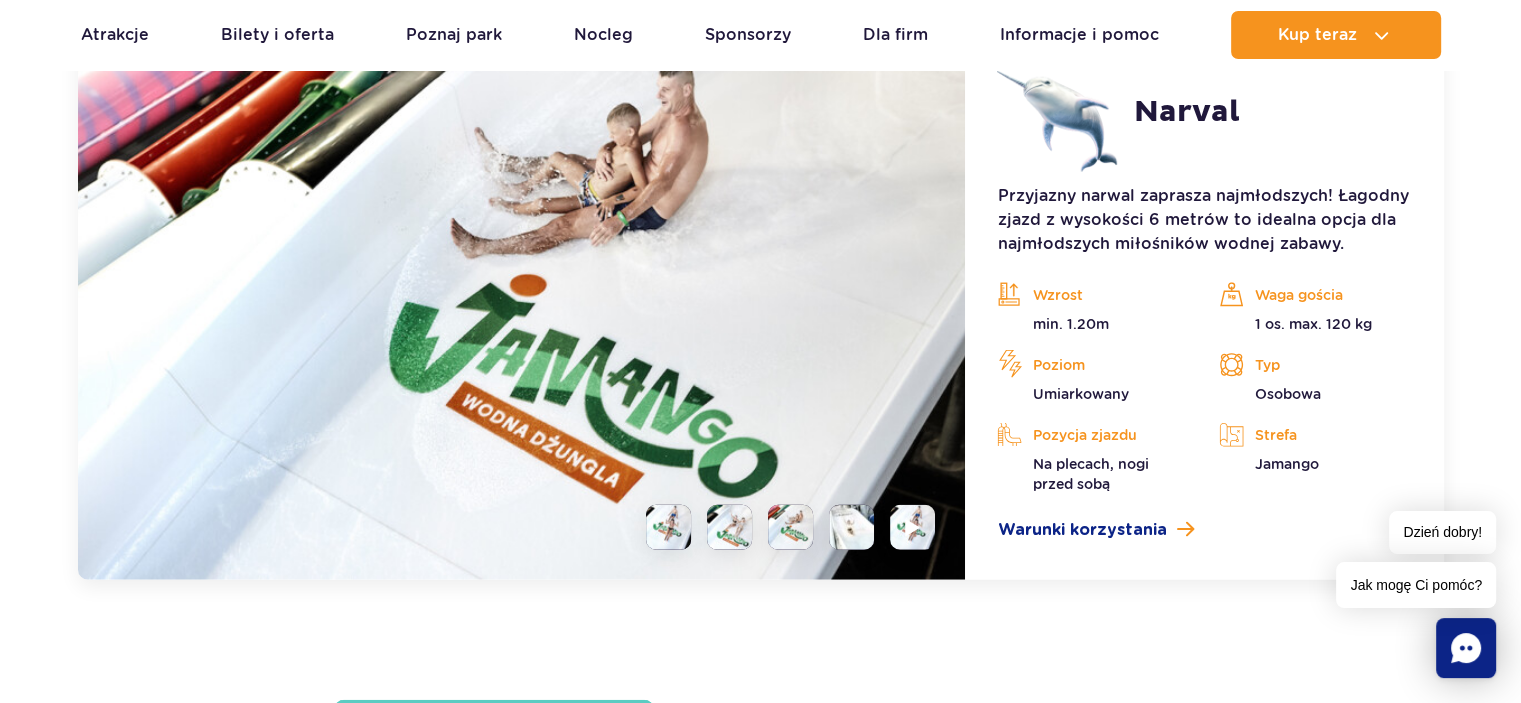 scroll, scrollTop: 4956, scrollLeft: 0, axis: vertical 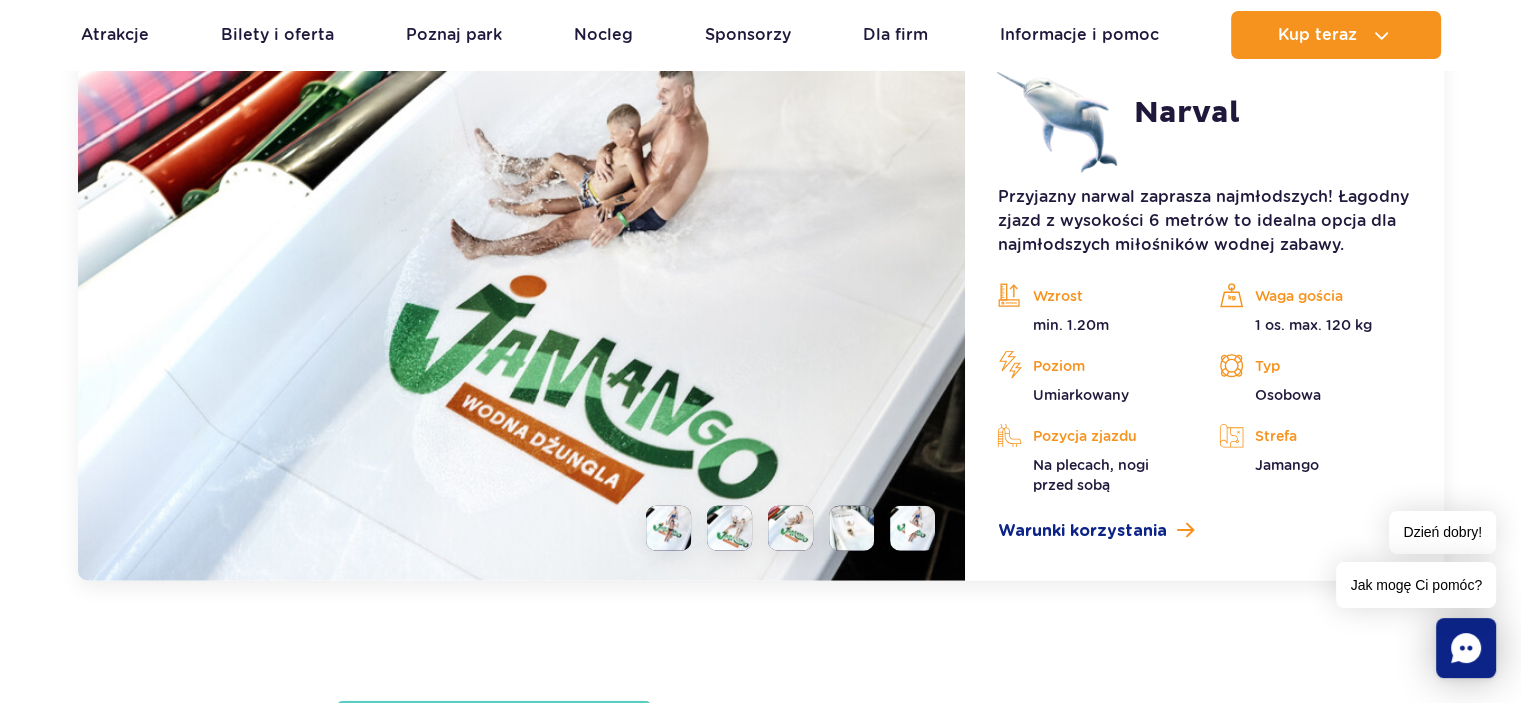 click at bounding box center (851, 528) 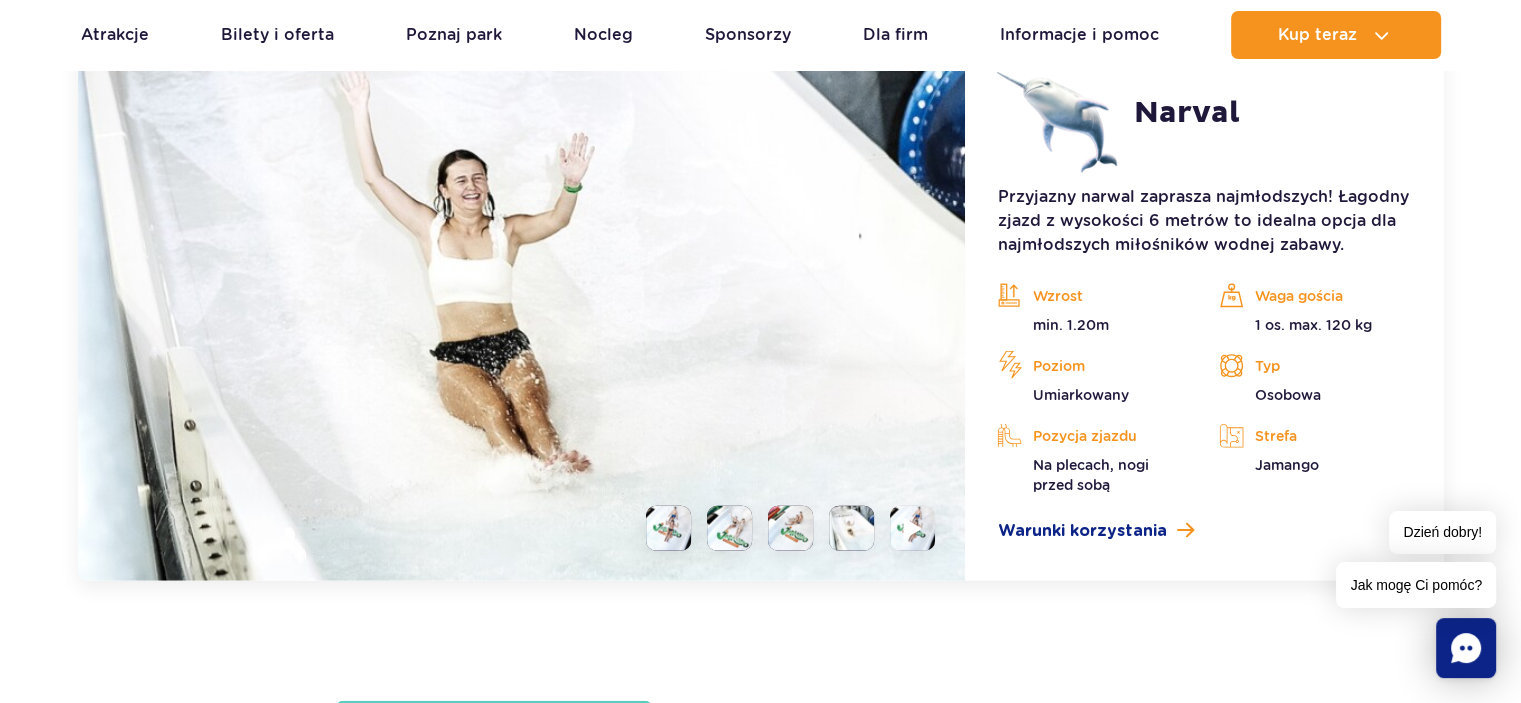 click at bounding box center [912, 528] 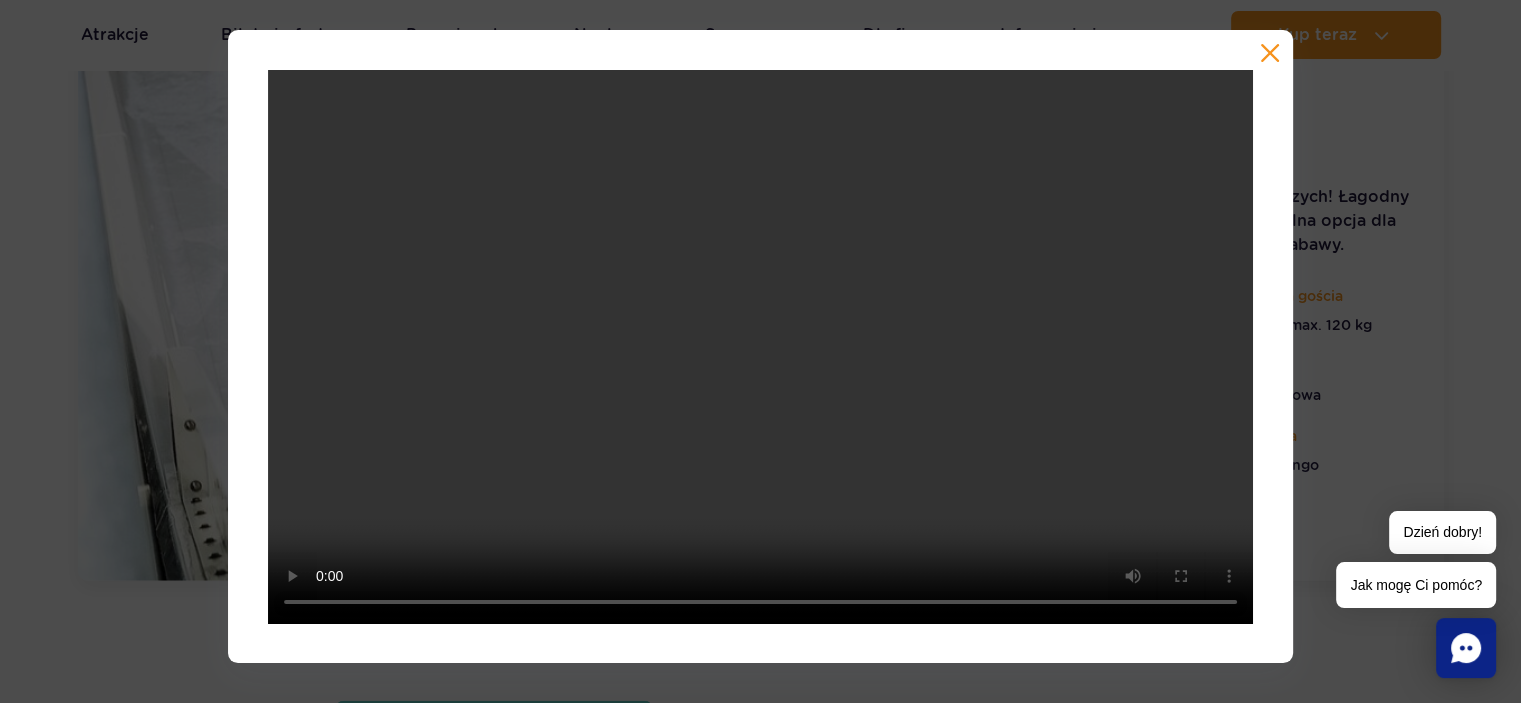 click at bounding box center (760, 346) 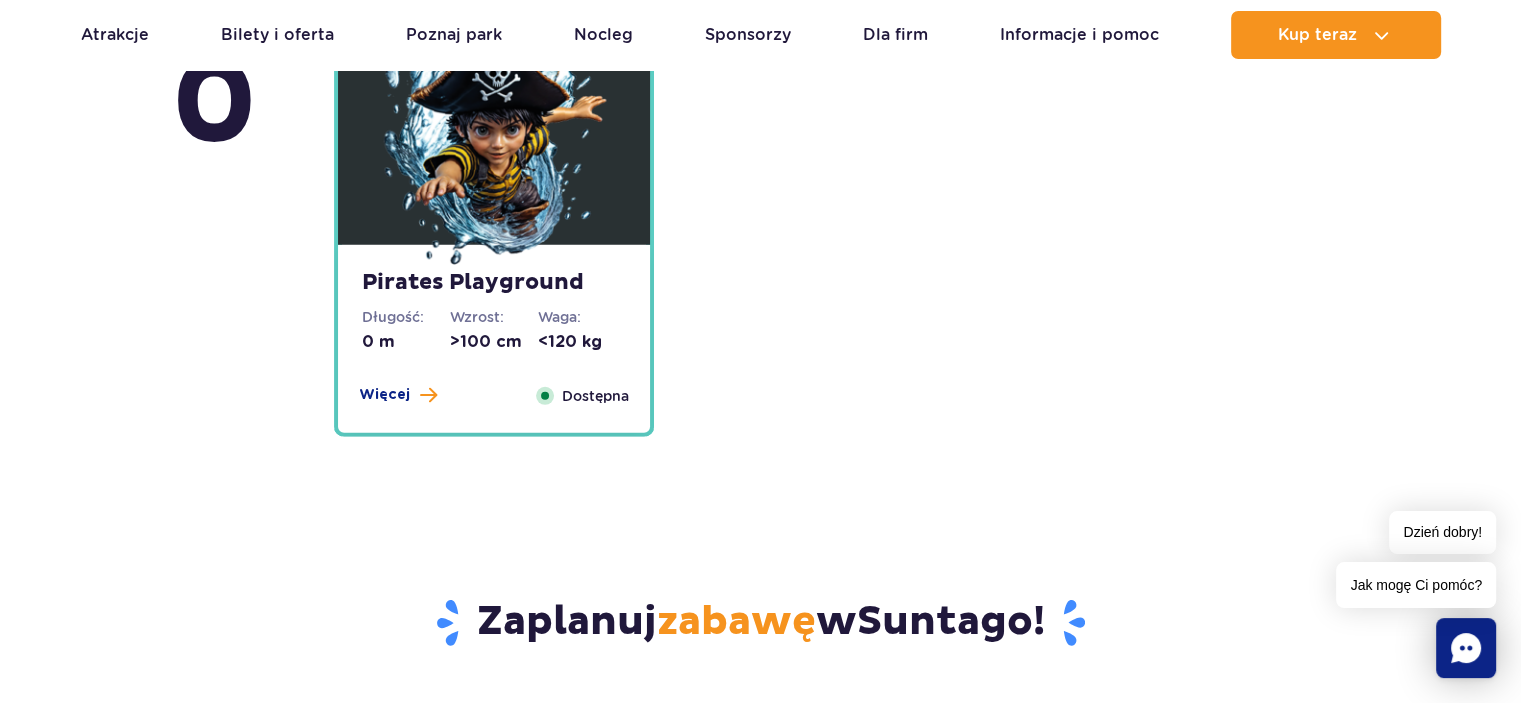 click on "Pirates Playground" at bounding box center (494, 283) 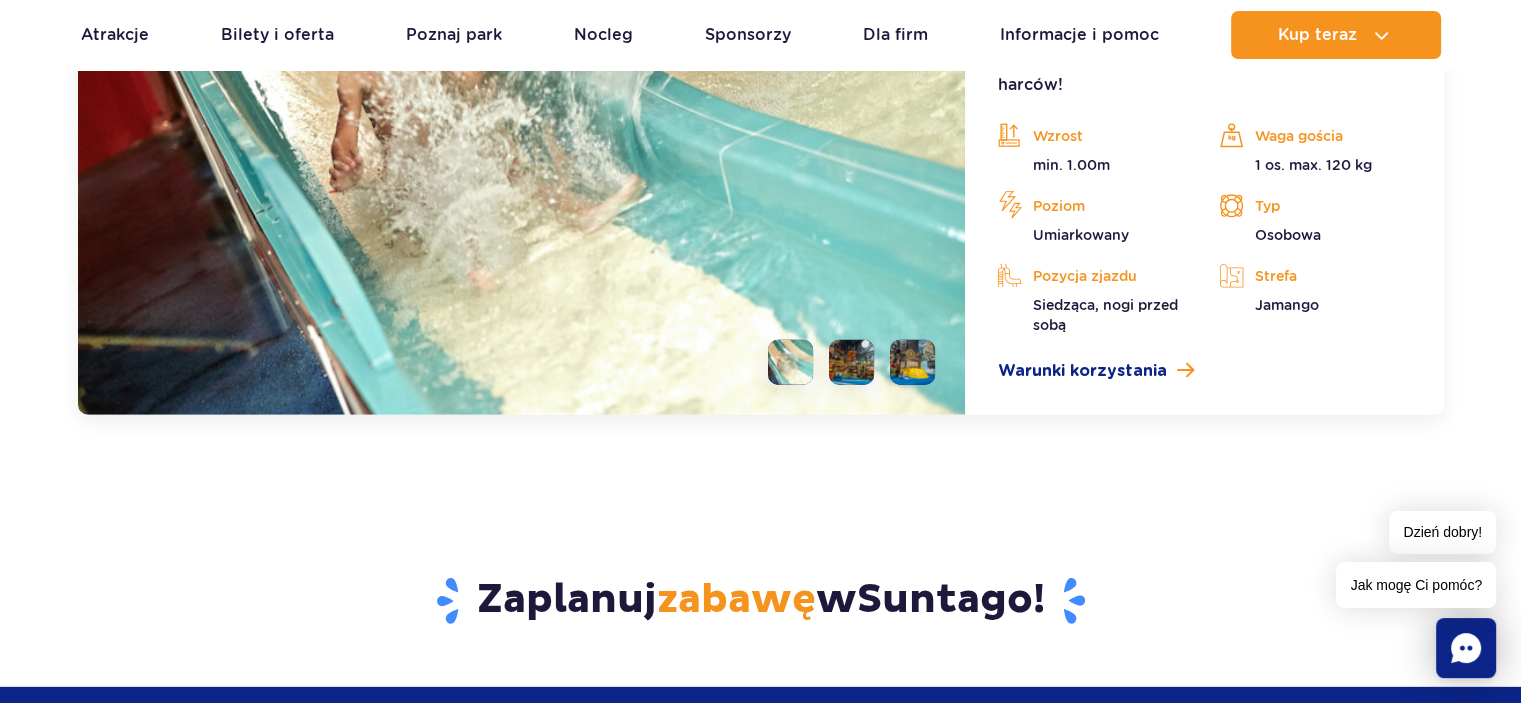 scroll, scrollTop: 5712, scrollLeft: 0, axis: vertical 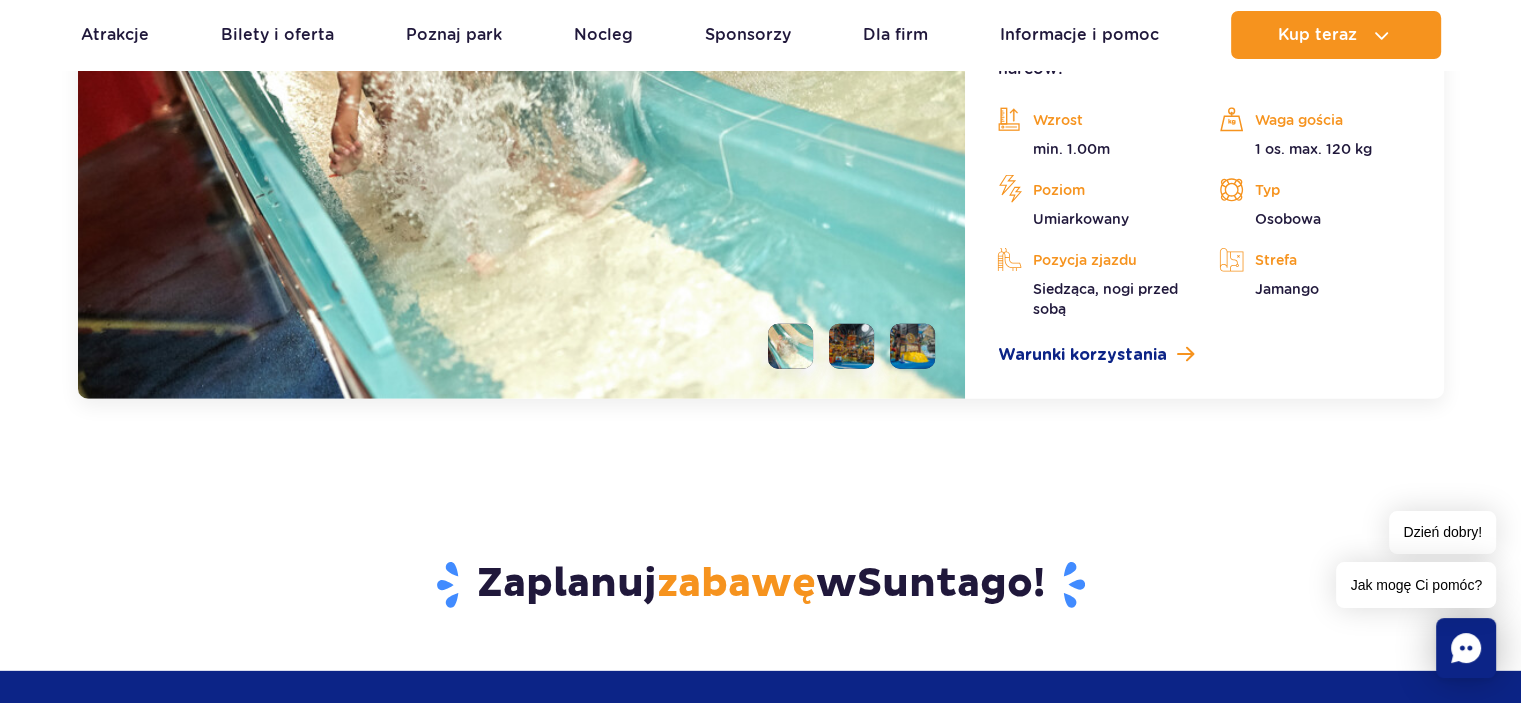 click at bounding box center [851, 346] 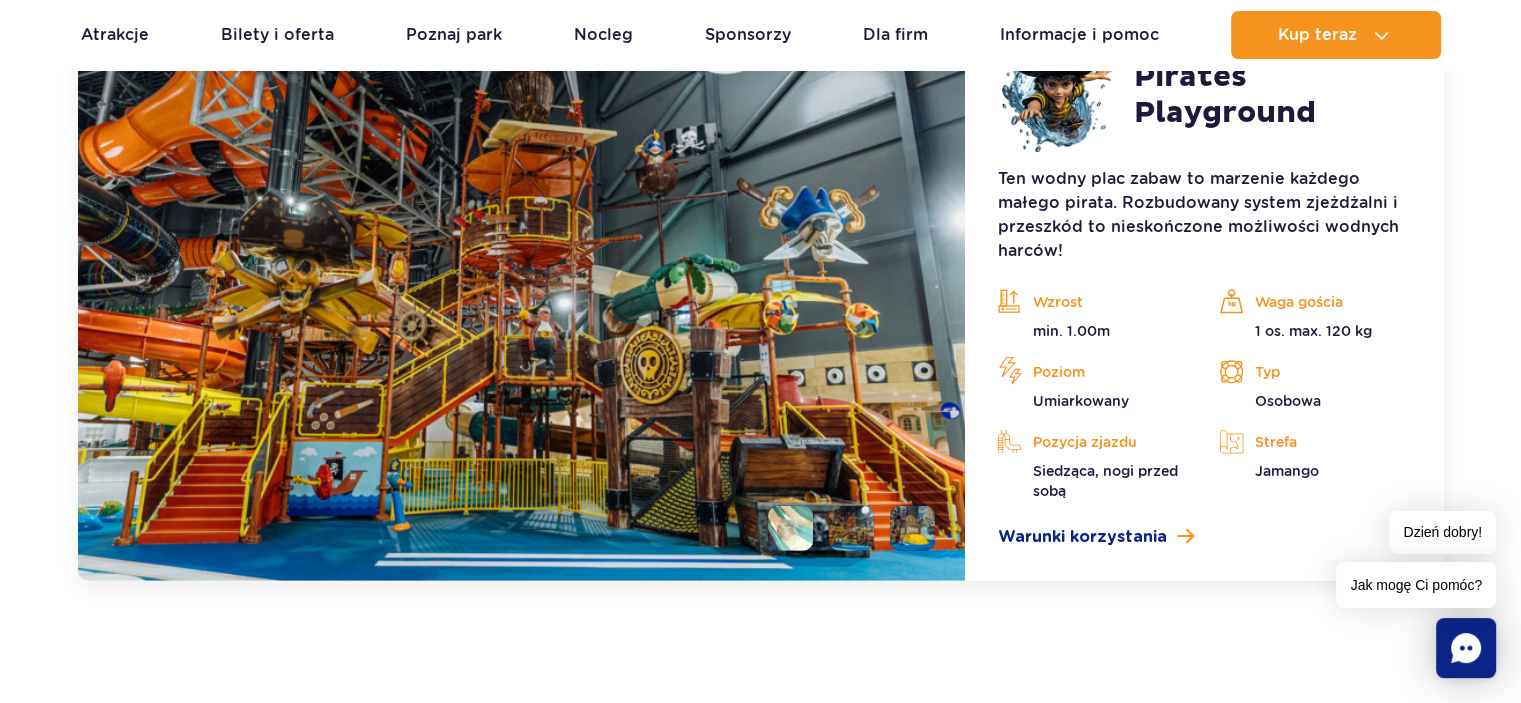 scroll, scrollTop: 5512, scrollLeft: 0, axis: vertical 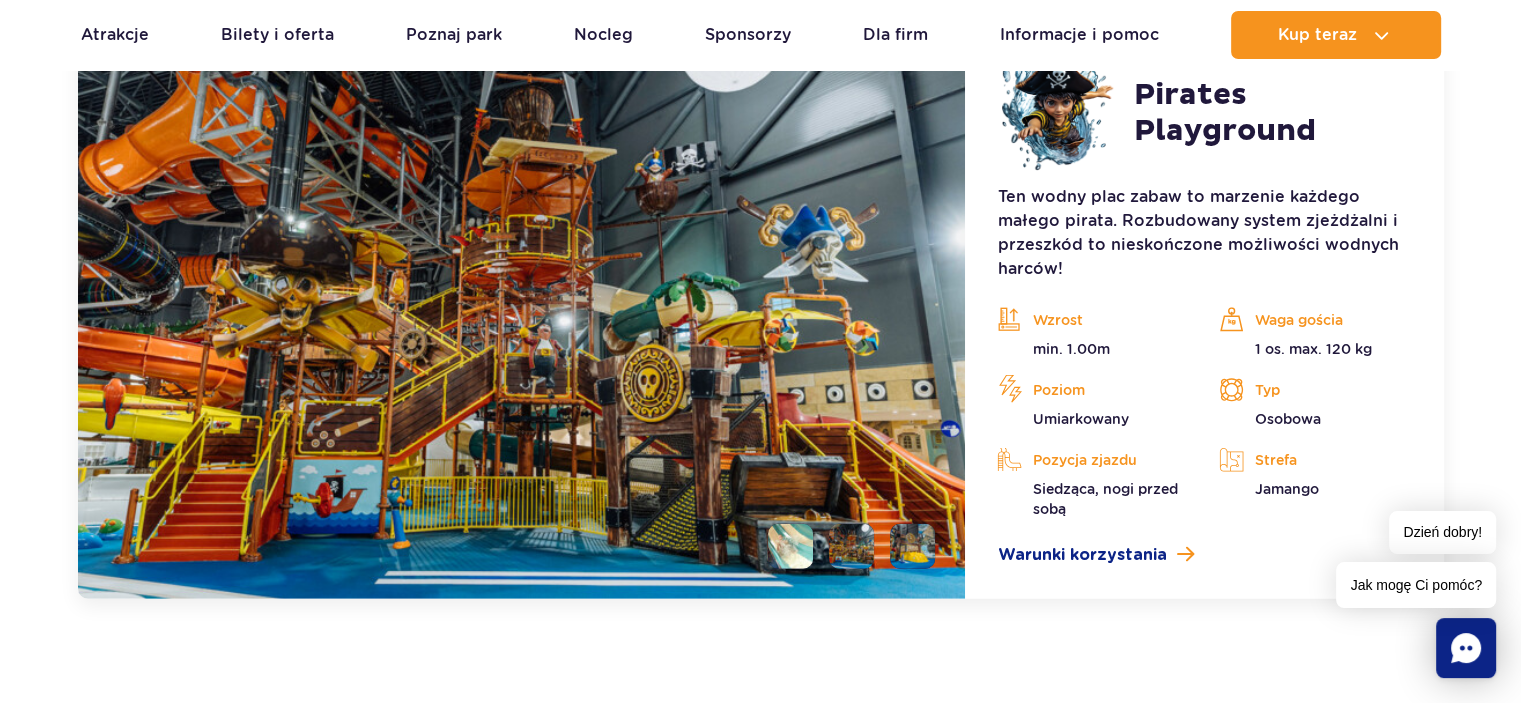 click at bounding box center [912, 546] 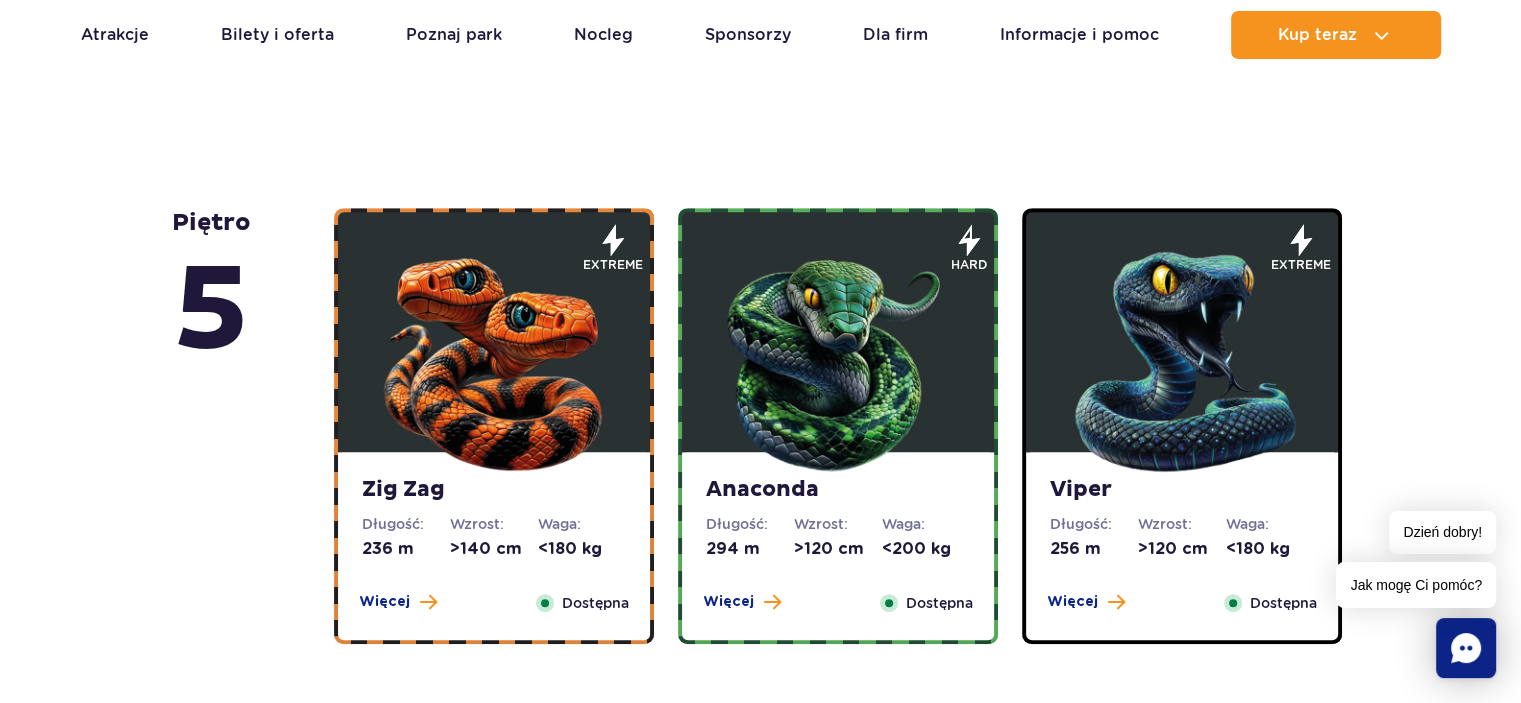 click at bounding box center (494, 357) 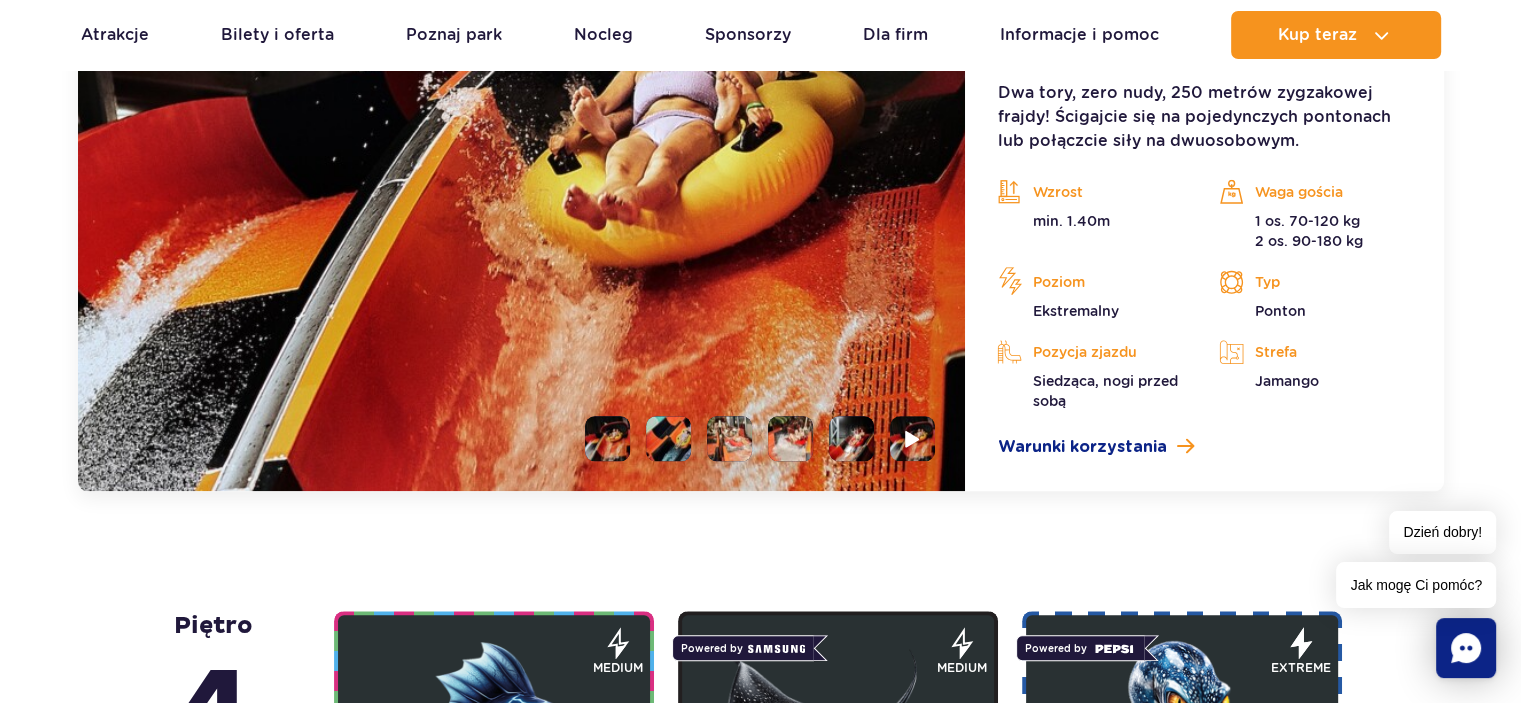 scroll, scrollTop: 1880, scrollLeft: 0, axis: vertical 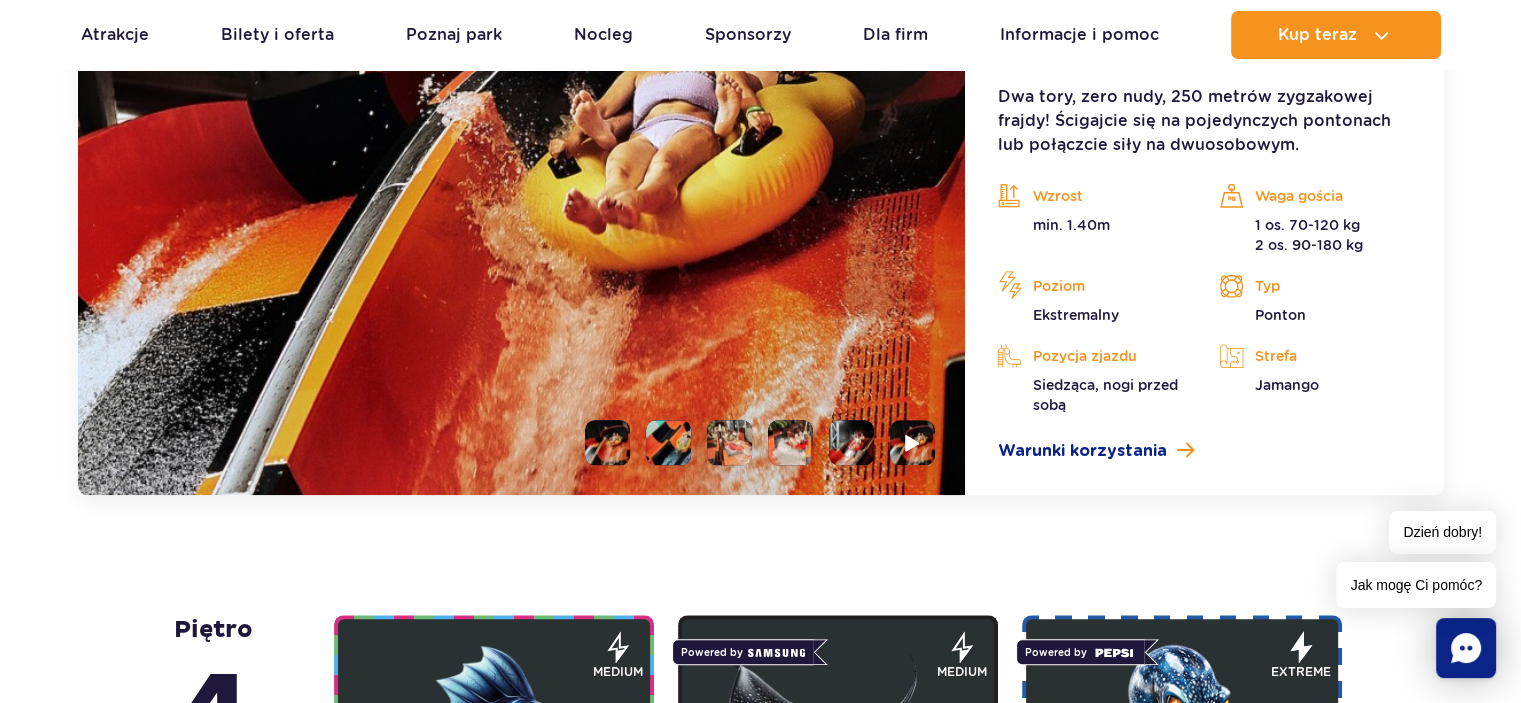 click at bounding box center [668, 442] 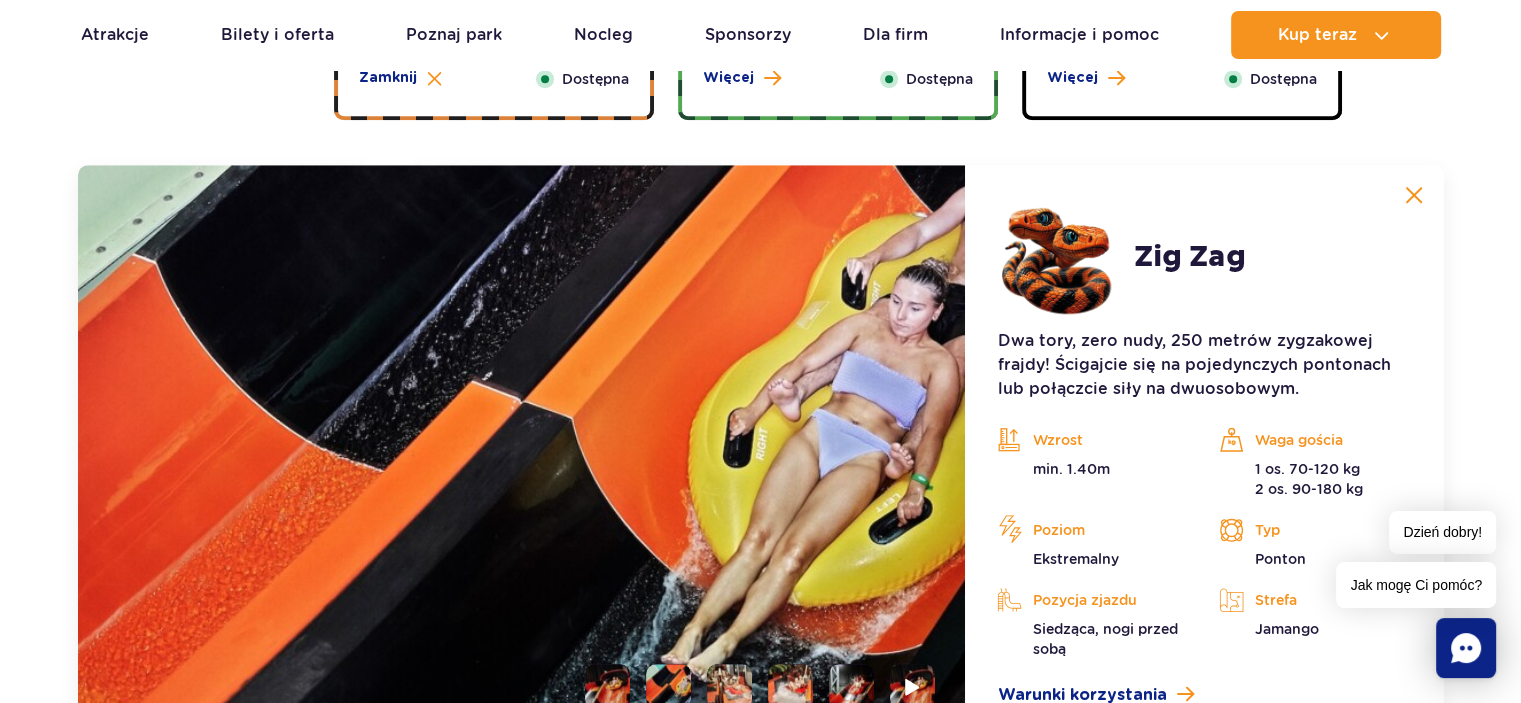 scroll, scrollTop: 1680, scrollLeft: 0, axis: vertical 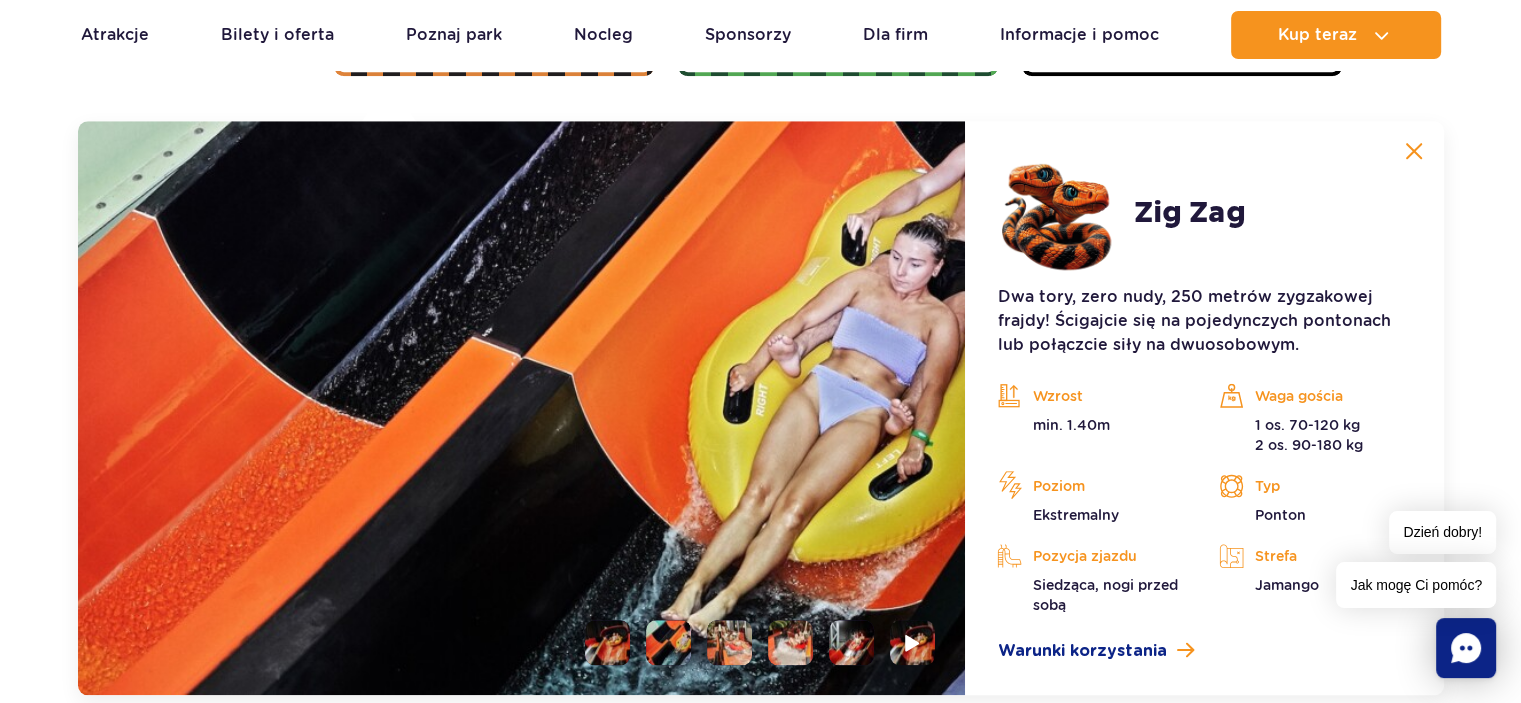 click at bounding box center (729, 642) 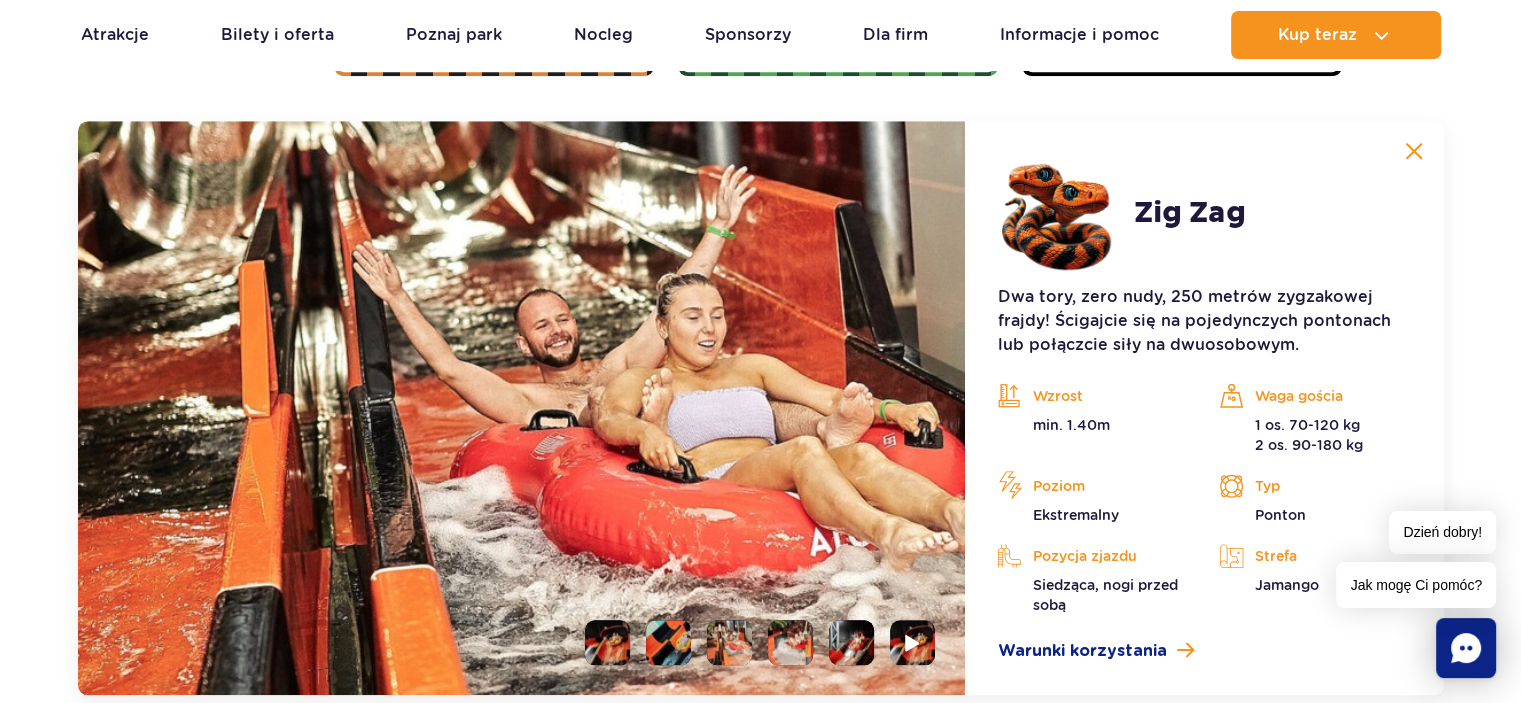click at bounding box center [790, 642] 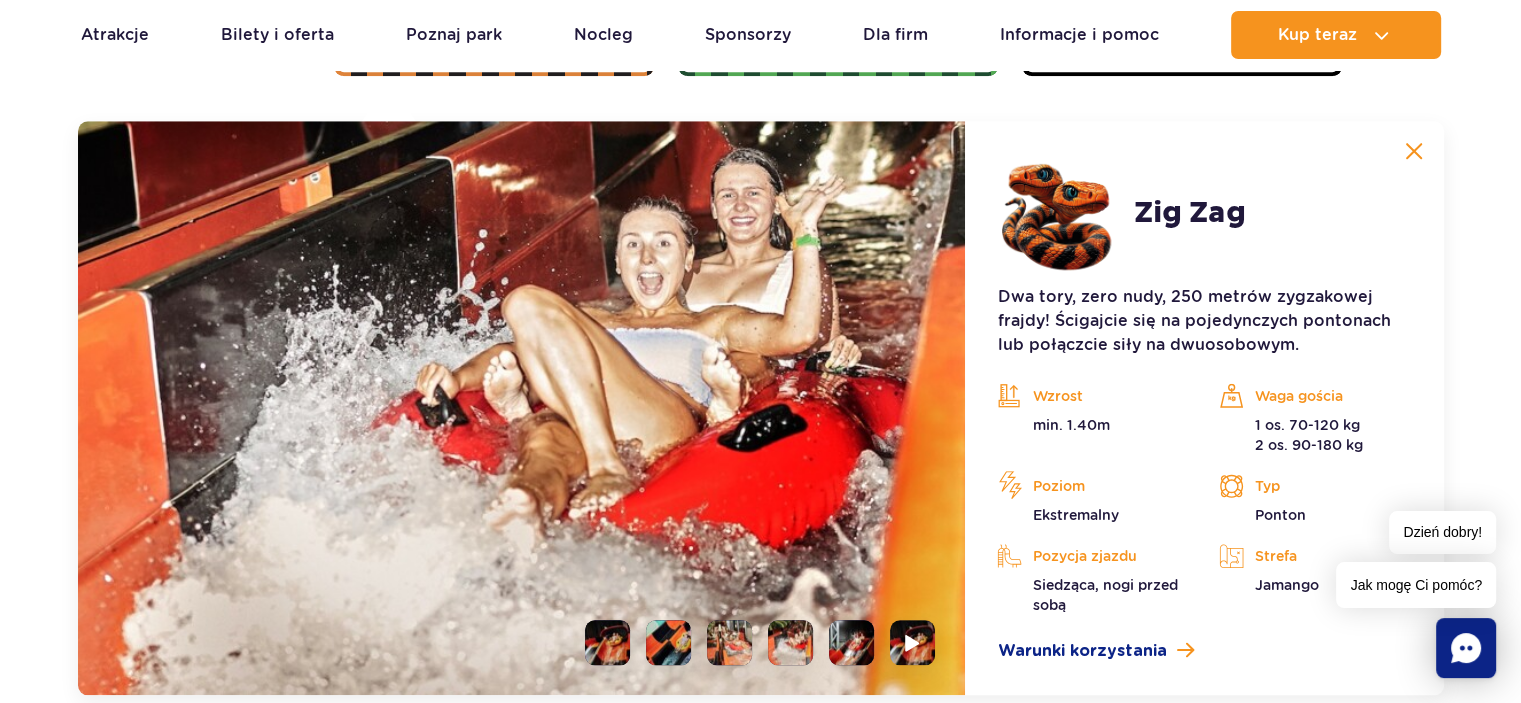 click at bounding box center [851, 642] 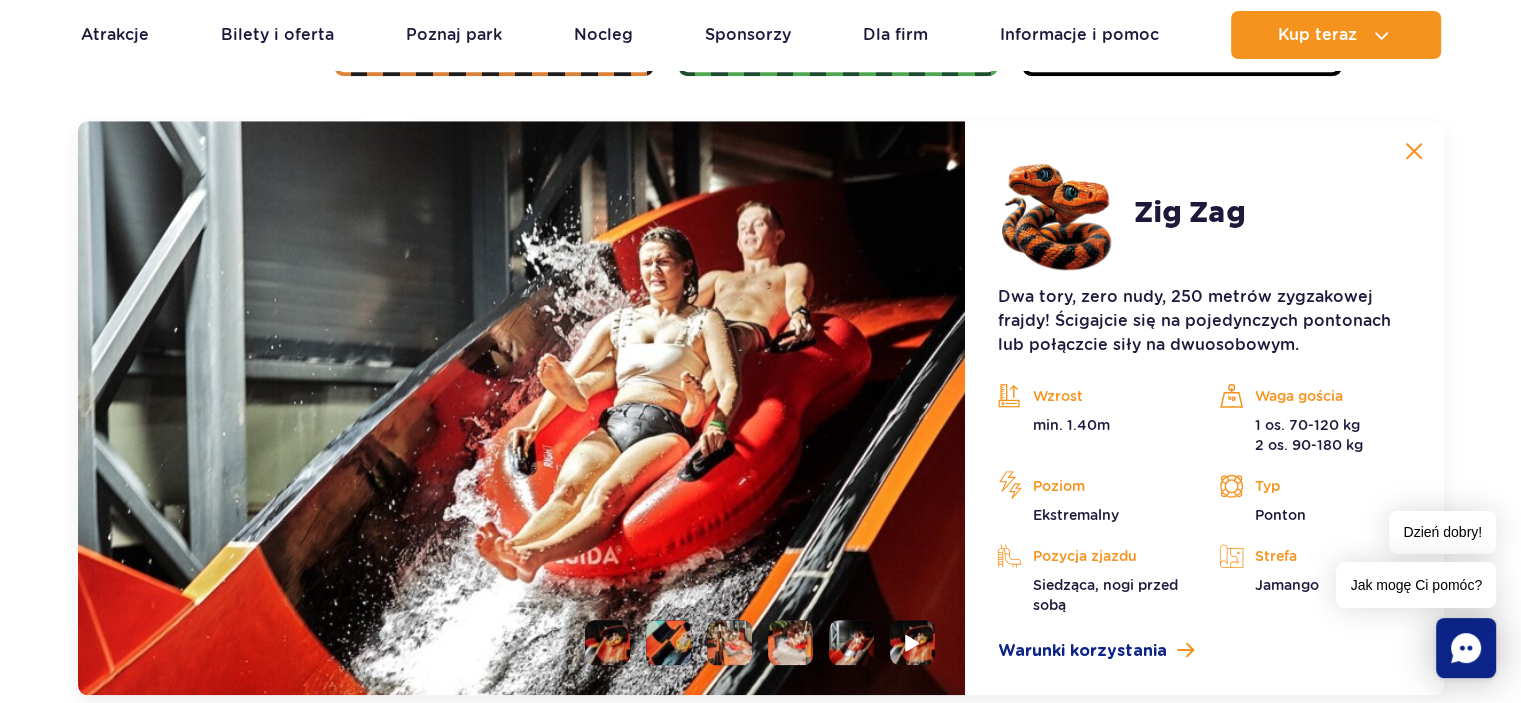click at bounding box center (790, 642) 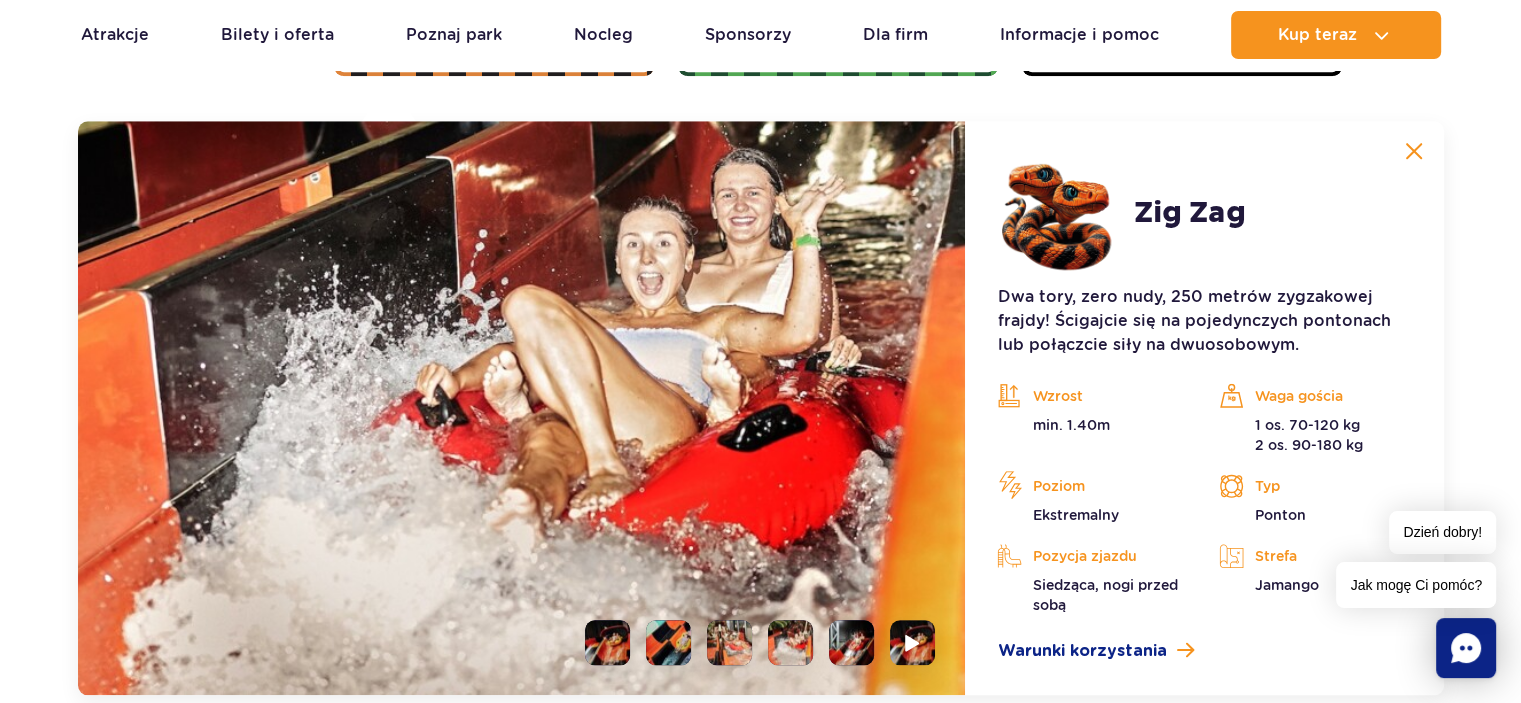 click at bounding box center (851, 642) 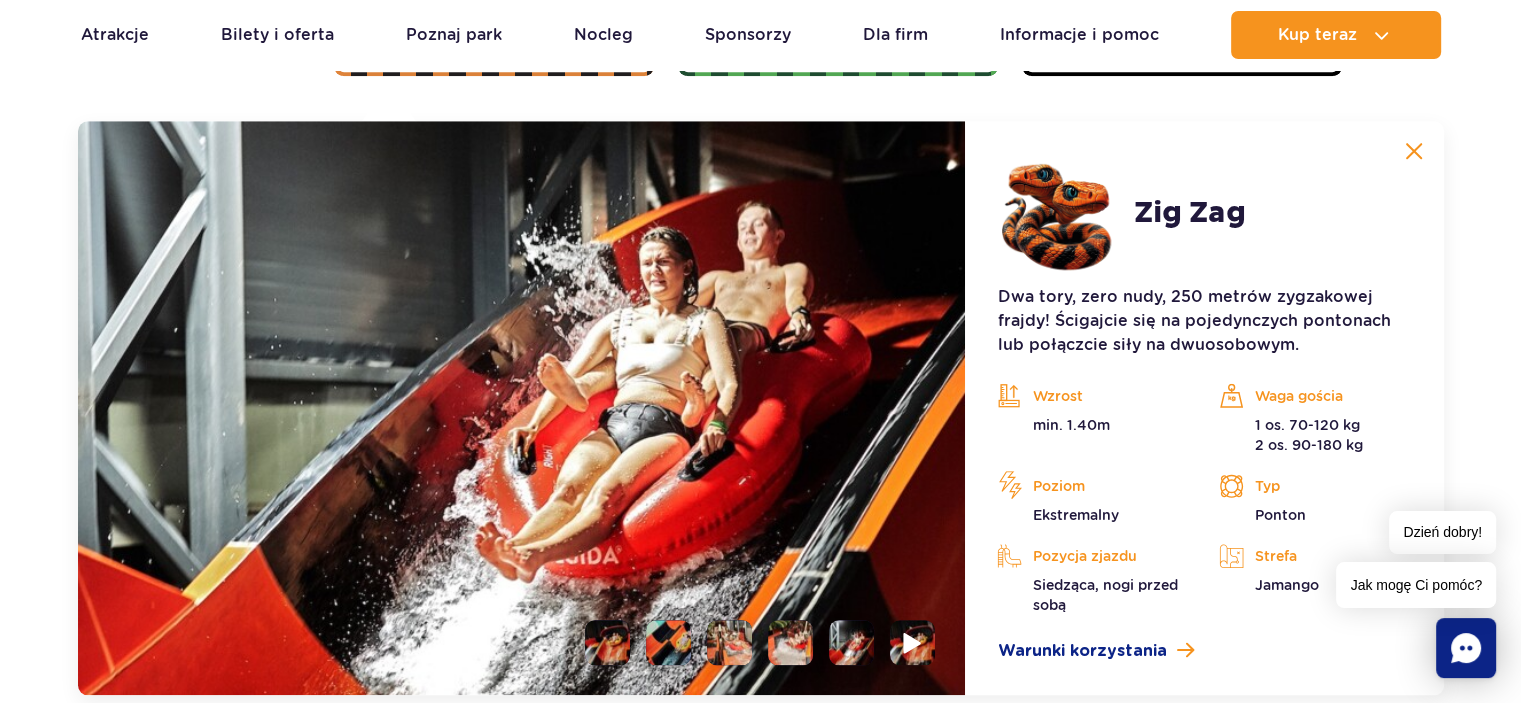 click at bounding box center (913, 642) 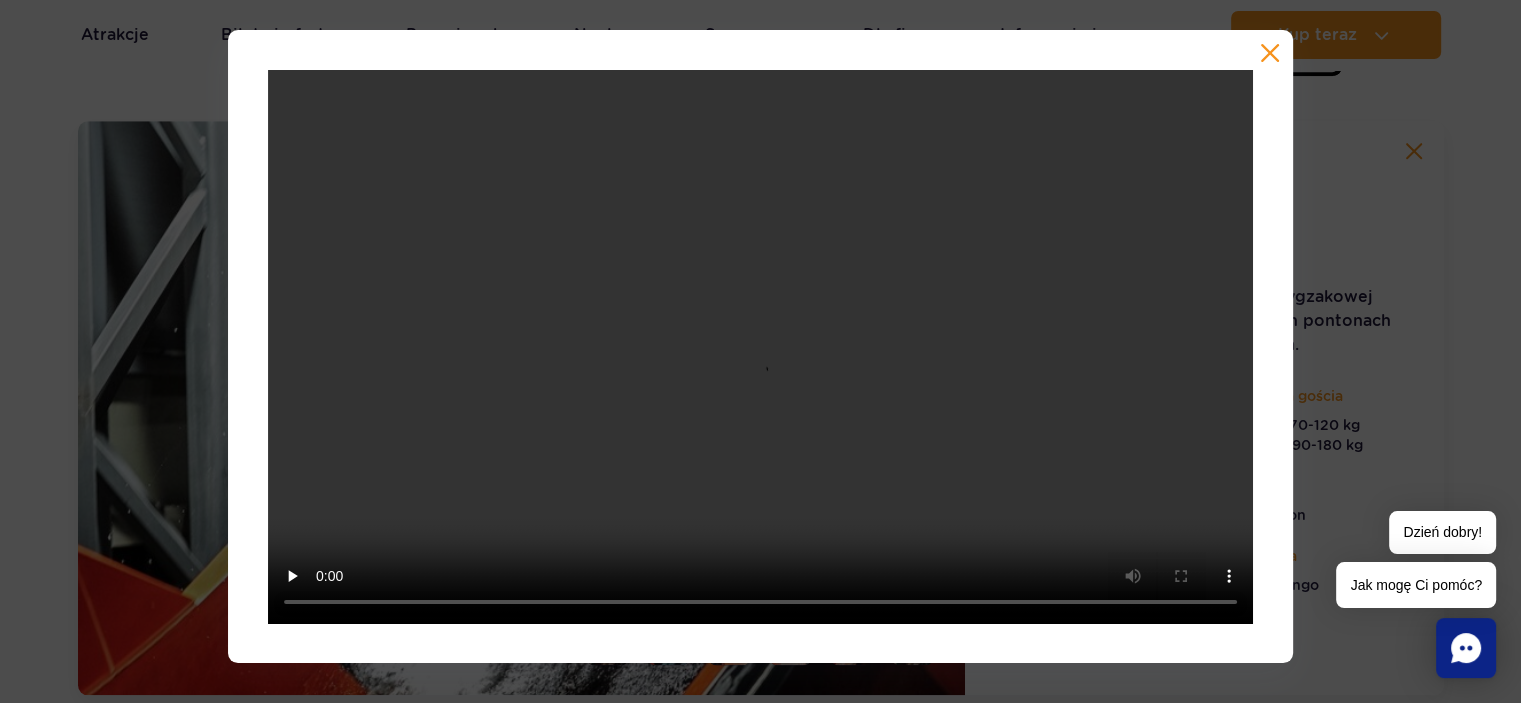 drag, startPoint x: 101, startPoint y: 362, endPoint x: 72, endPoint y: 317, distance: 53.535034 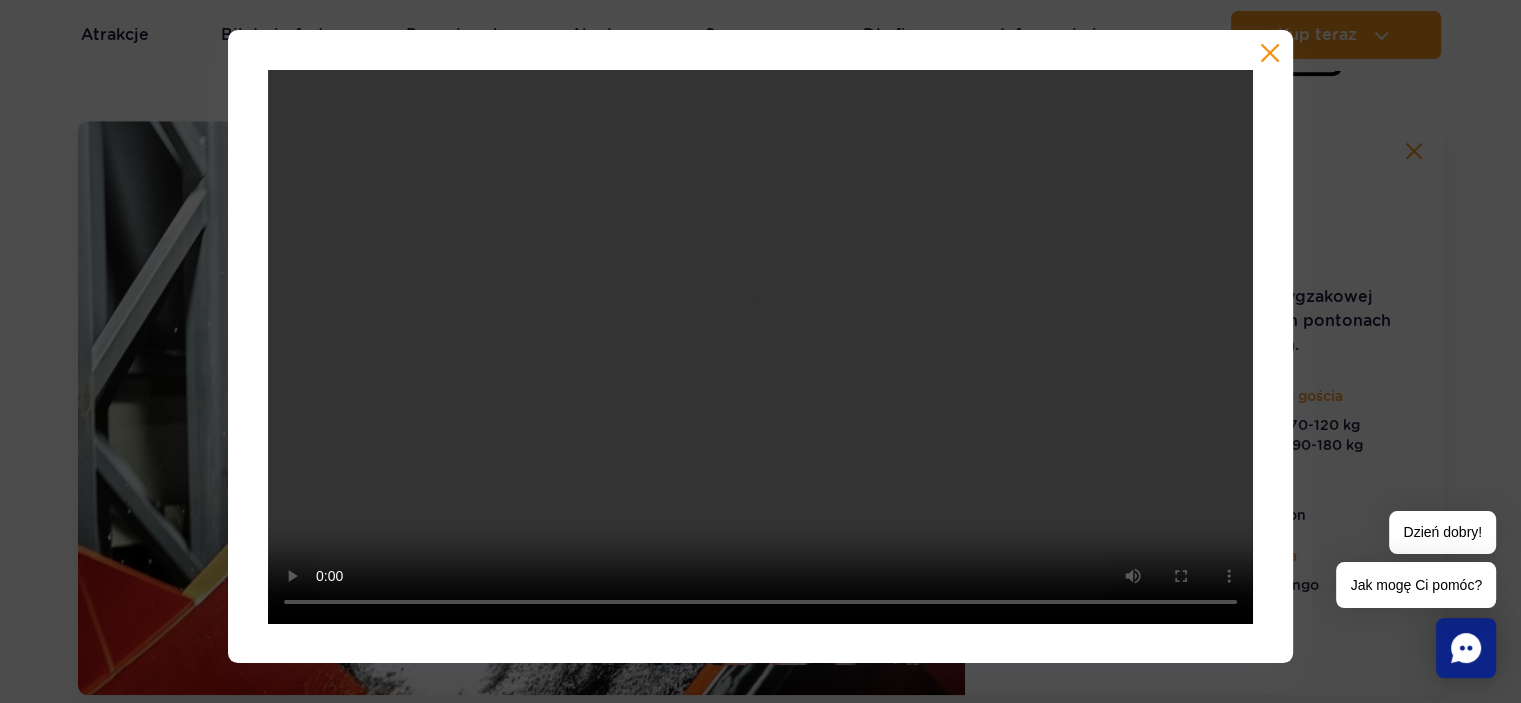 click at bounding box center [760, 346] 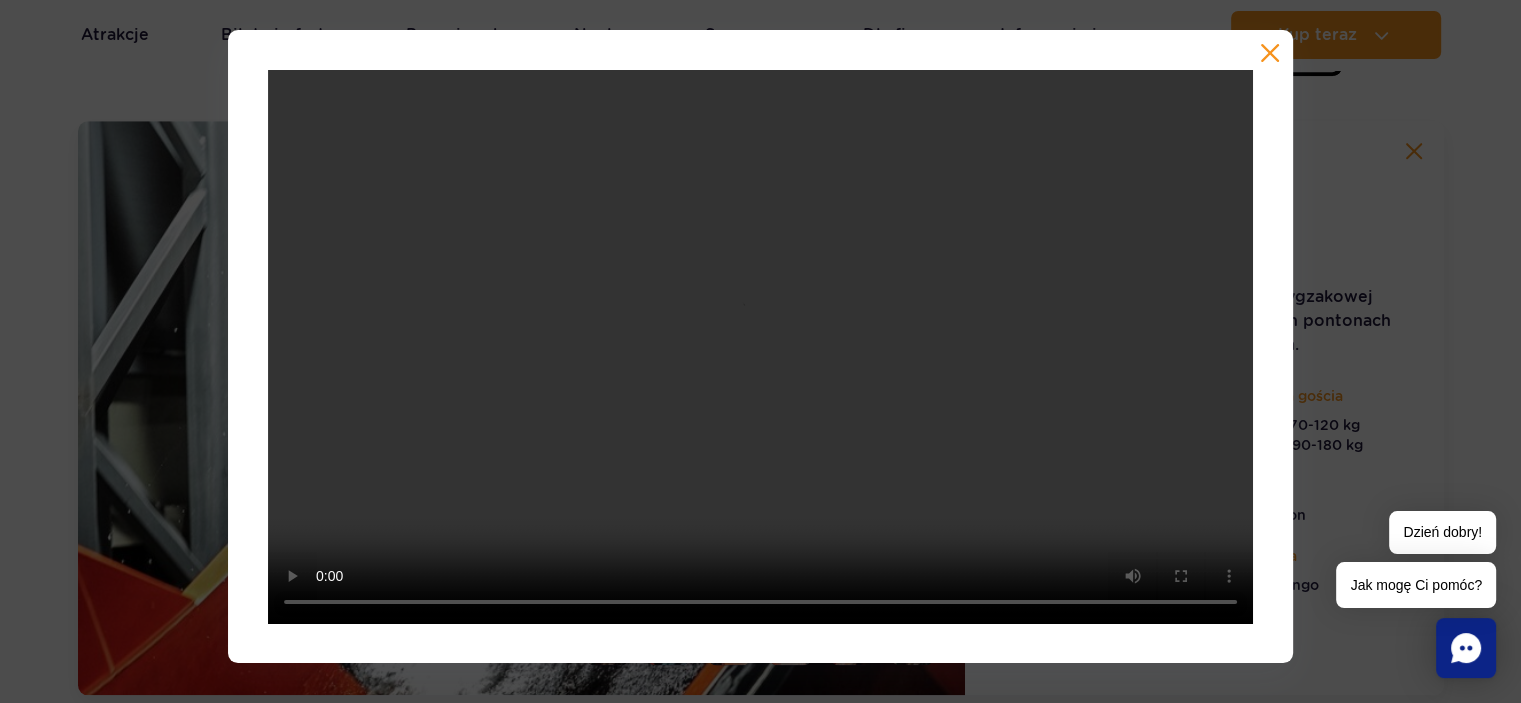 click at bounding box center [760, 346] 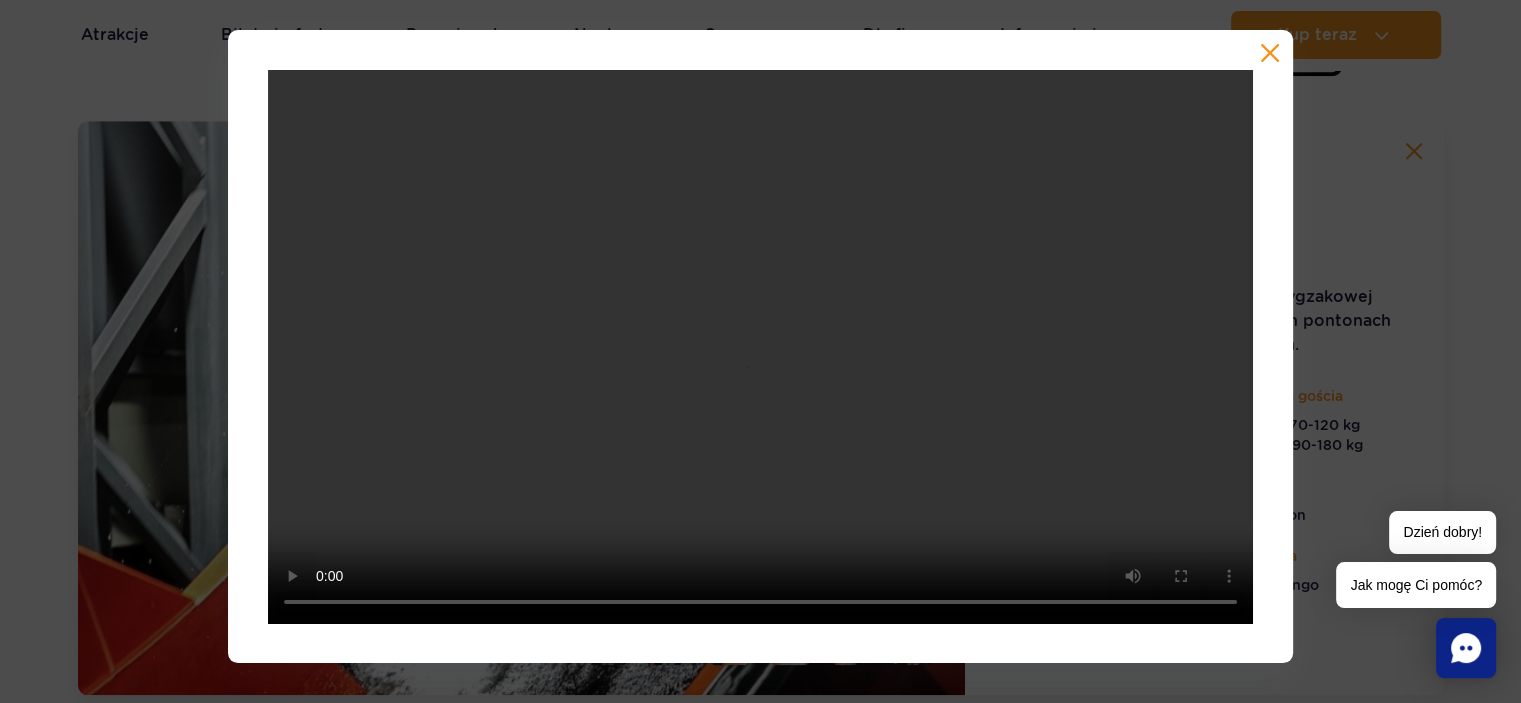 click at bounding box center [1270, 53] 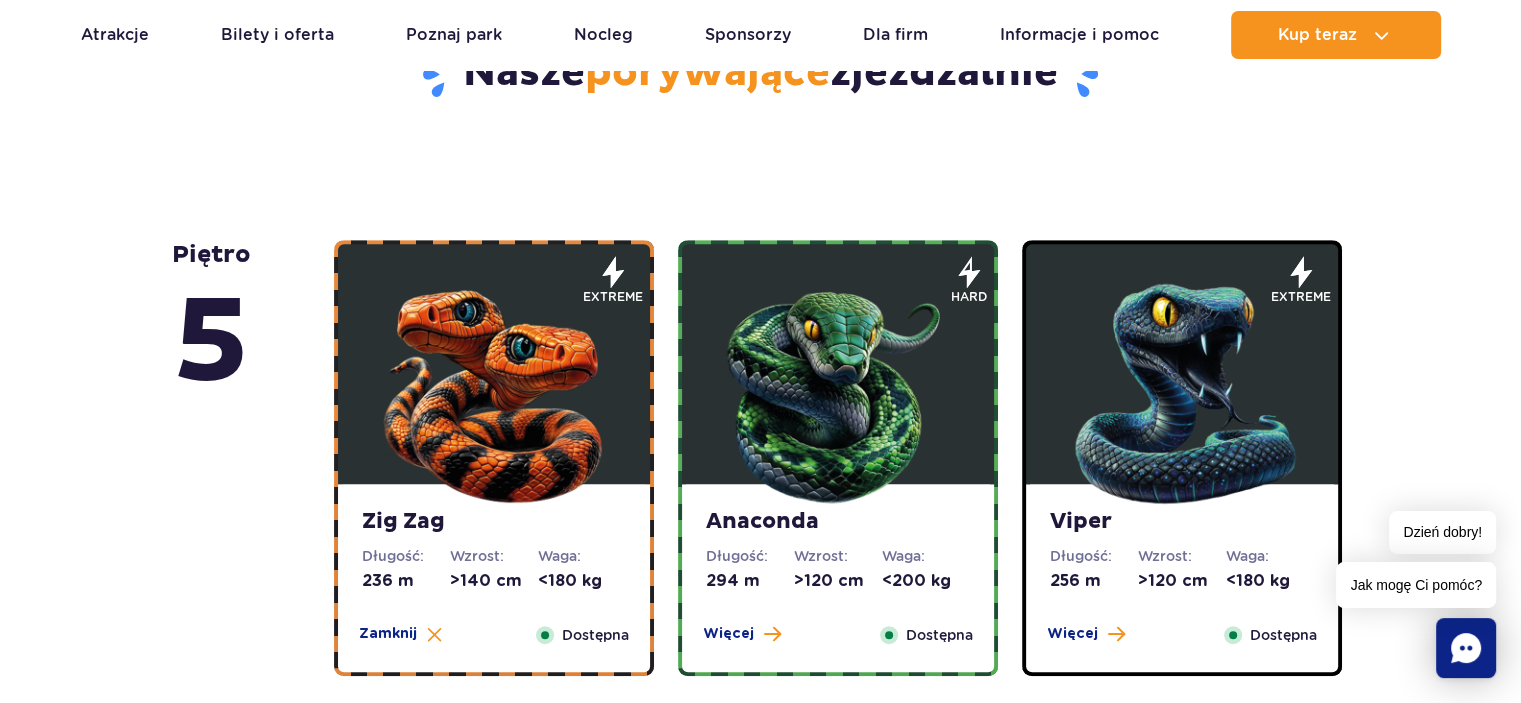 click at bounding box center [838, 389] 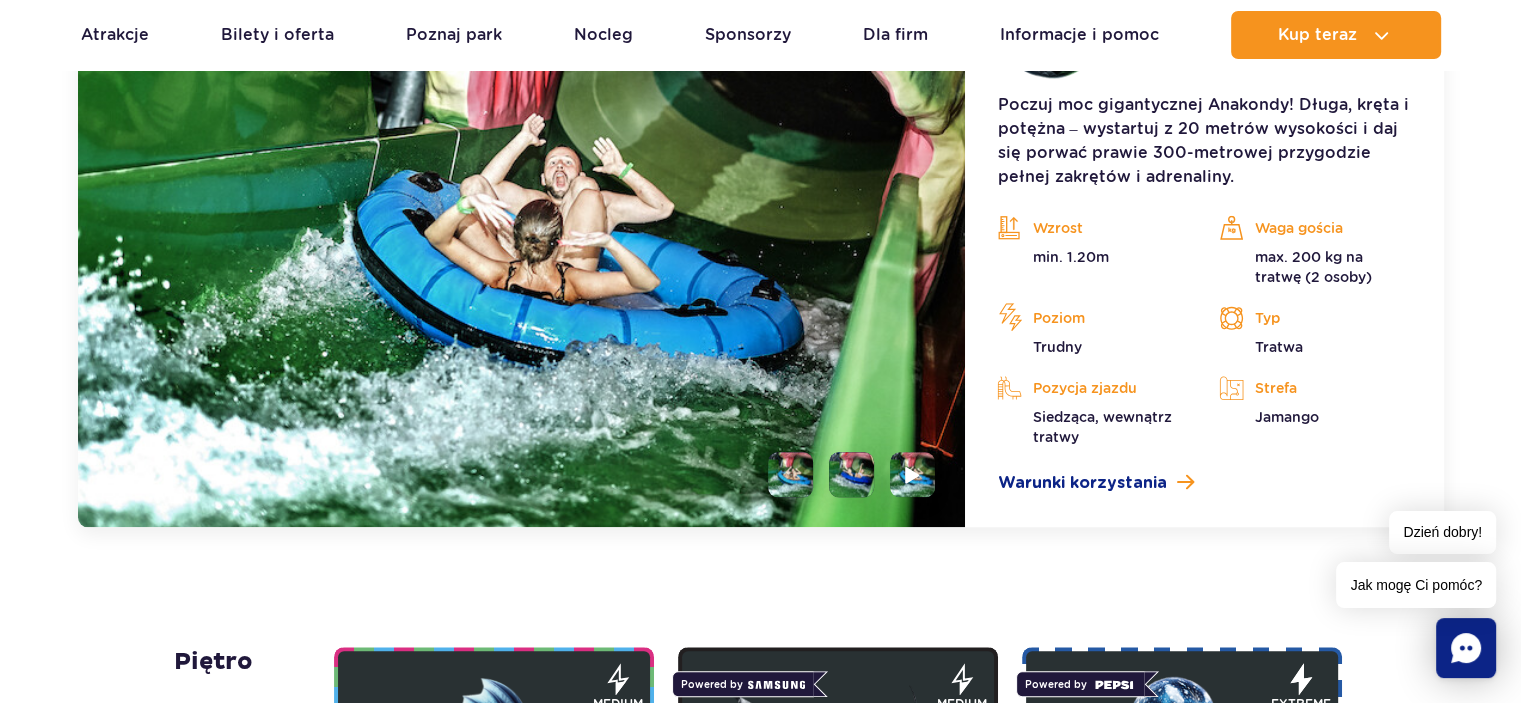 scroll, scrollTop: 1880, scrollLeft: 0, axis: vertical 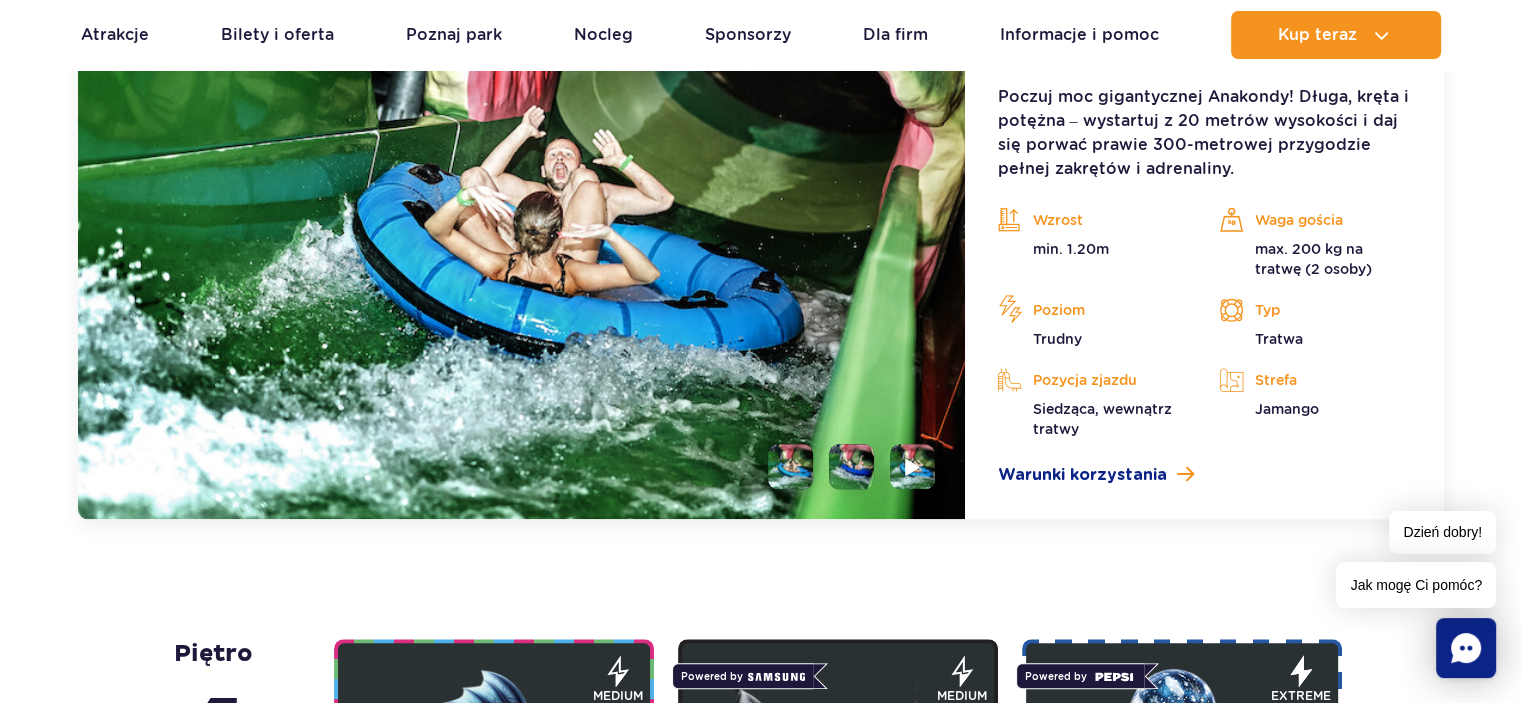 click at bounding box center (790, 466) 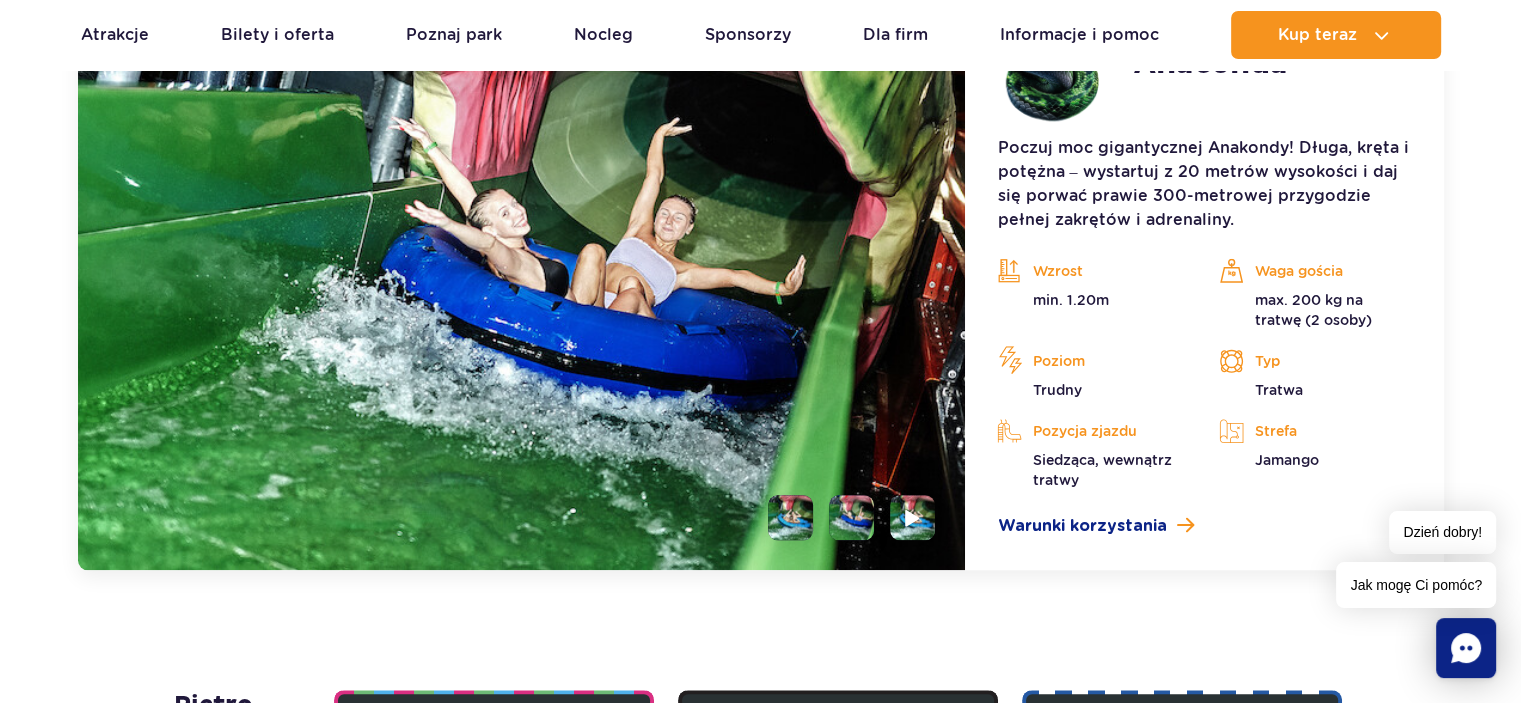 scroll, scrollTop: 1680, scrollLeft: 0, axis: vertical 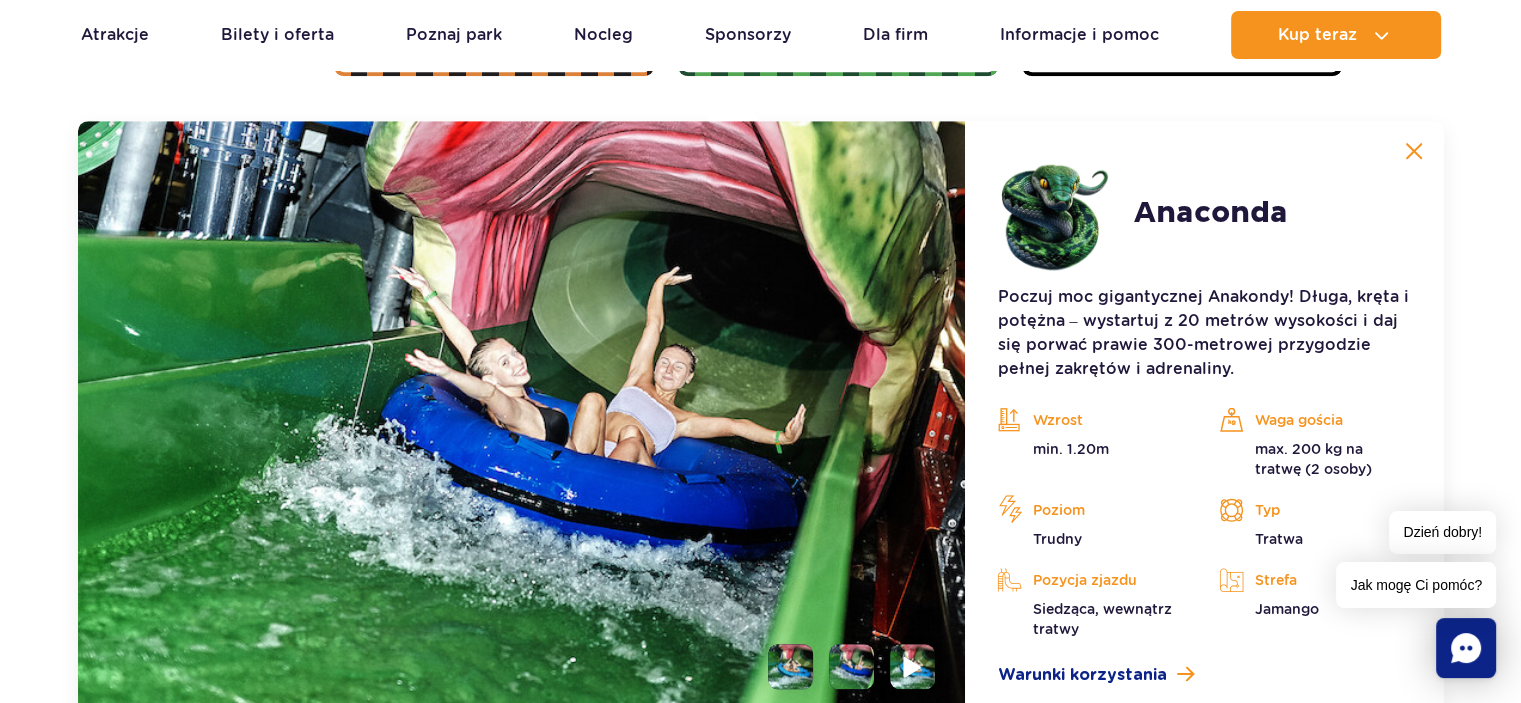 click at bounding box center (913, 666) 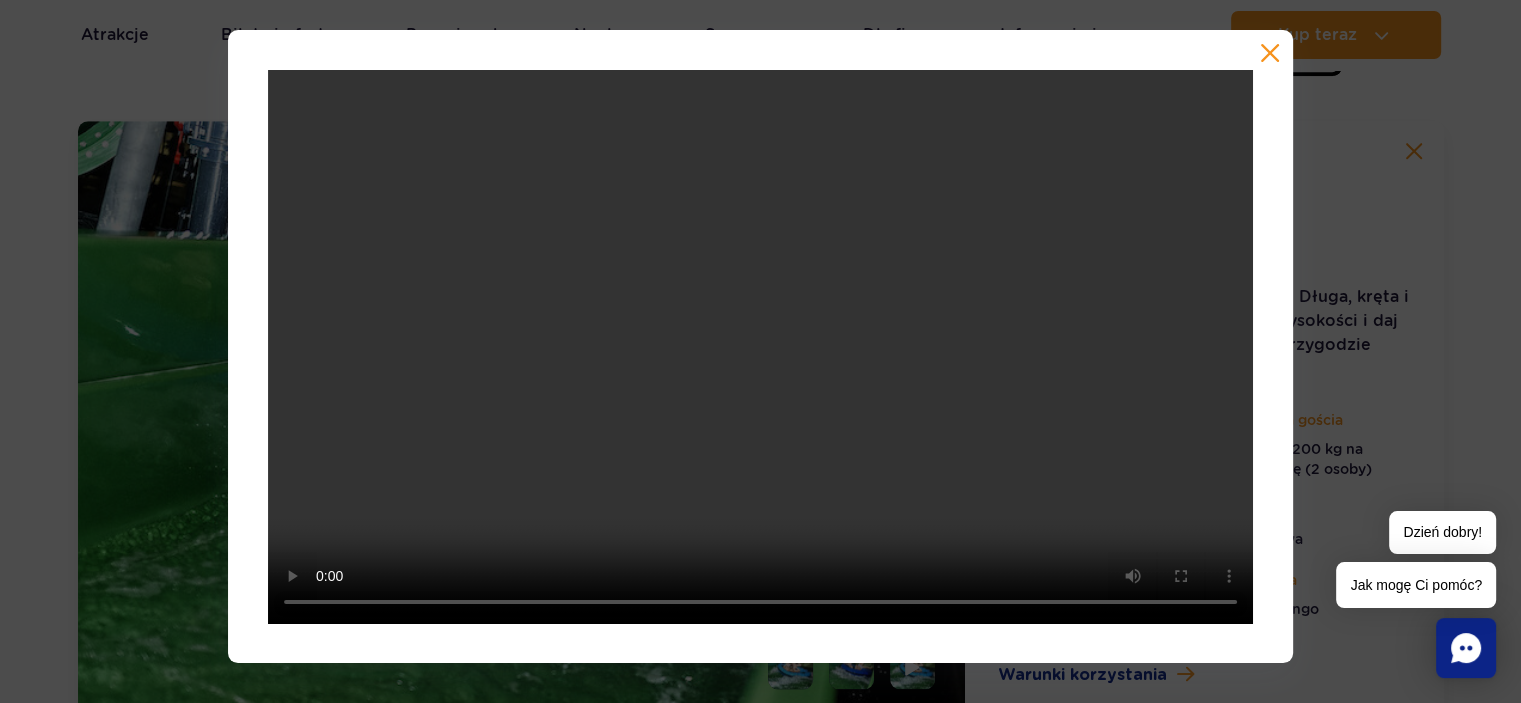 click at bounding box center [1270, 53] 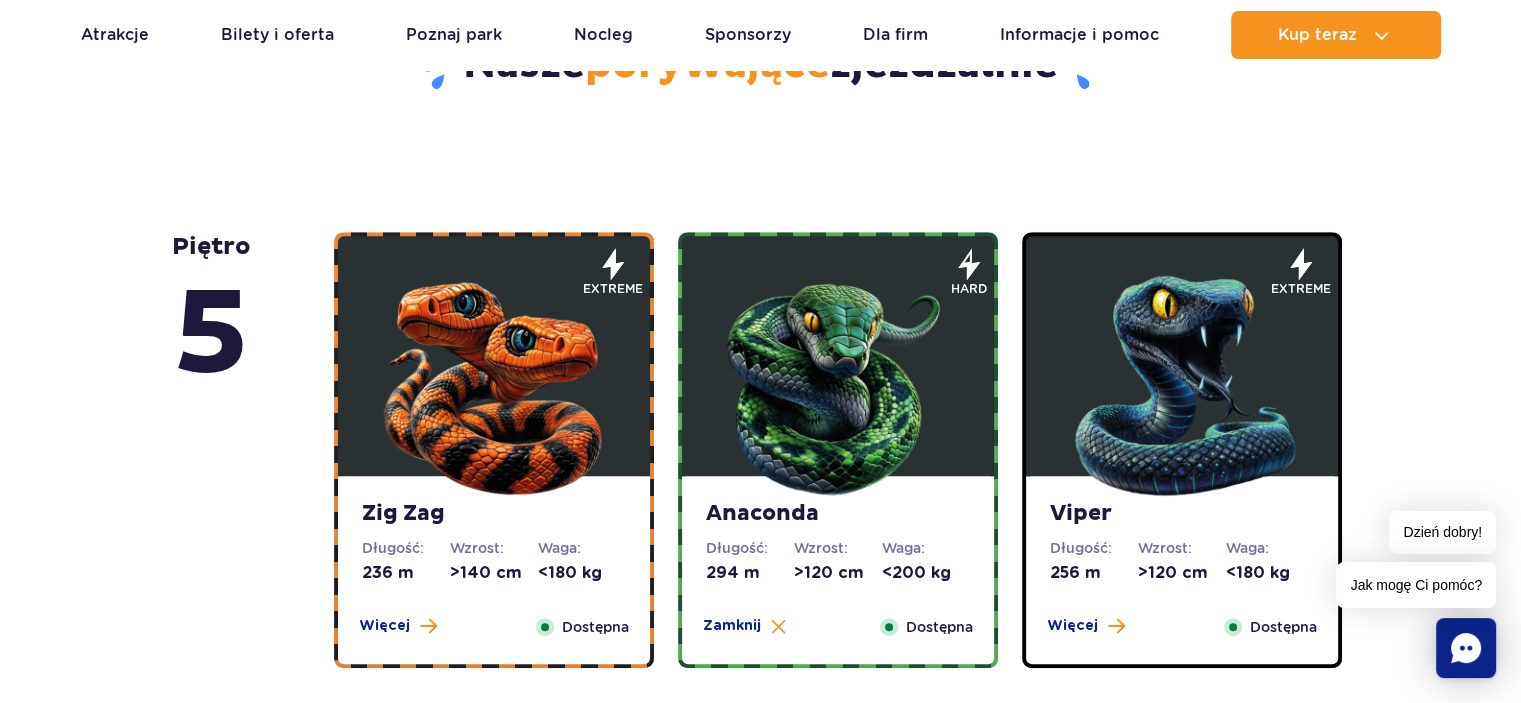 scroll, scrollTop: 1080, scrollLeft: 0, axis: vertical 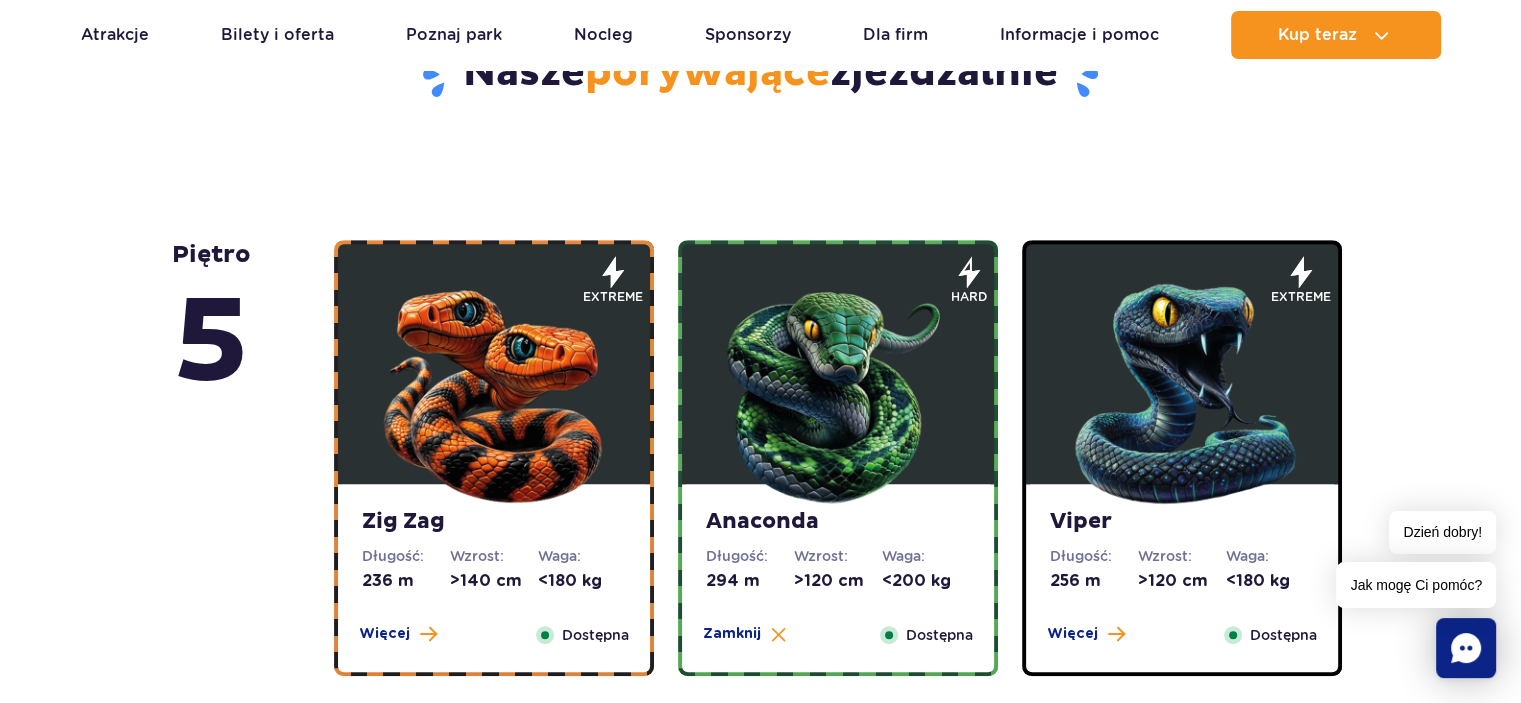 click at bounding box center (1182, 389) 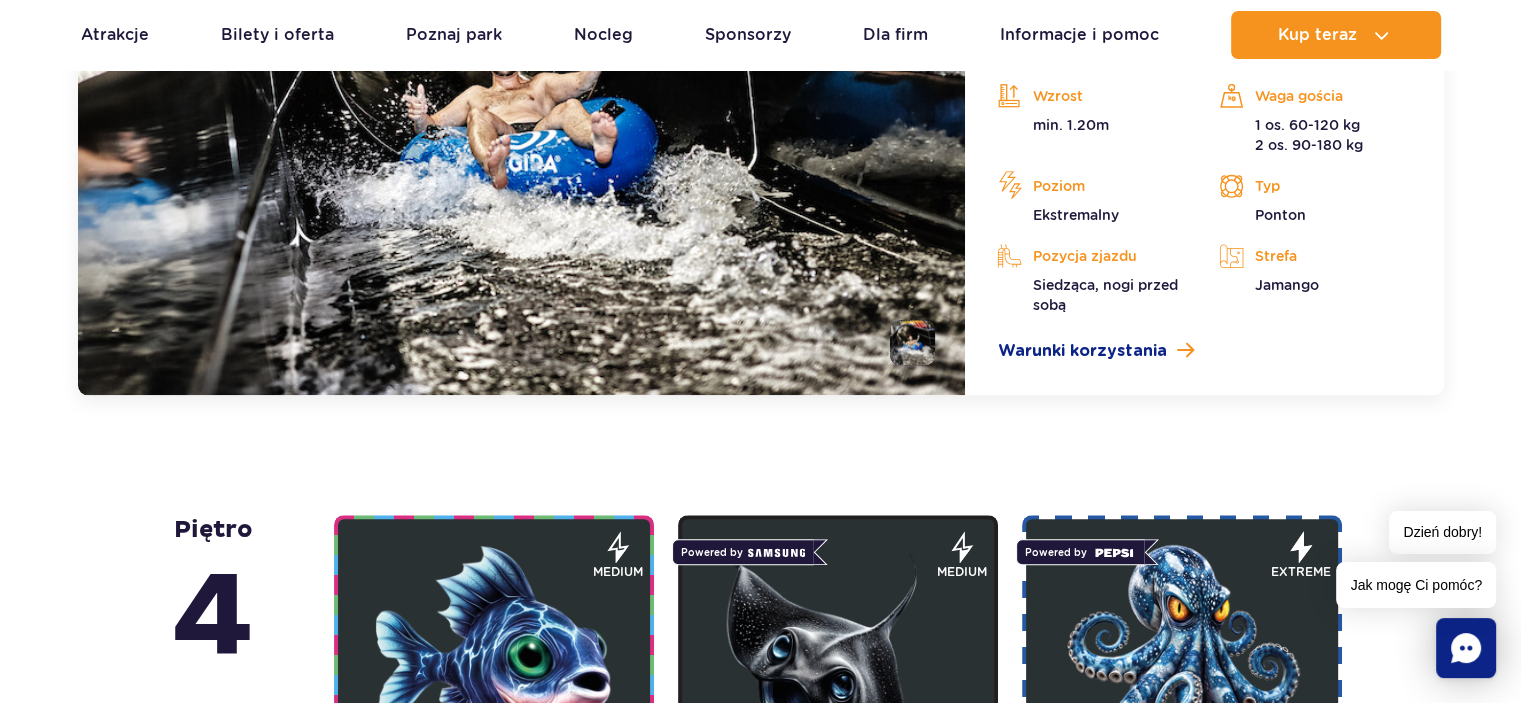 scroll, scrollTop: 1880, scrollLeft: 0, axis: vertical 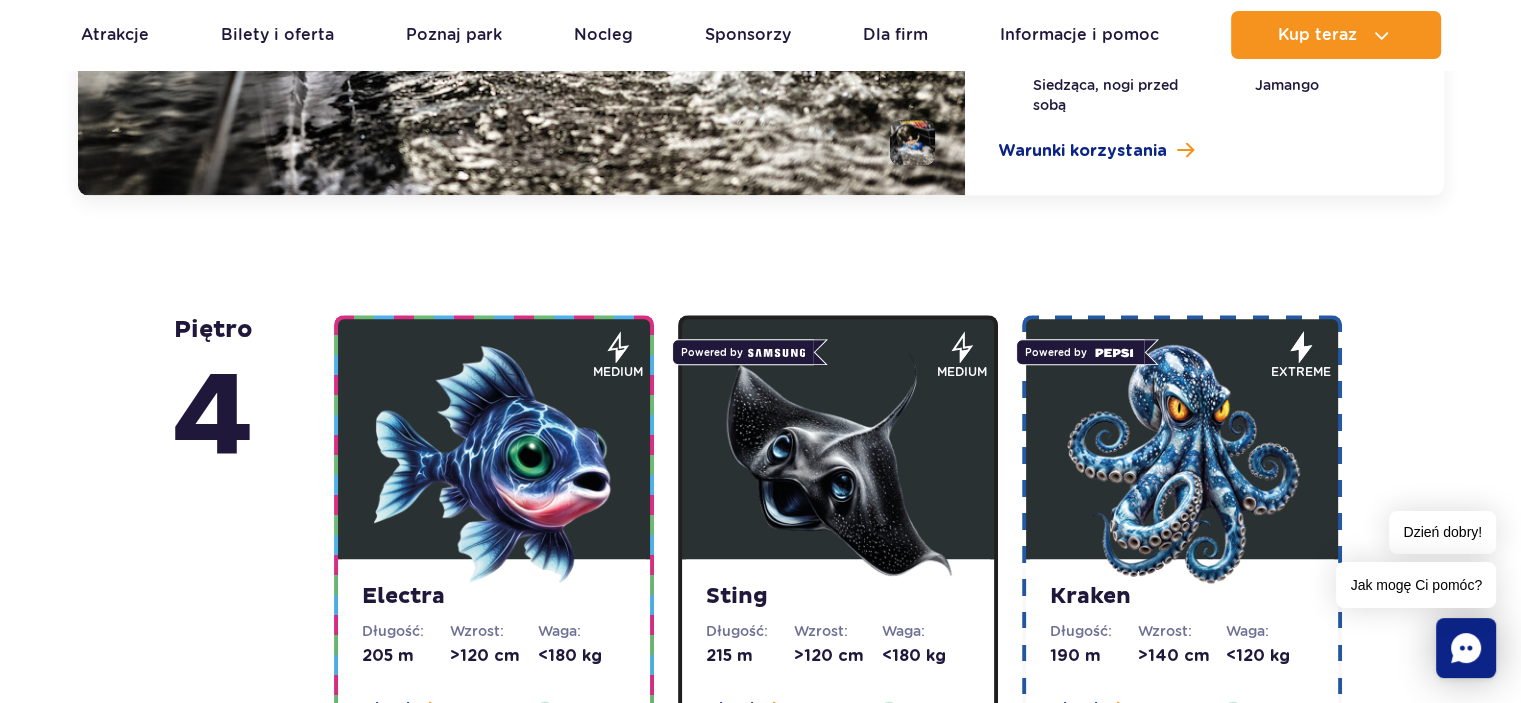 click at bounding box center (494, 464) 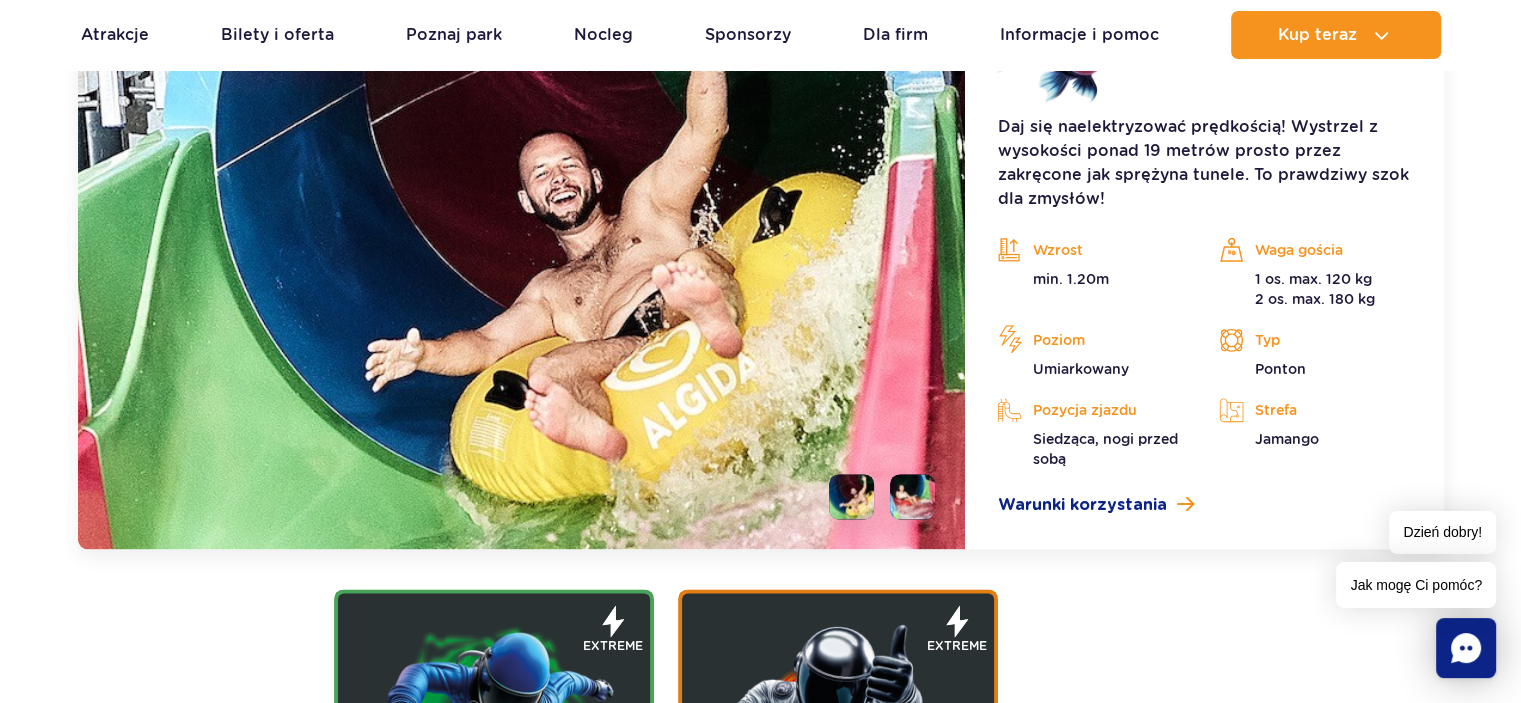 scroll, scrollTop: 2436, scrollLeft: 0, axis: vertical 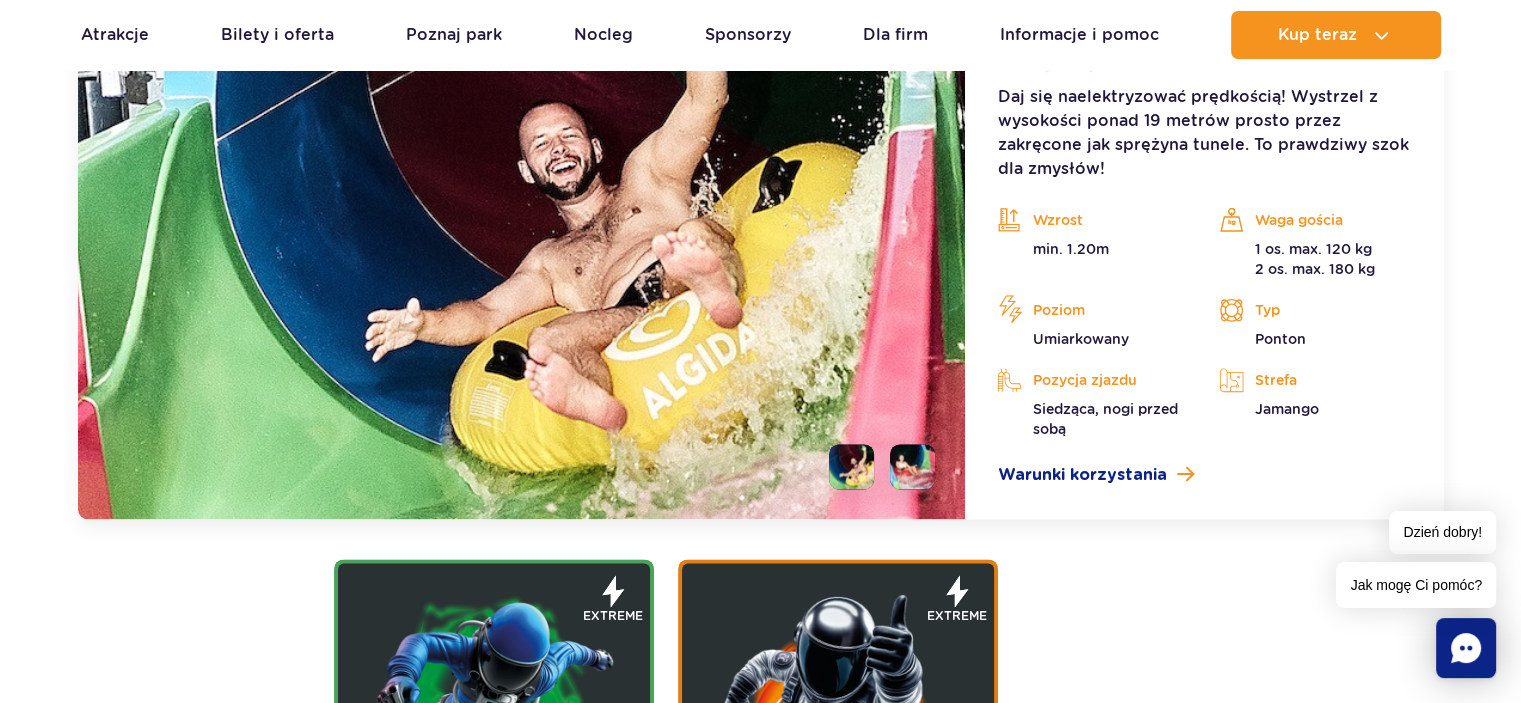 click at bounding box center (912, 466) 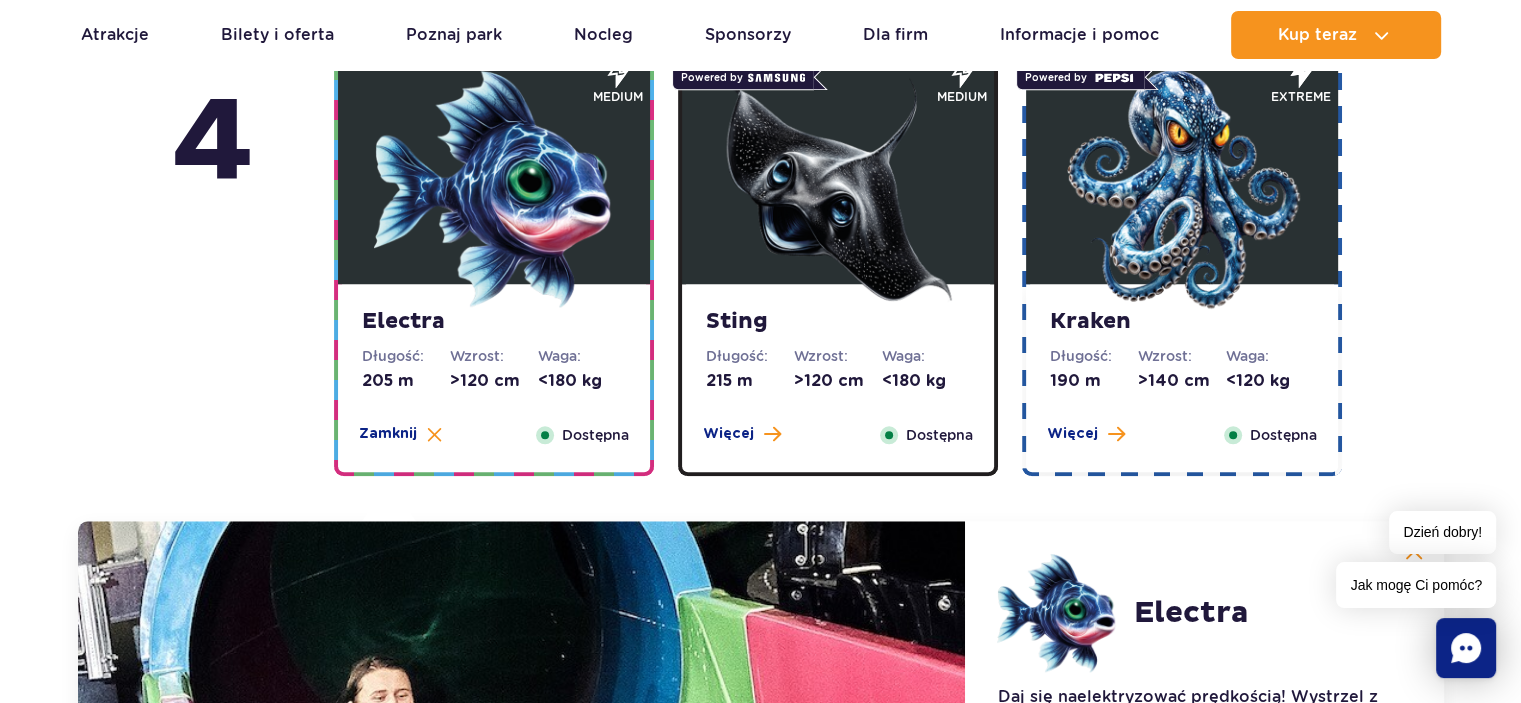click on "Sting" at bounding box center [838, 322] 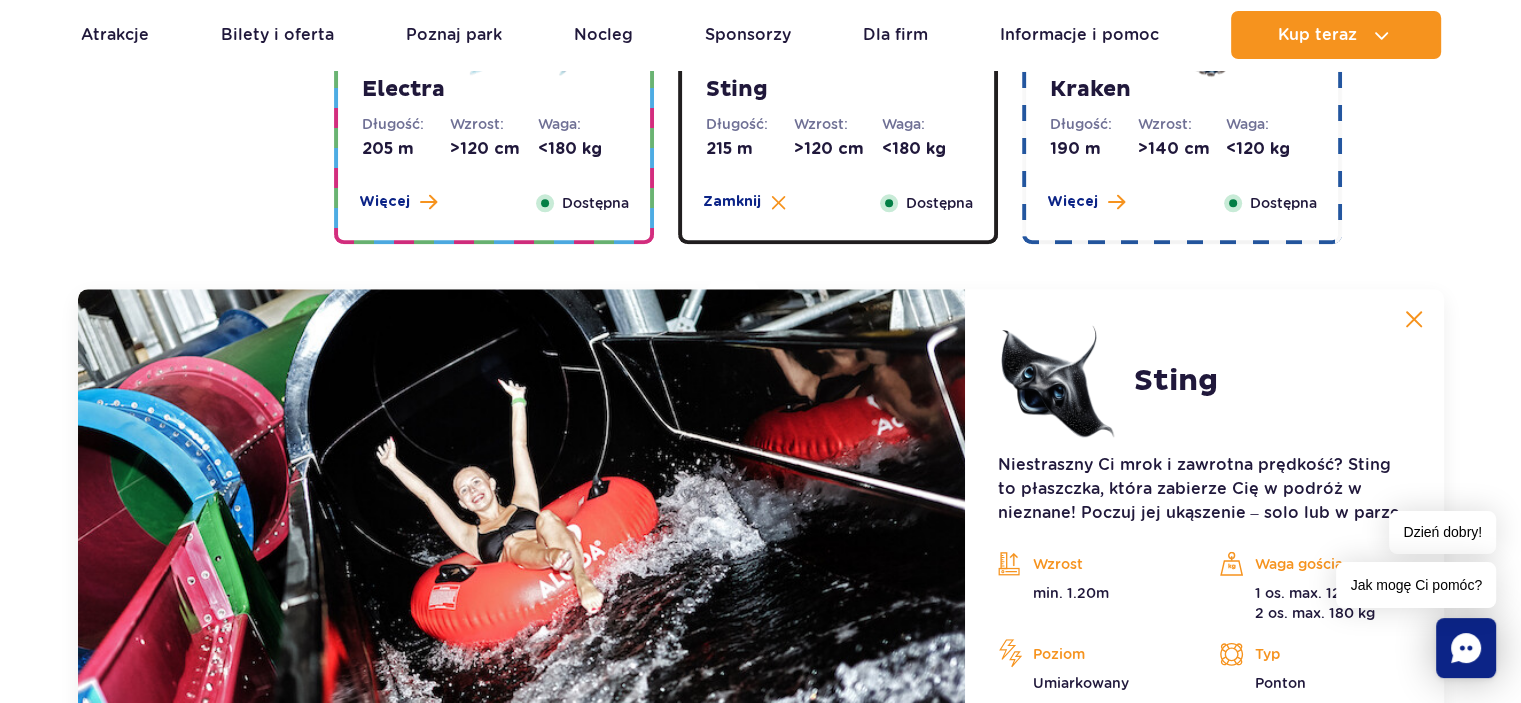 scroll, scrollTop: 2036, scrollLeft: 0, axis: vertical 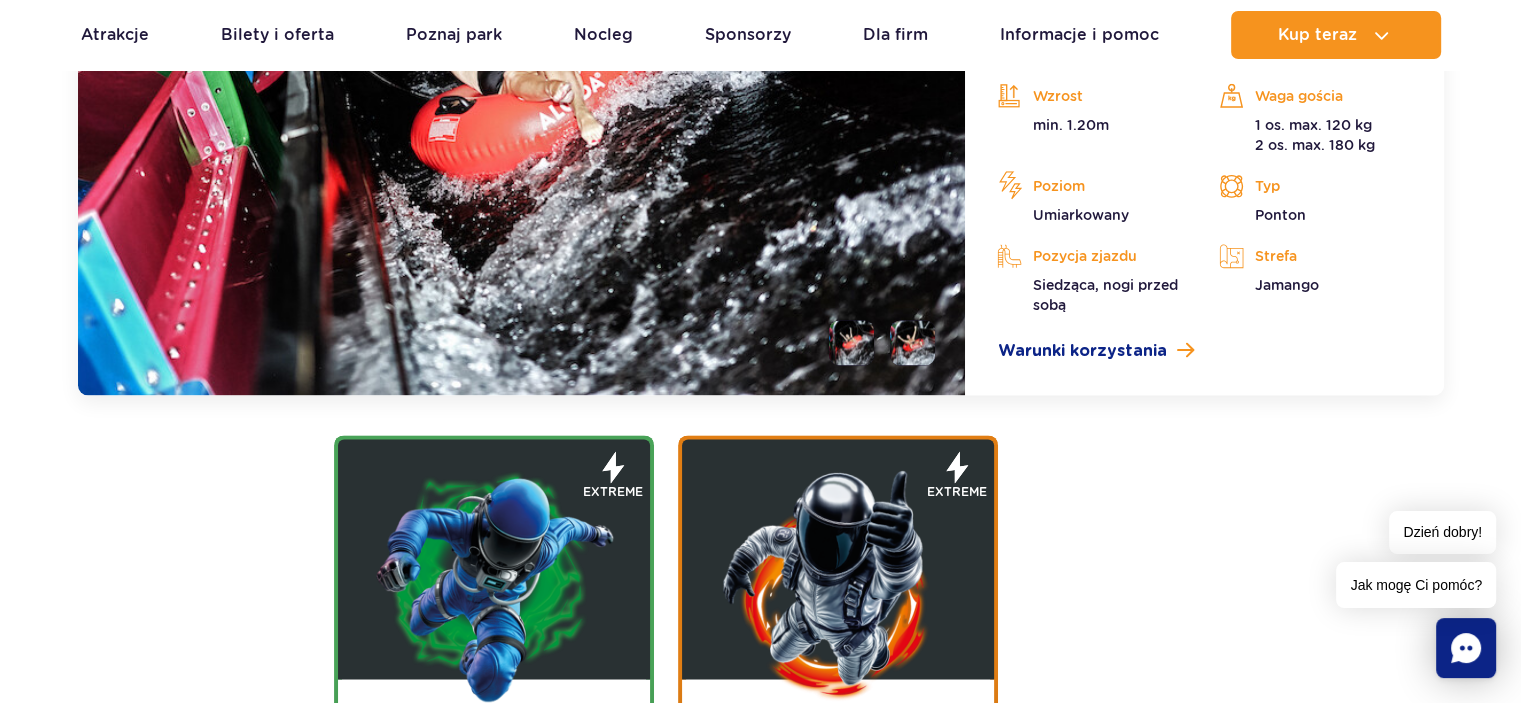 click at bounding box center (912, 342) 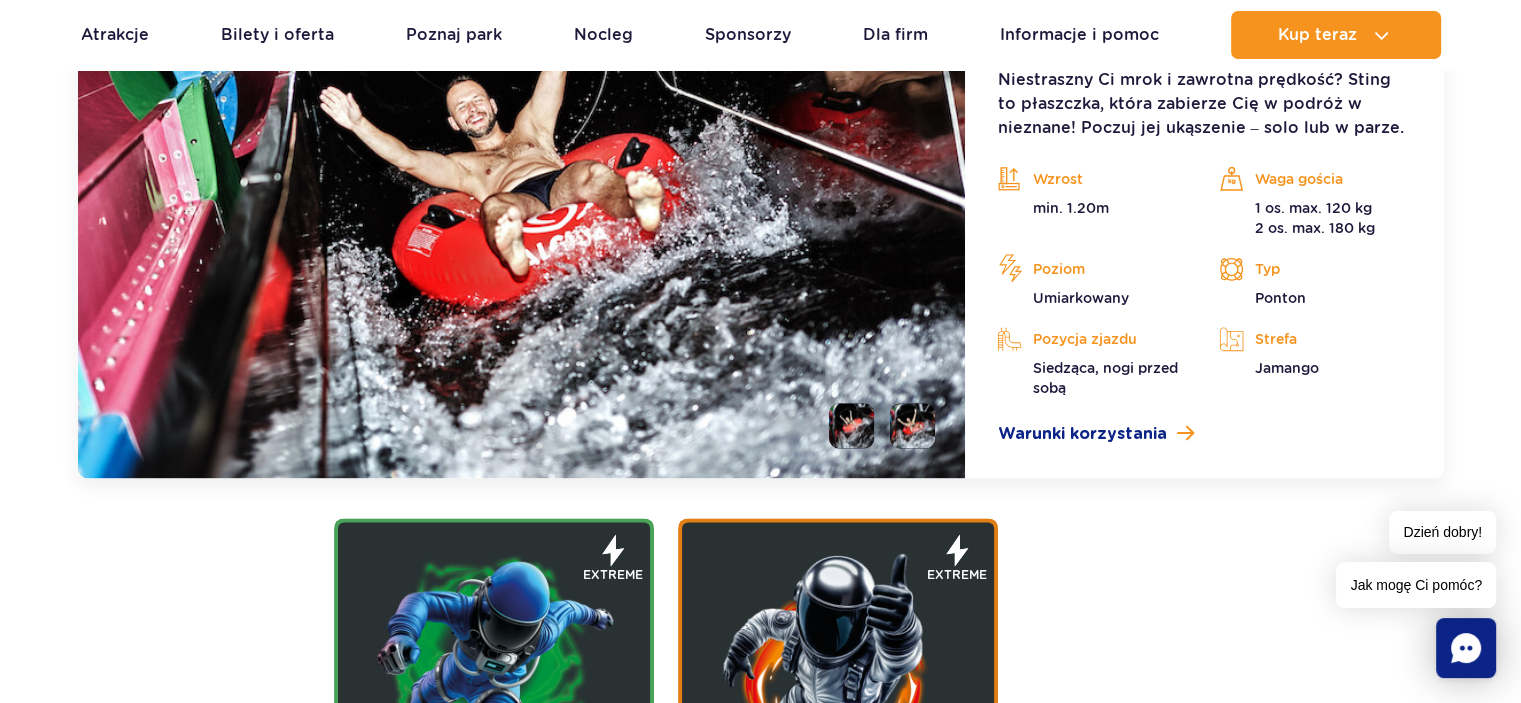 scroll, scrollTop: 2336, scrollLeft: 0, axis: vertical 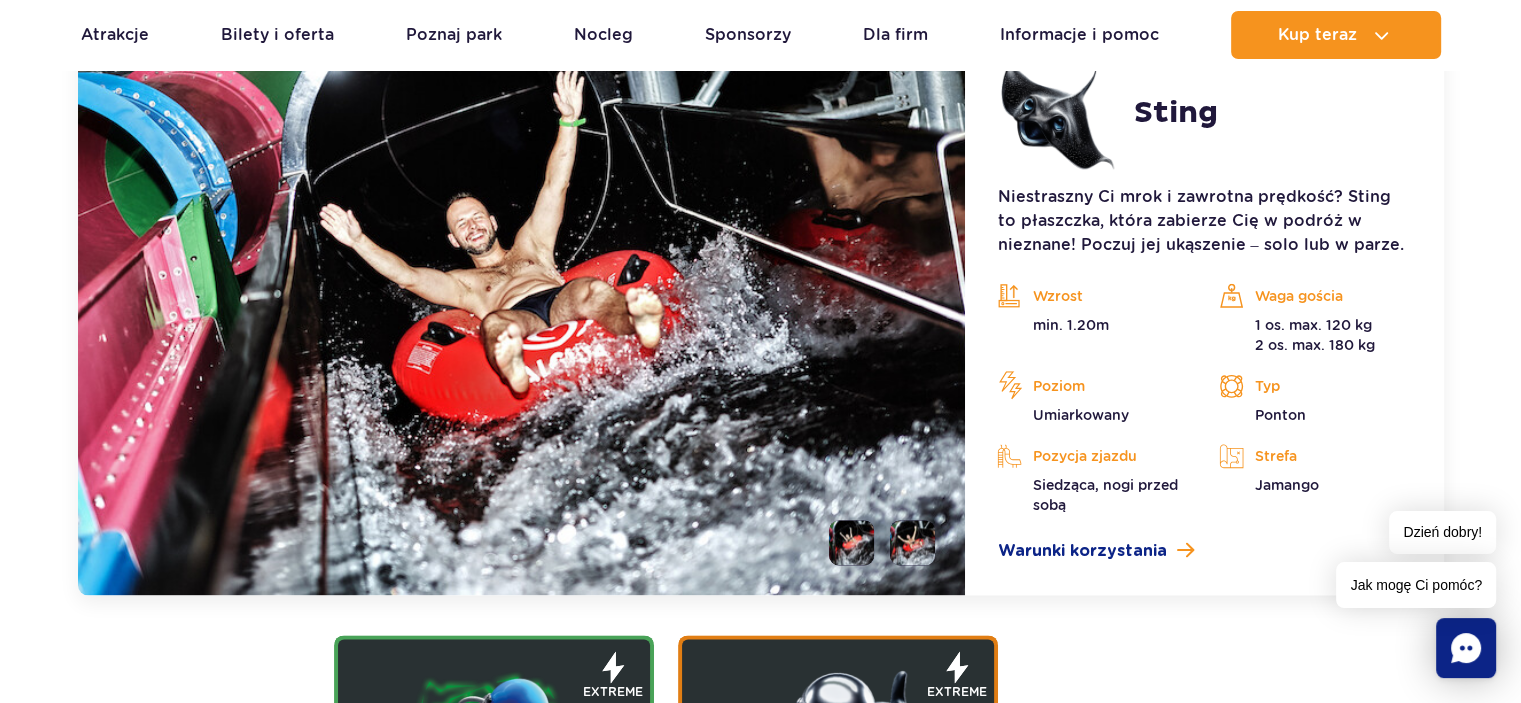 click at bounding box center (851, 542) 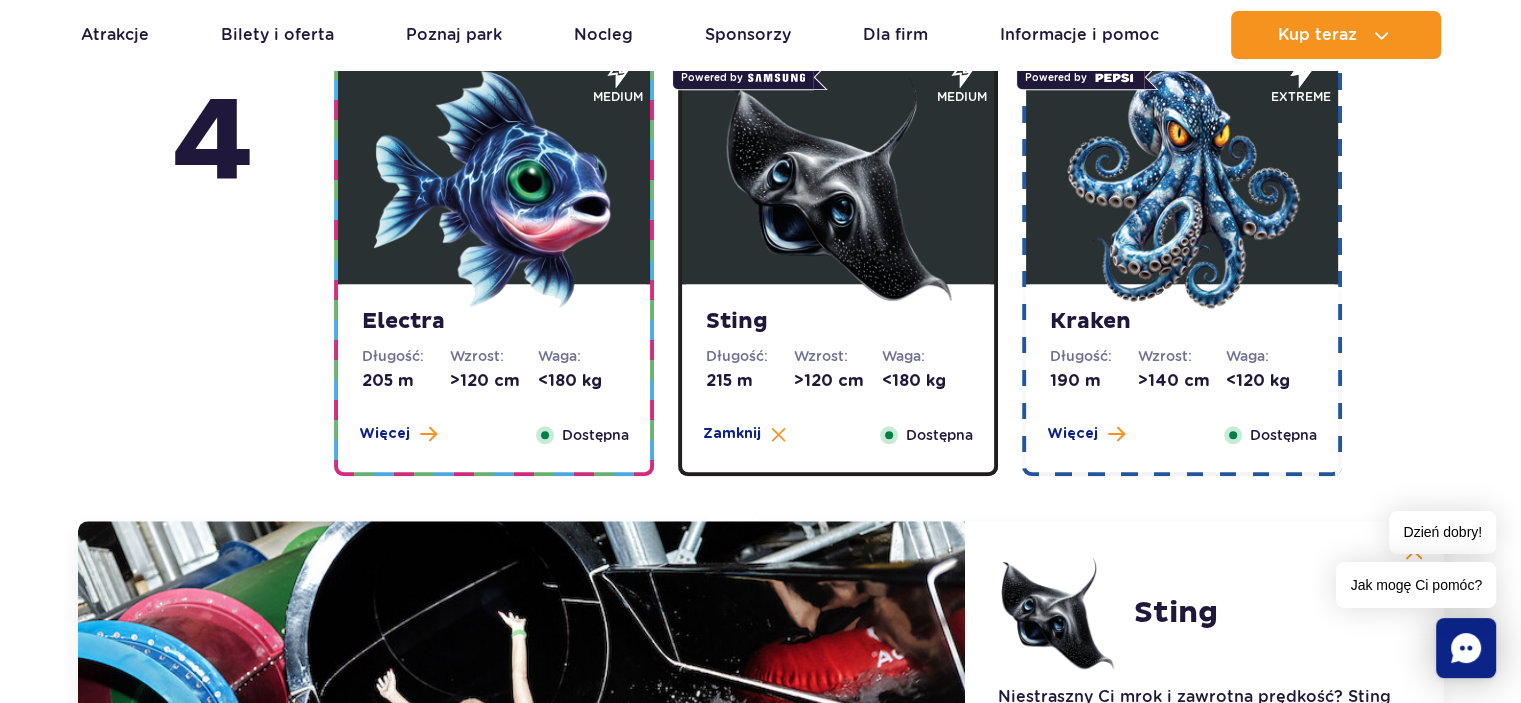 click at bounding box center (1182, 189) 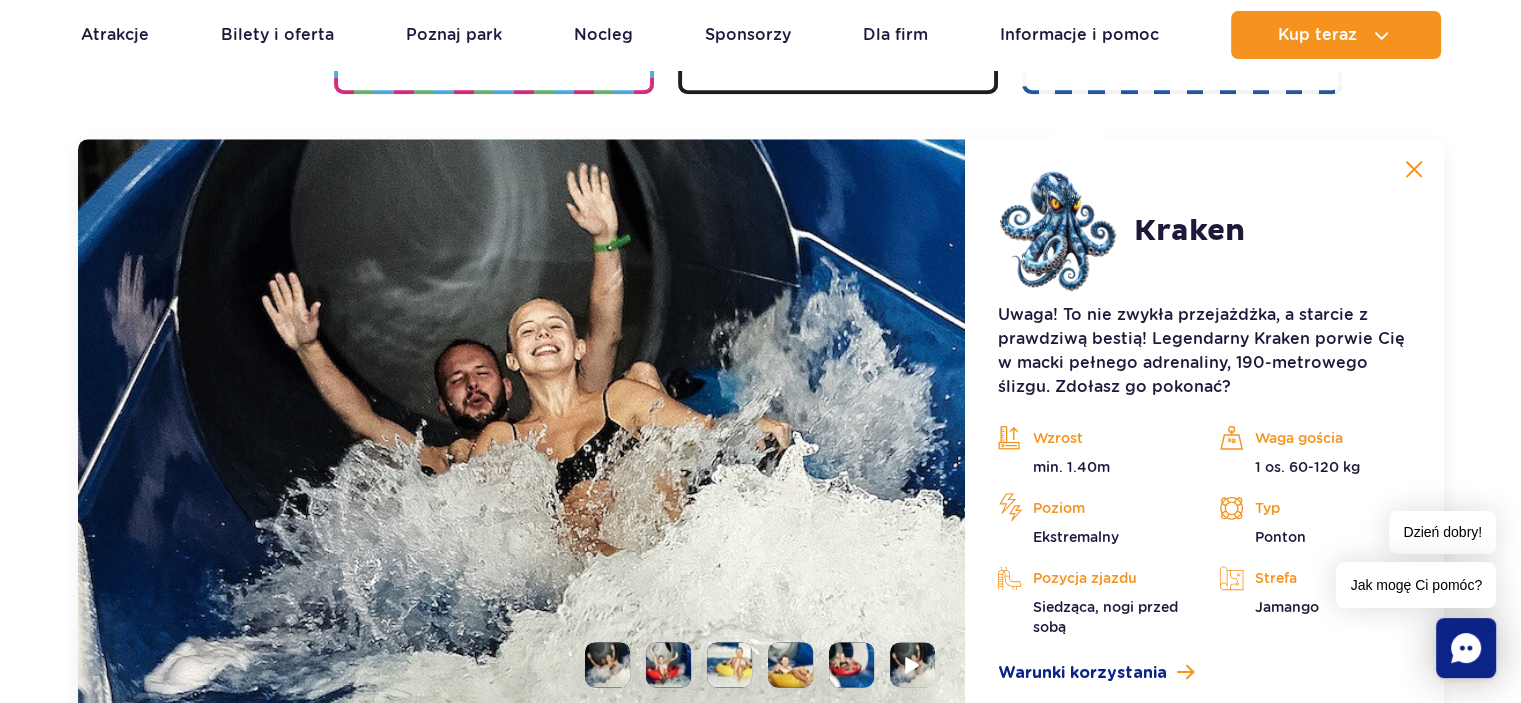 scroll, scrollTop: 2236, scrollLeft: 0, axis: vertical 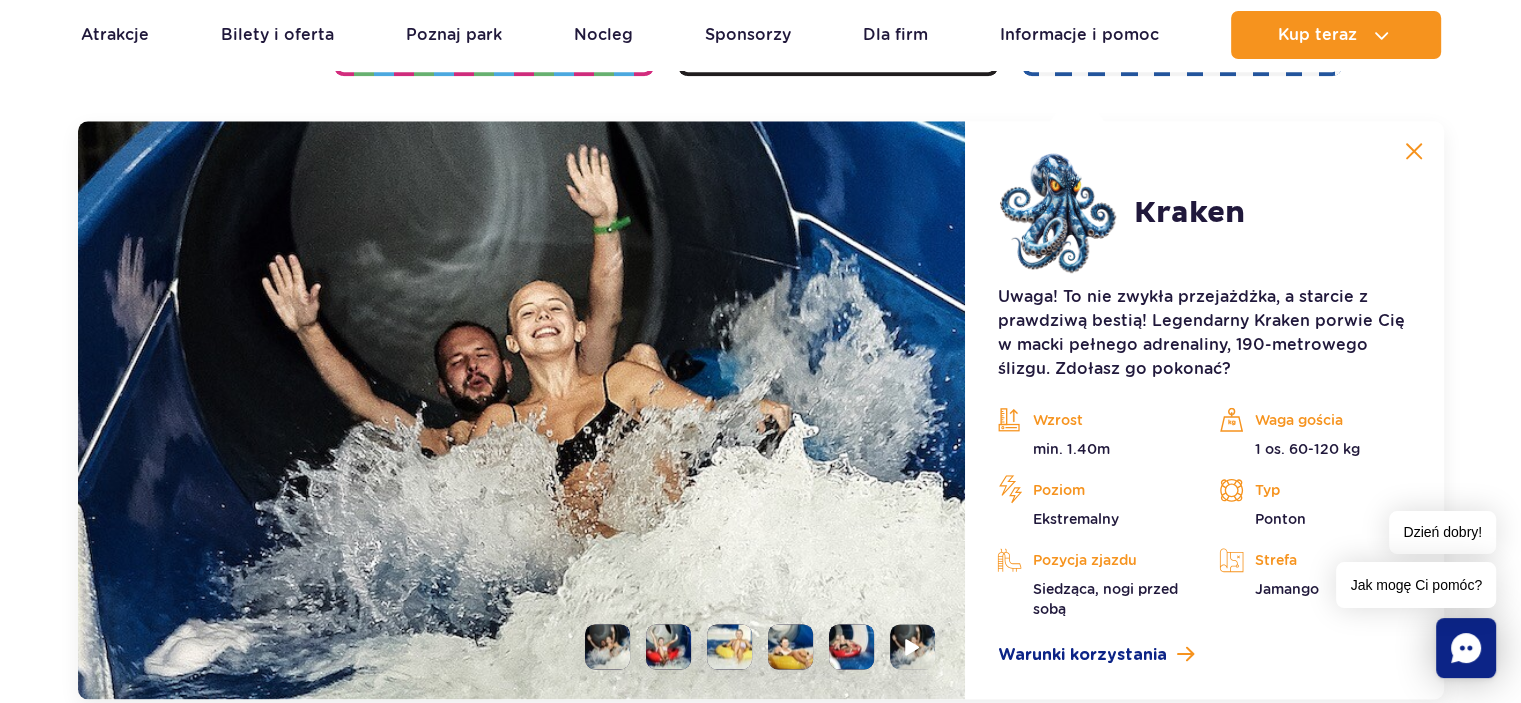 click at bounding box center [607, 646] 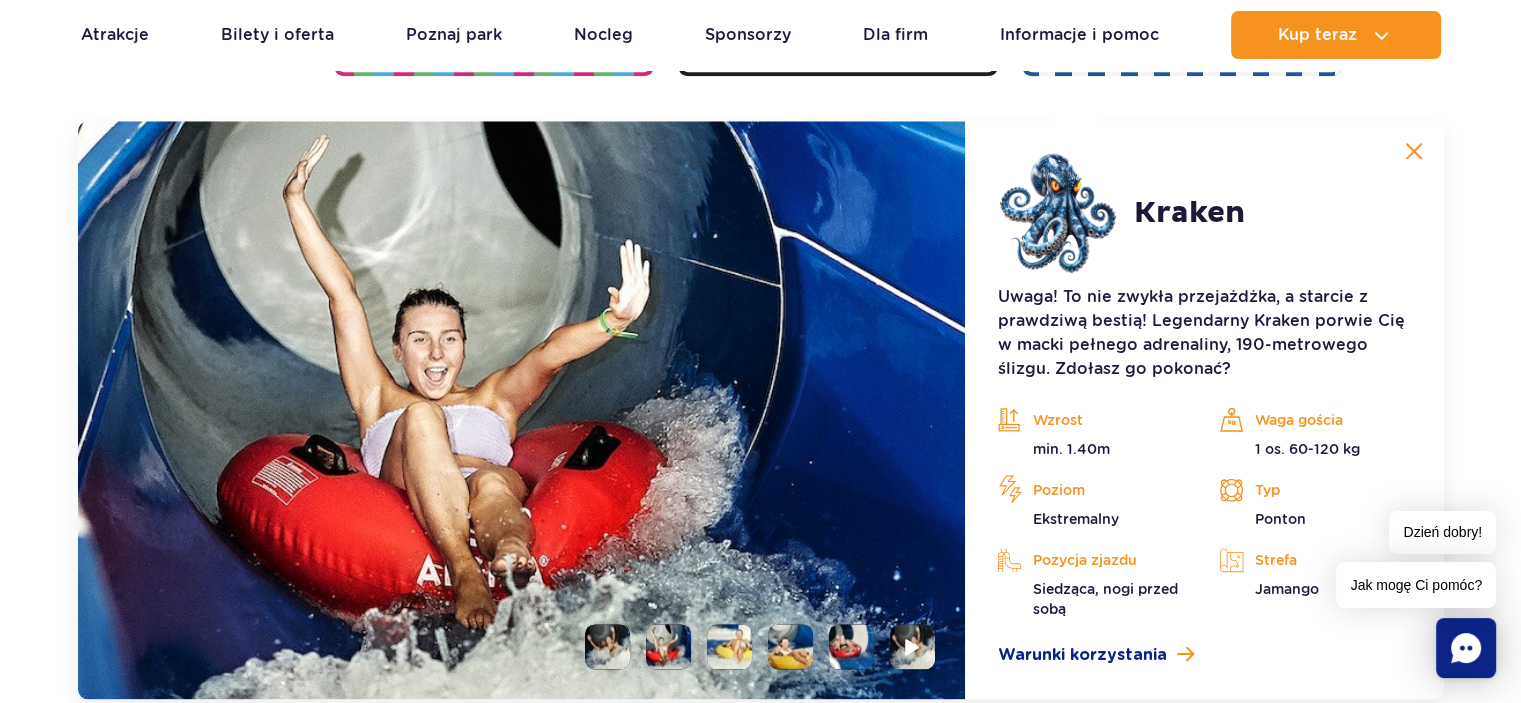 click at bounding box center [729, 646] 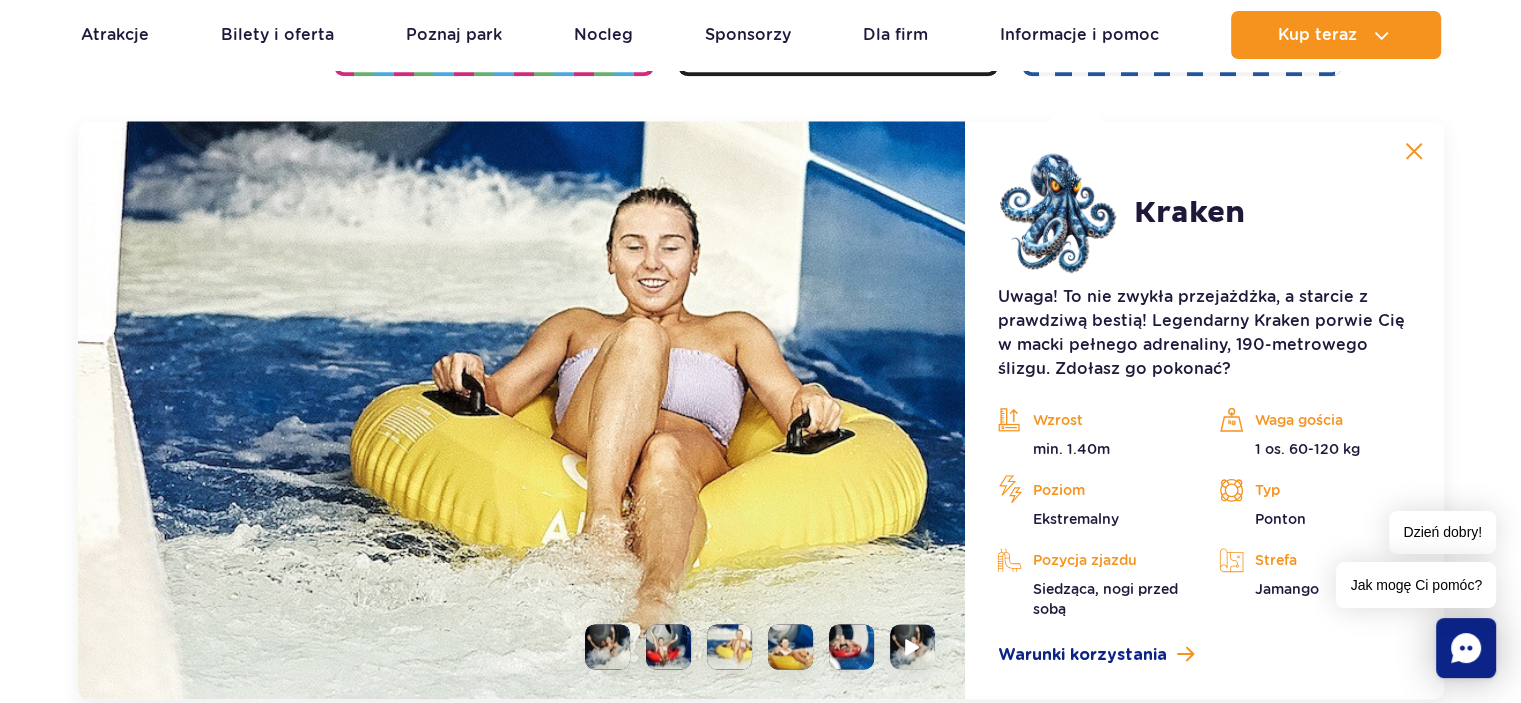 click at bounding box center (790, 646) 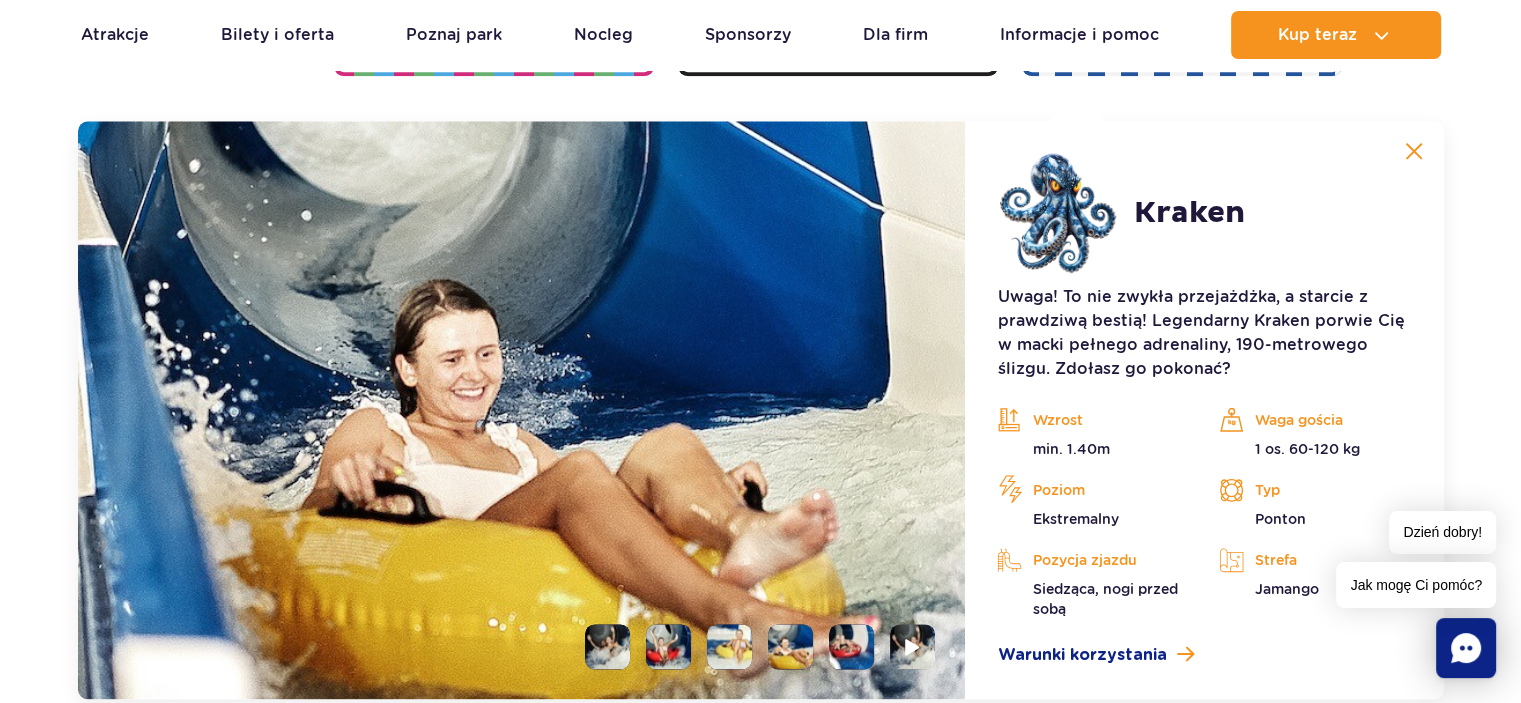click at bounding box center (851, 646) 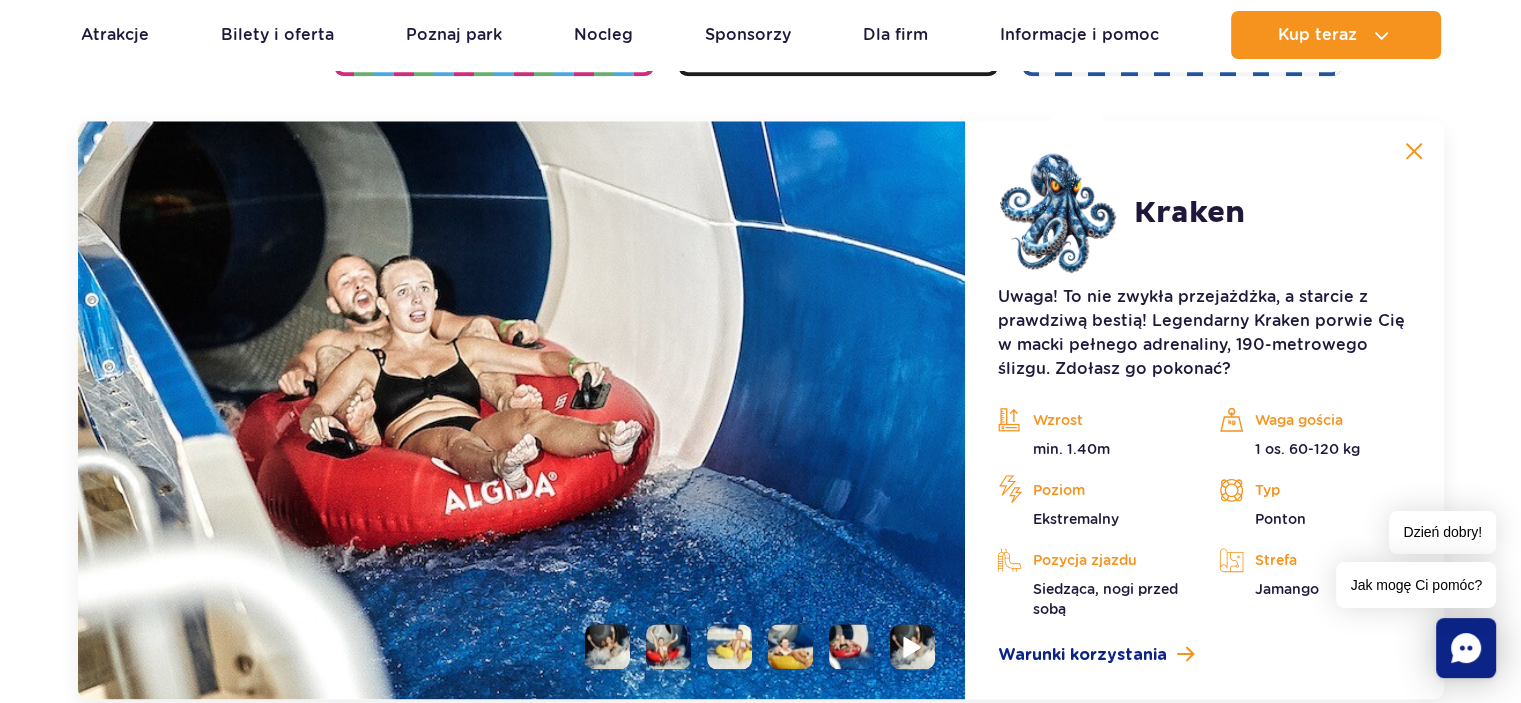 click at bounding box center [913, 646] 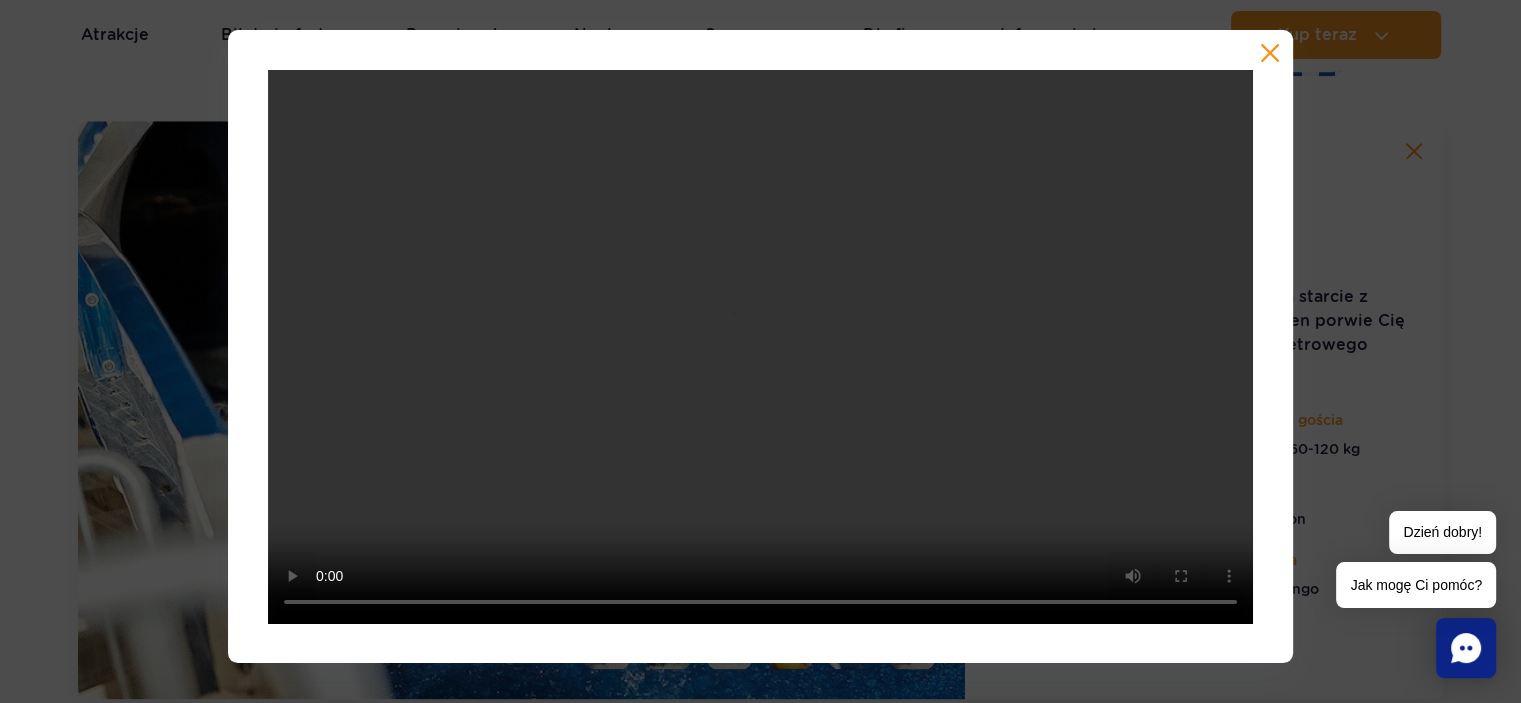 click at bounding box center (1270, 53) 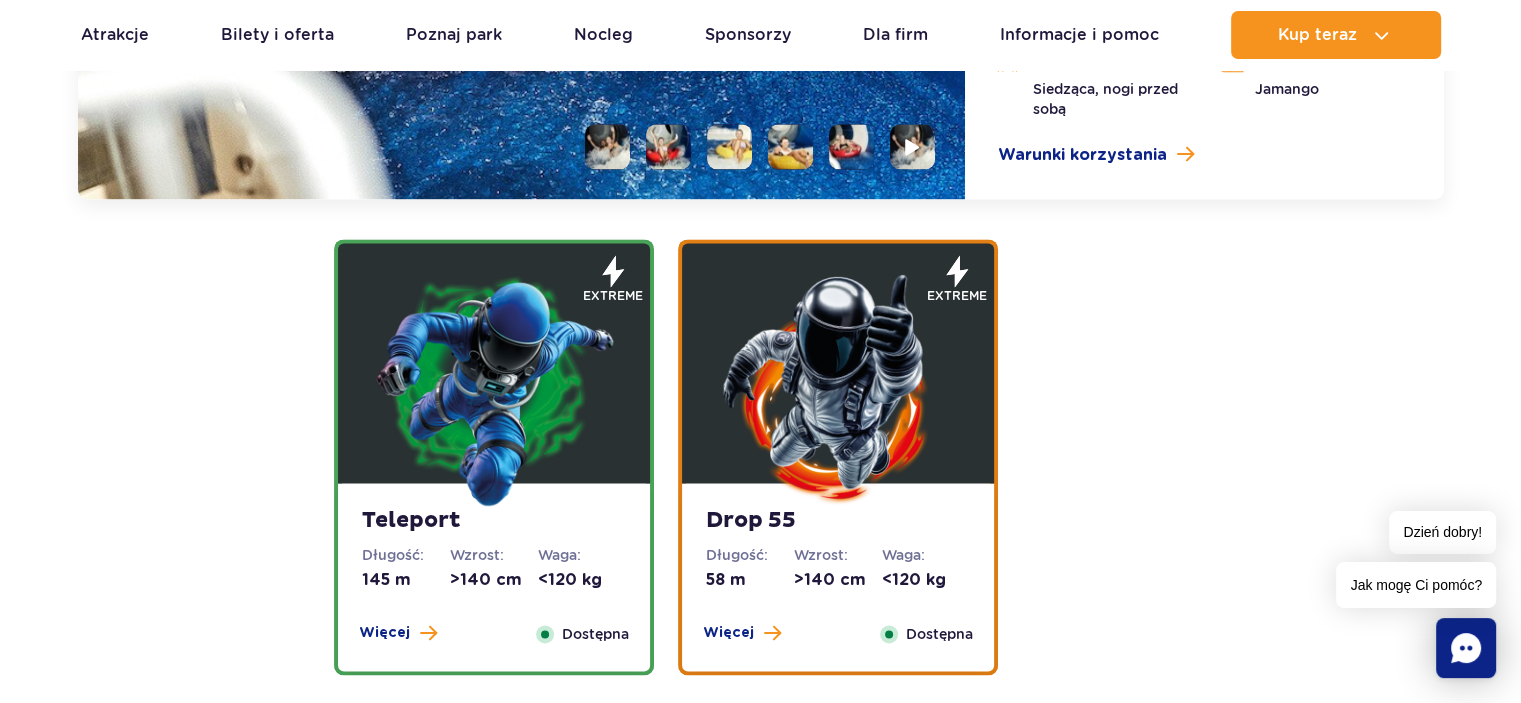 click at bounding box center [494, 388] 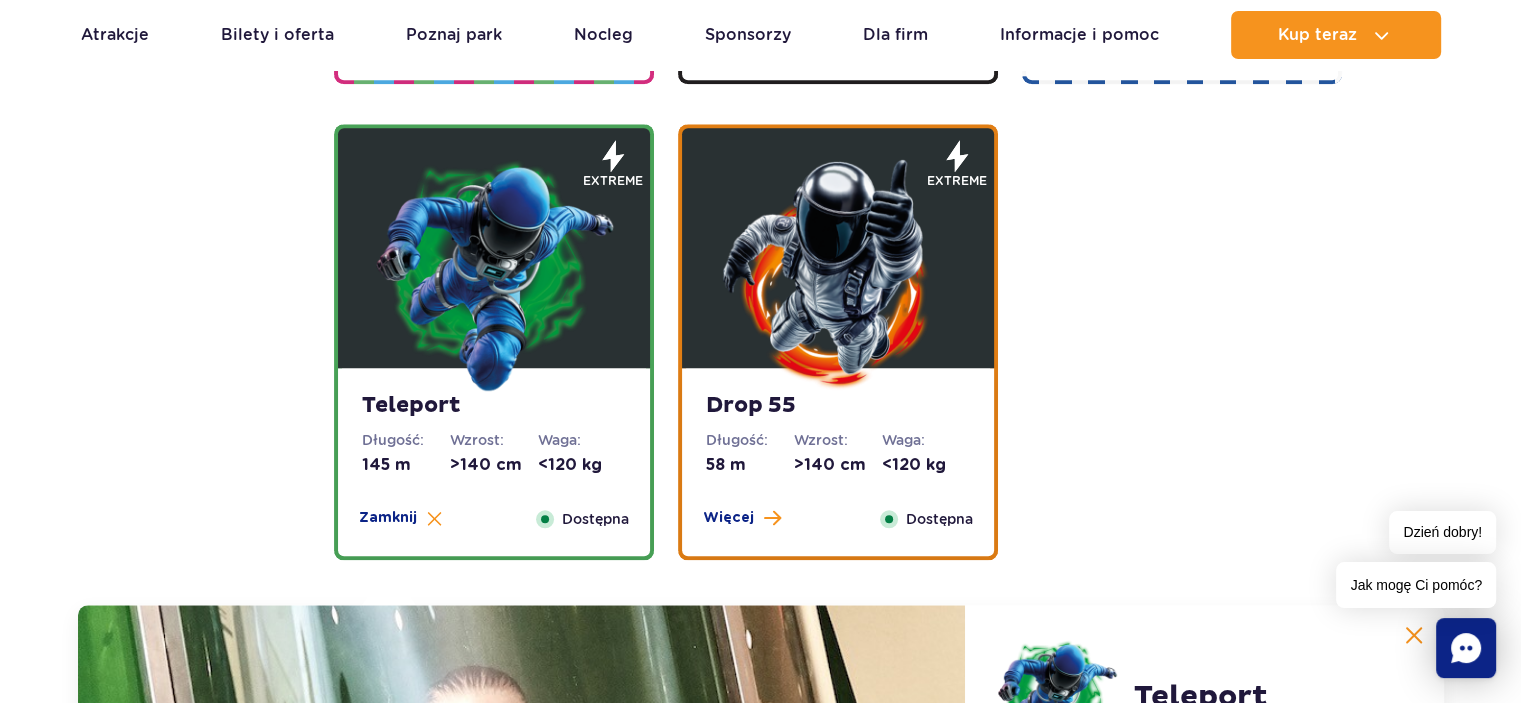 scroll, scrollTop: 2212, scrollLeft: 0, axis: vertical 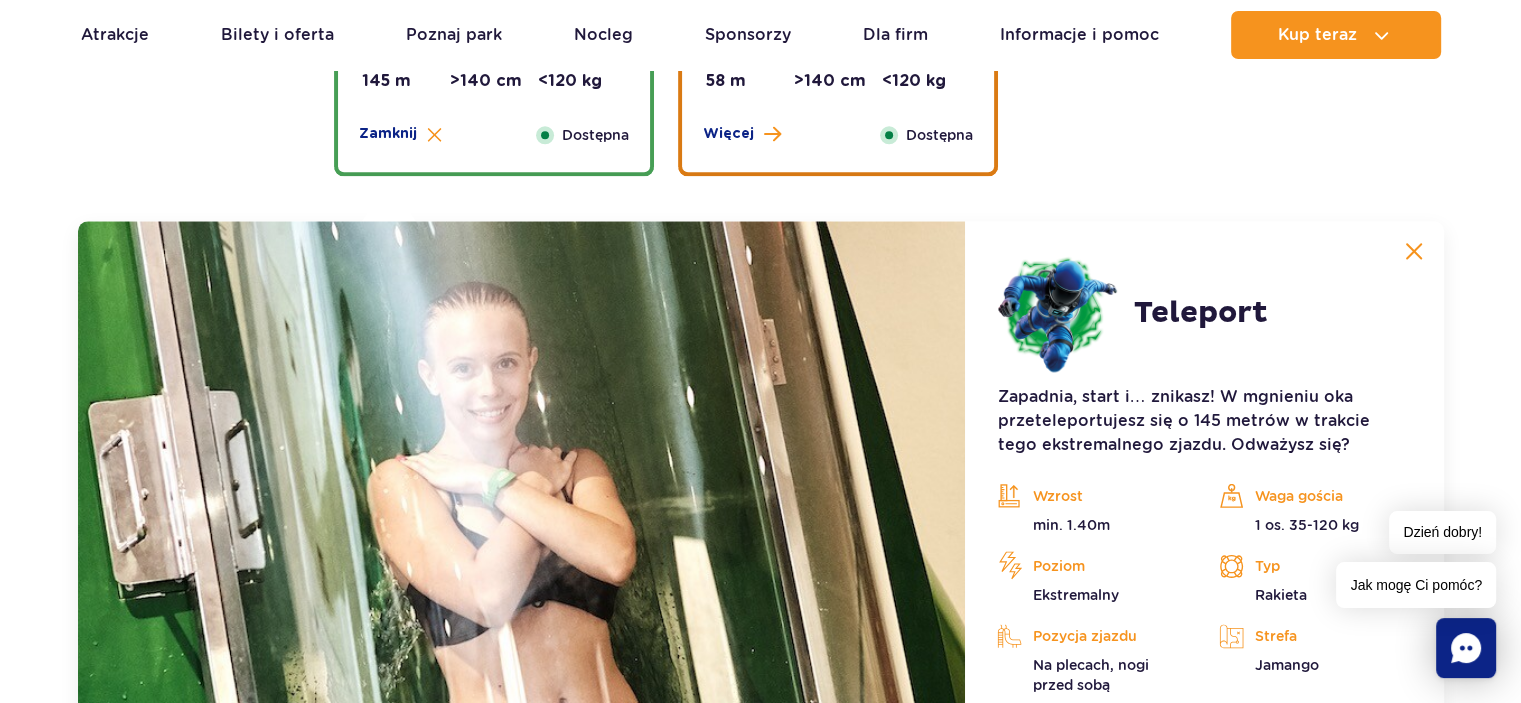 click at bounding box center [522, 501] 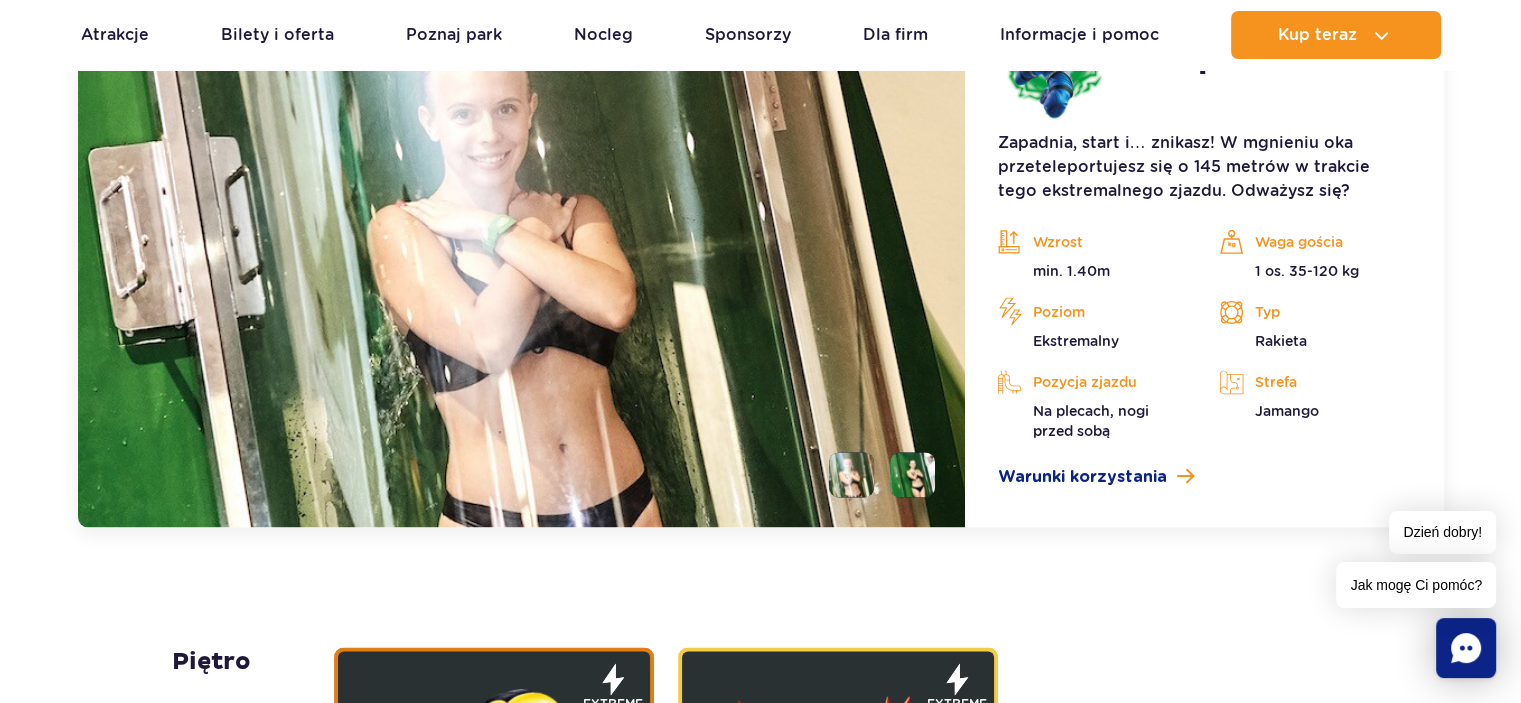 scroll, scrollTop: 2912, scrollLeft: 0, axis: vertical 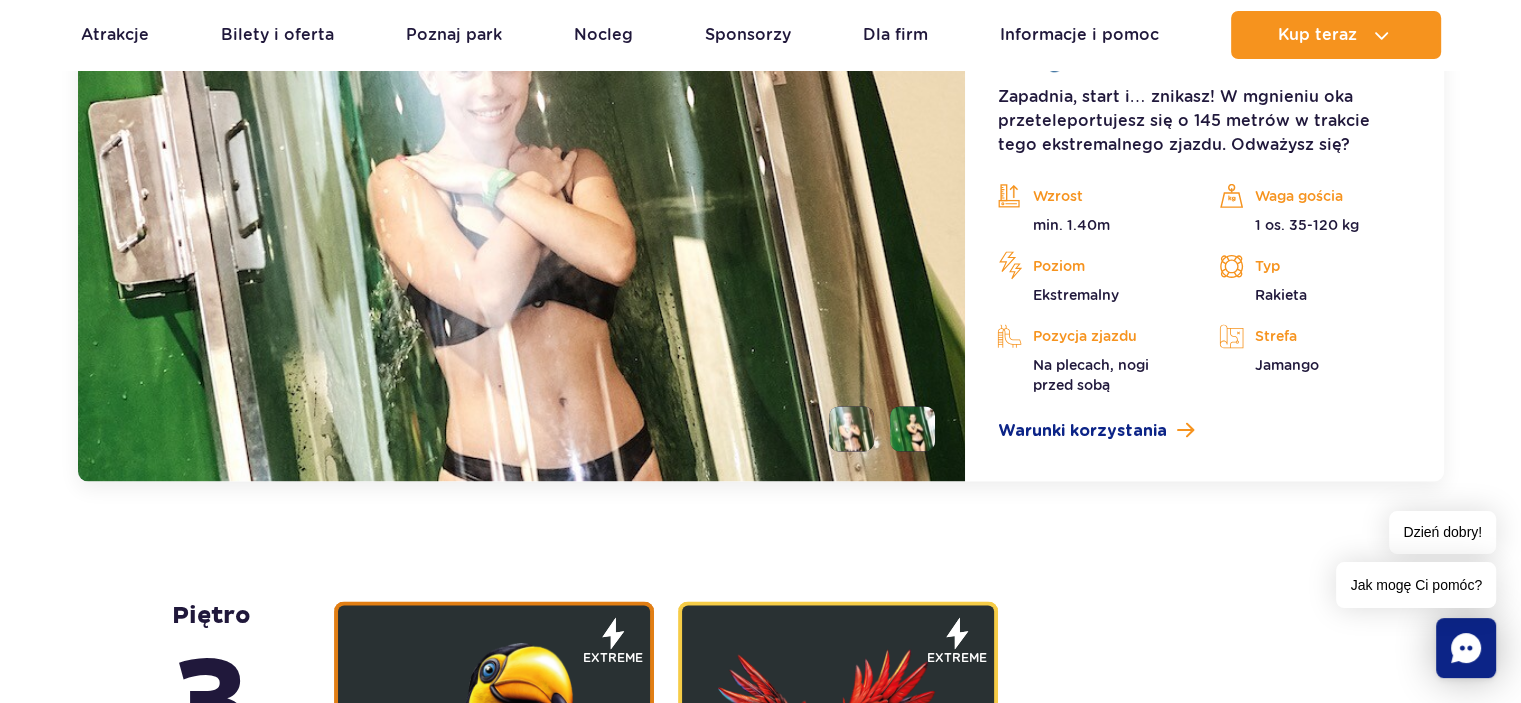 click at bounding box center (912, 428) 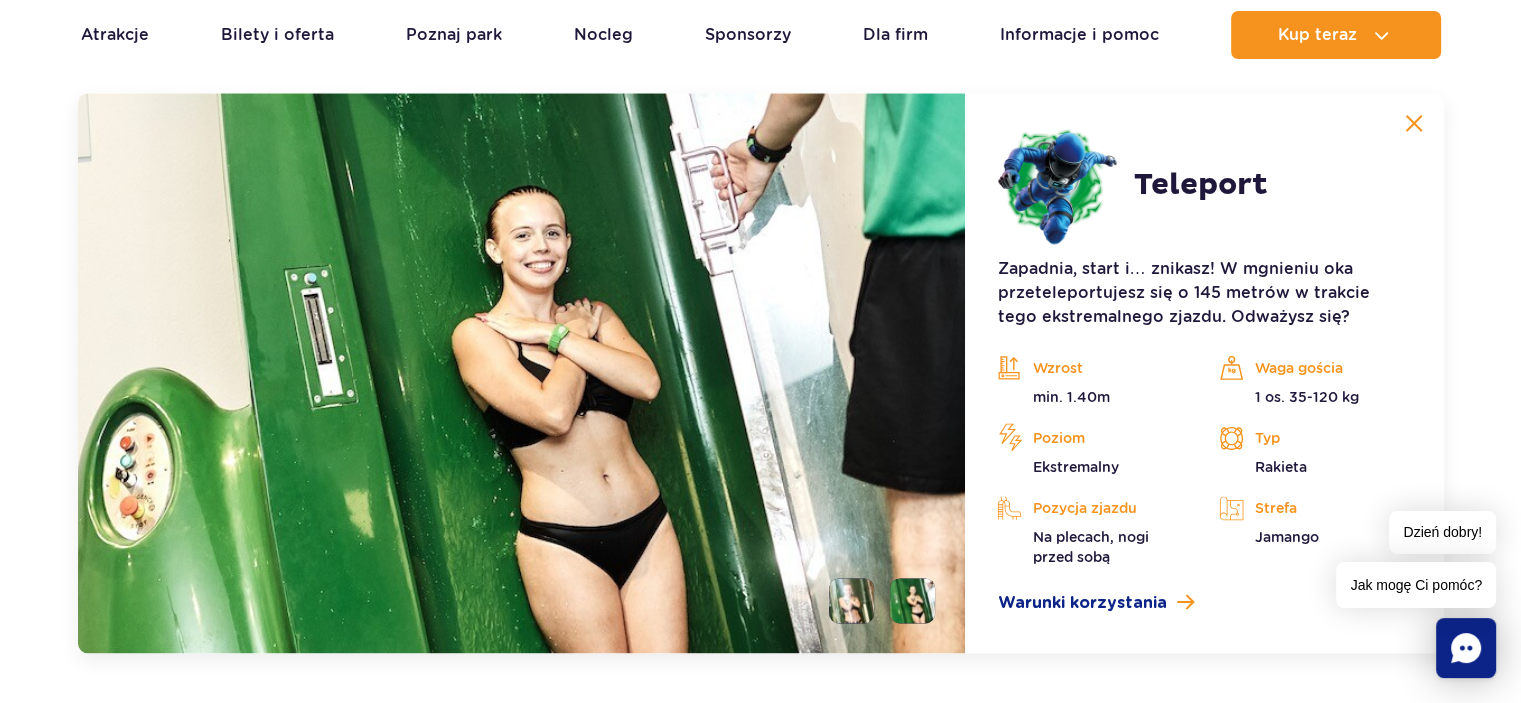 scroll, scrollTop: 2712, scrollLeft: 0, axis: vertical 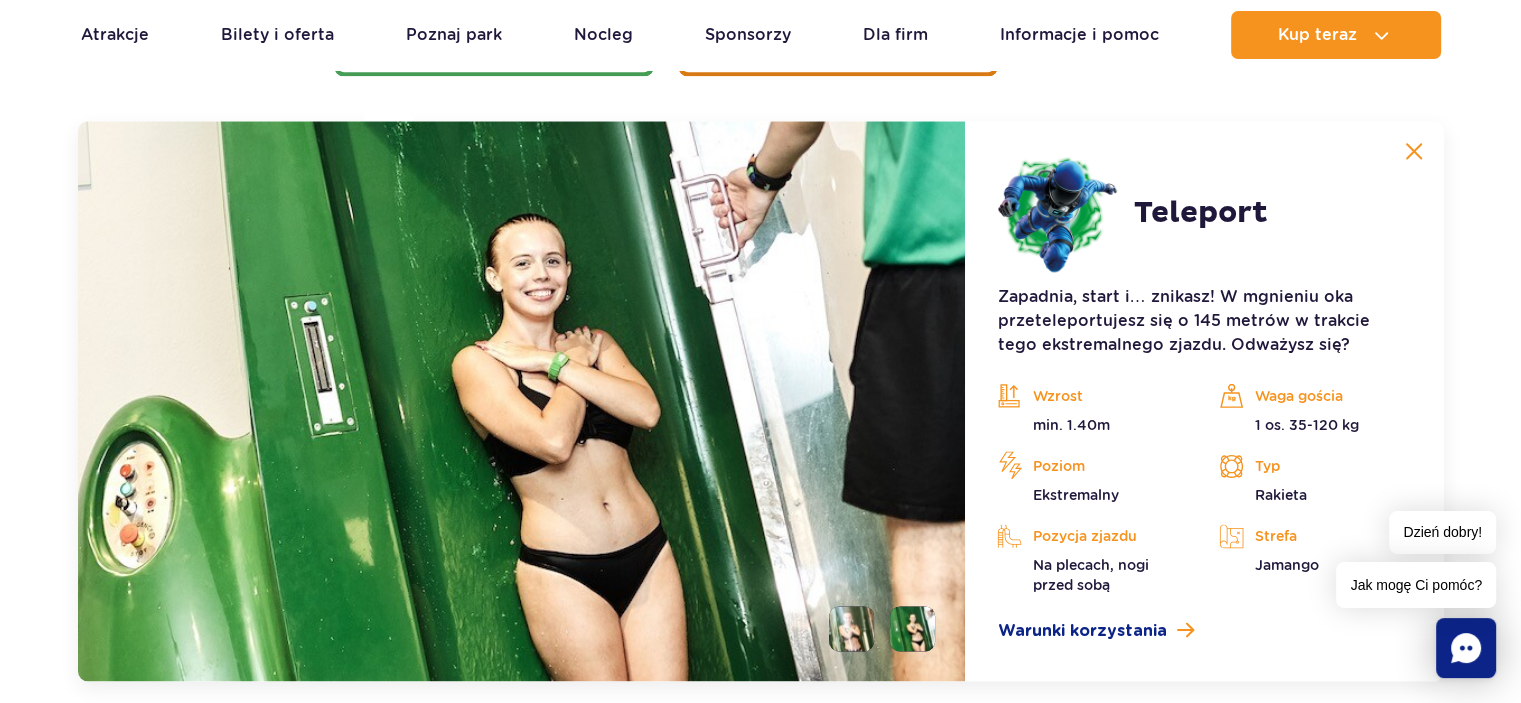 click at bounding box center (851, 628) 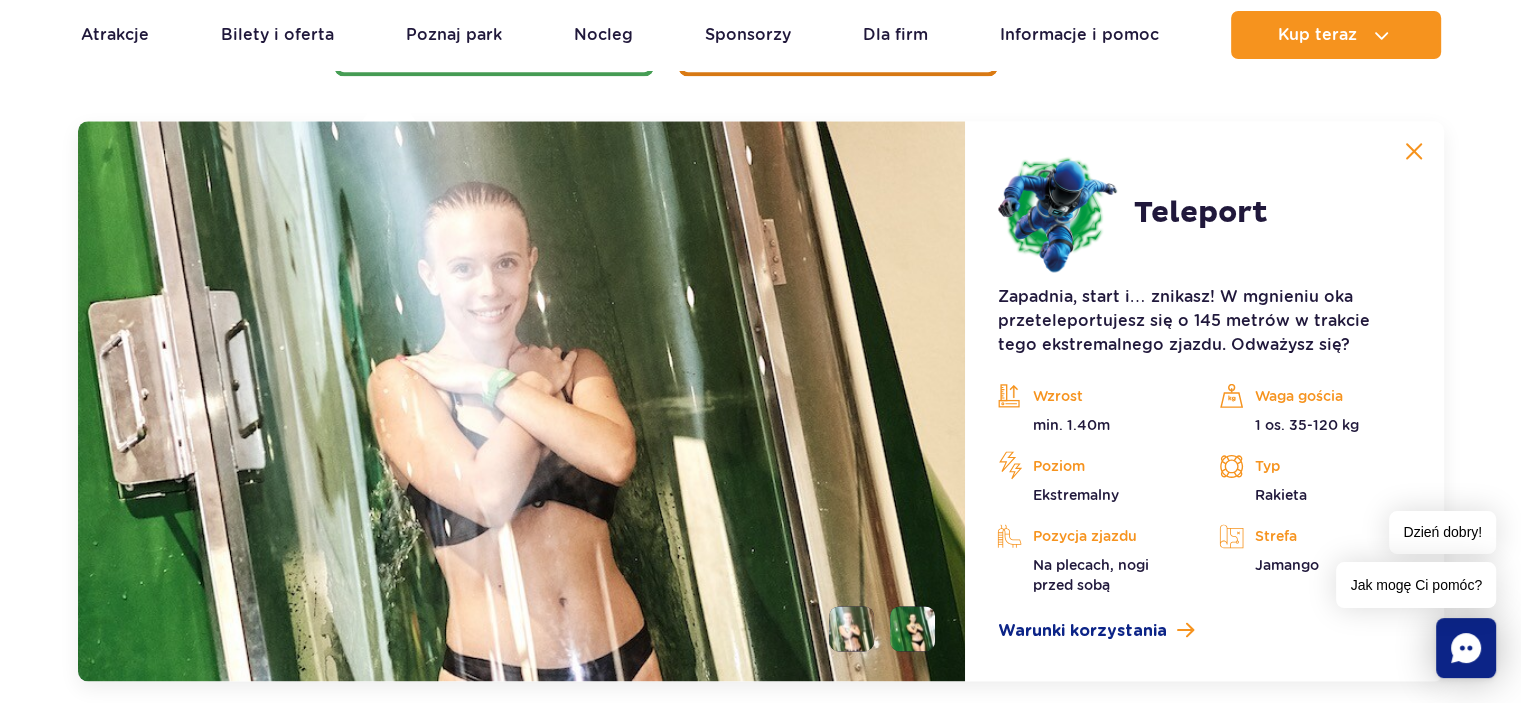 click at bounding box center (912, 628) 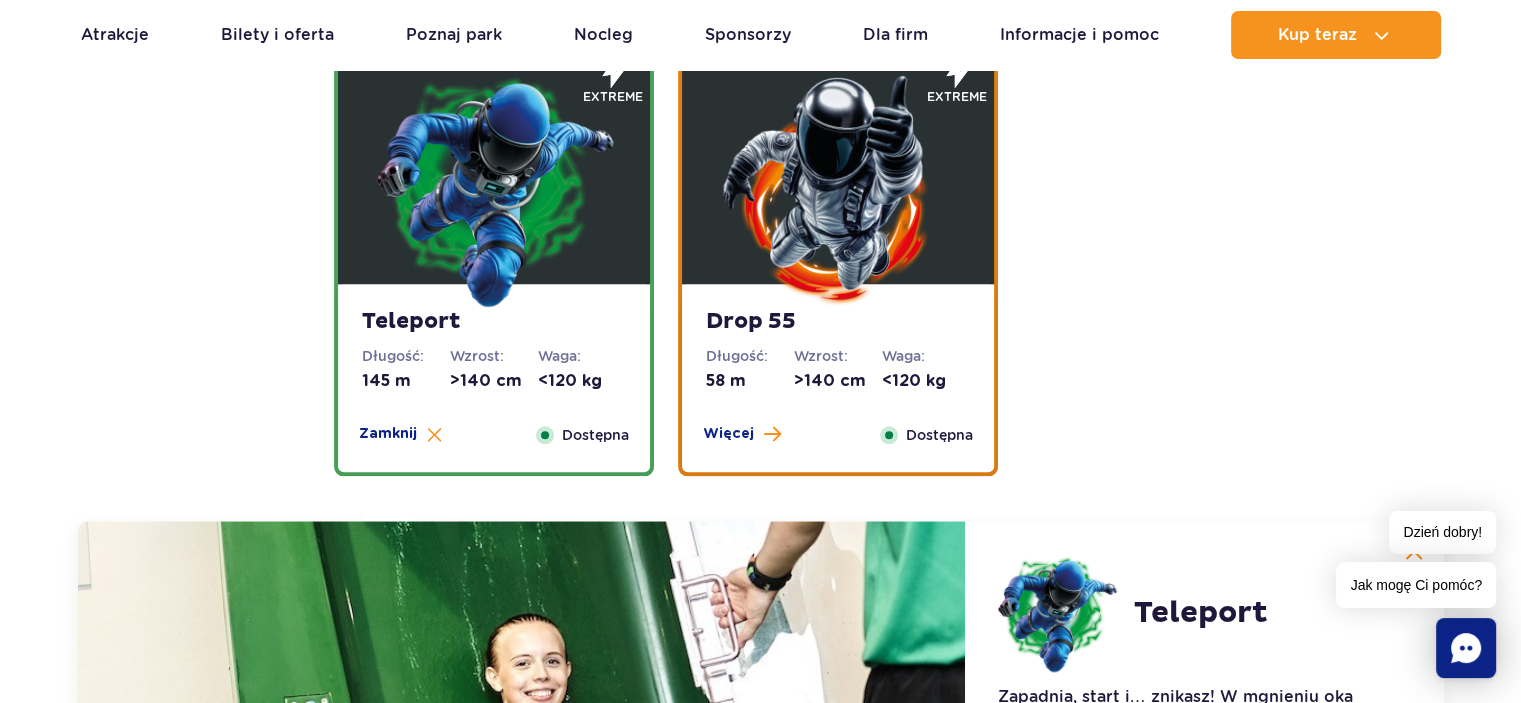 click at bounding box center (838, 189) 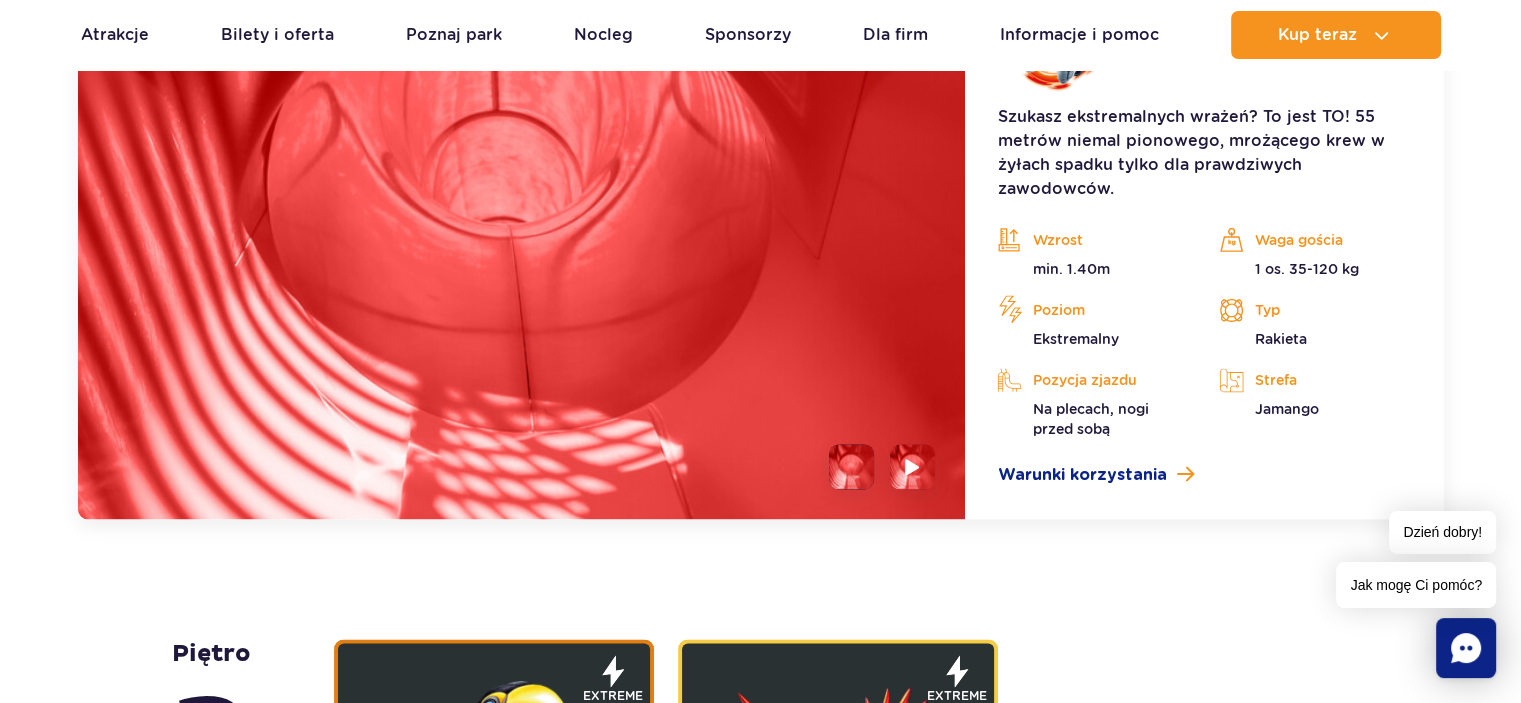 scroll, scrollTop: 2912, scrollLeft: 0, axis: vertical 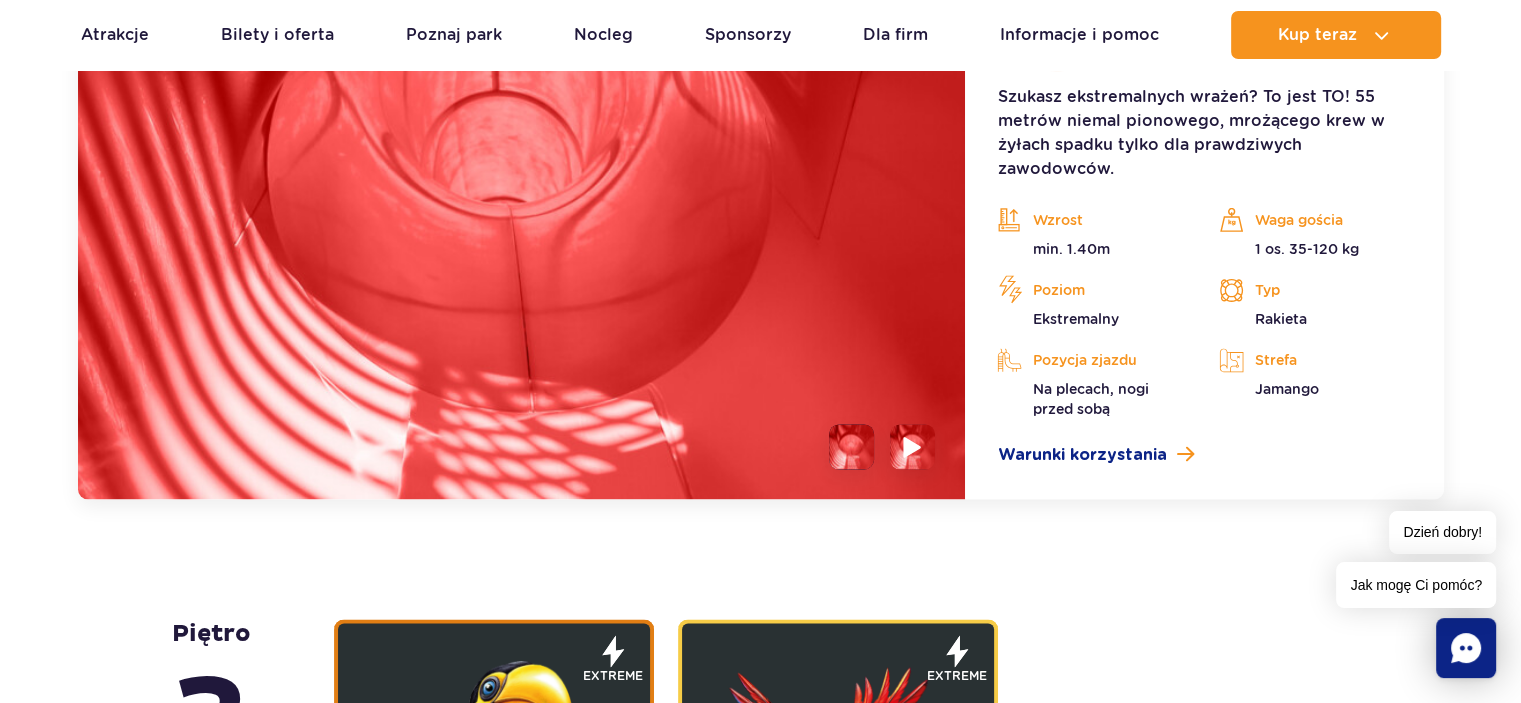 click at bounding box center [913, 446] 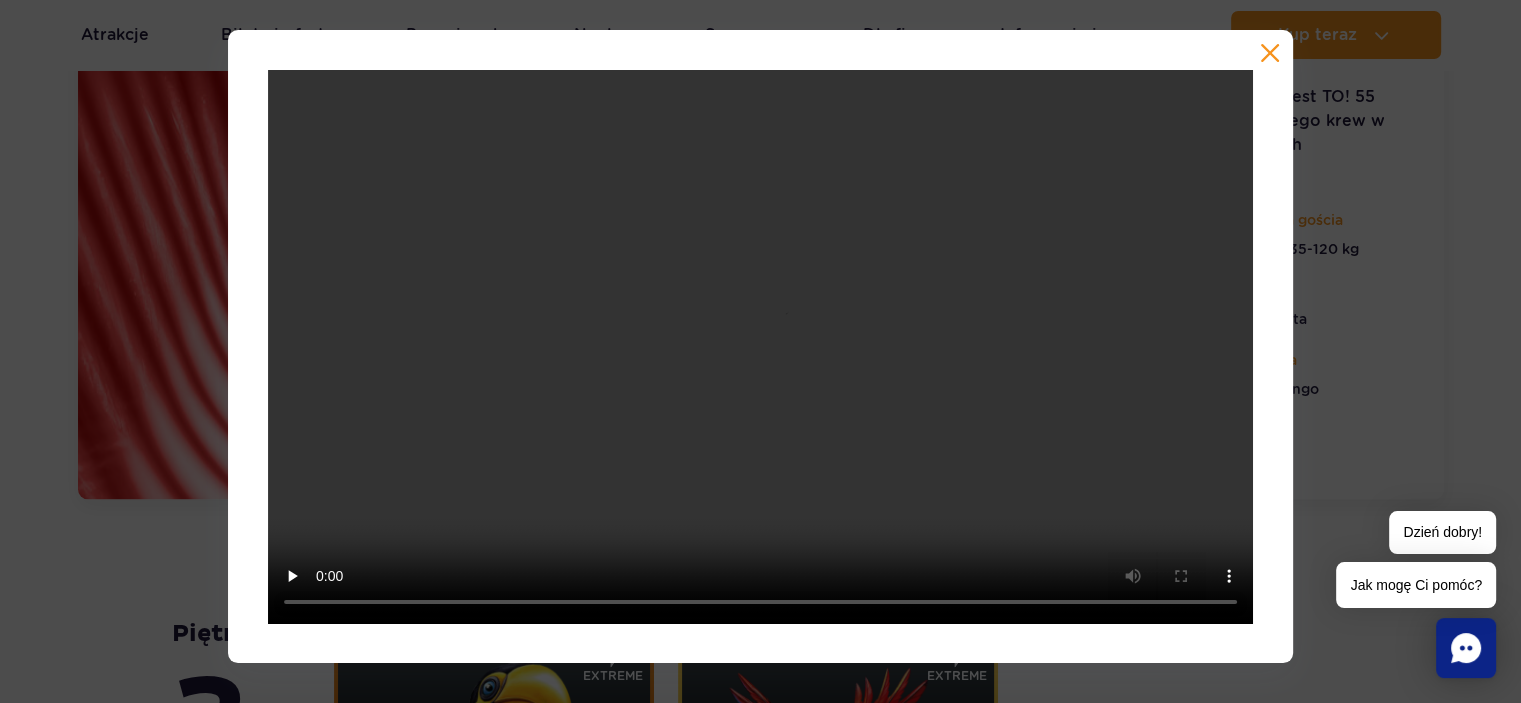 click at bounding box center (1270, 53) 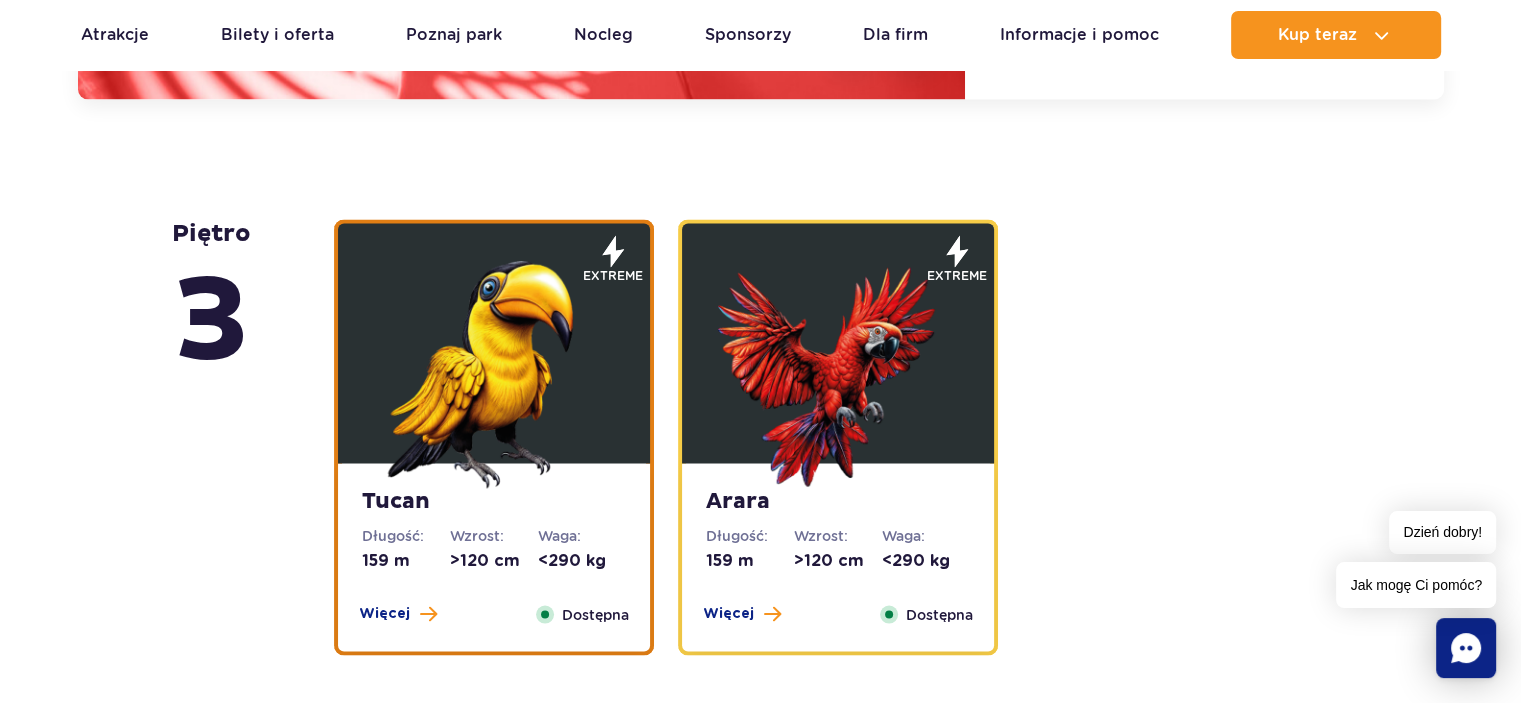 click at bounding box center [494, 368] 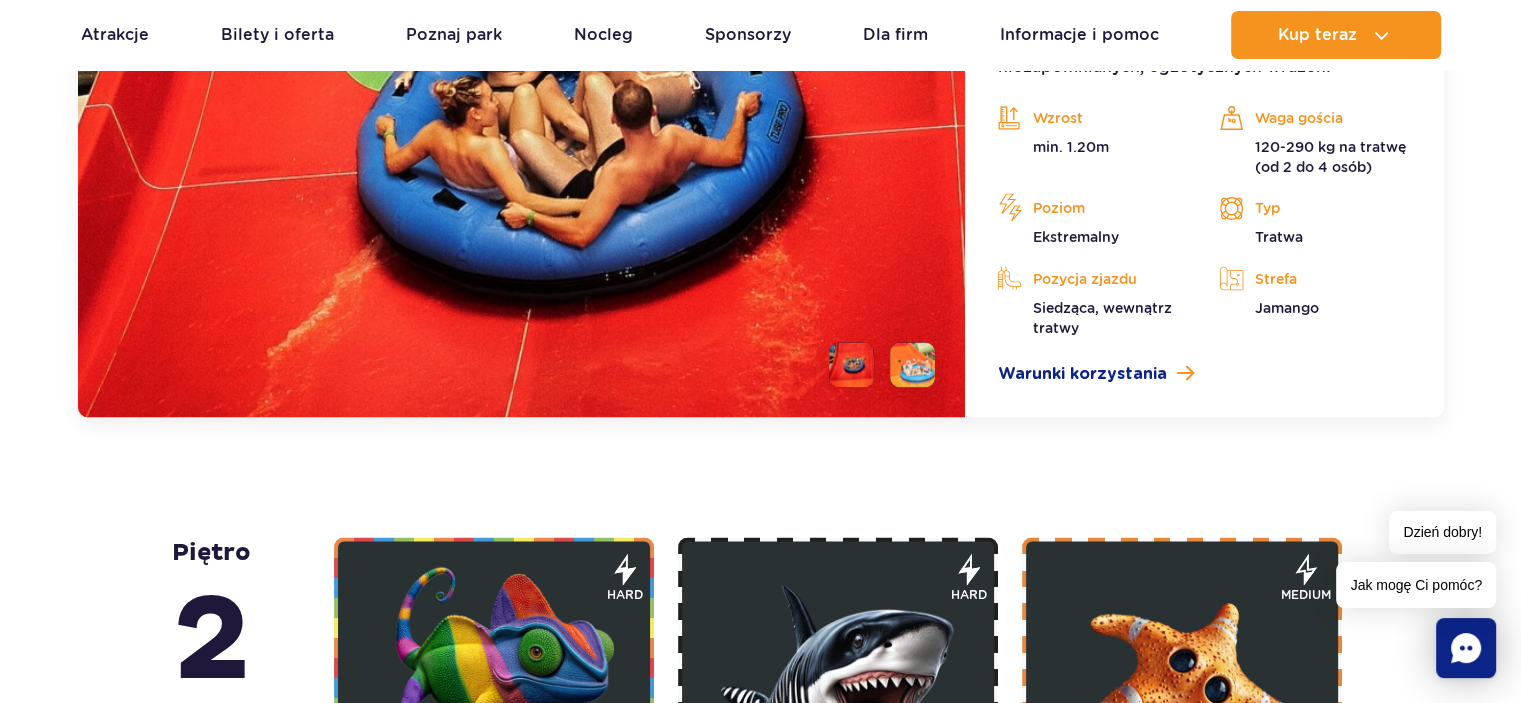 scroll, scrollTop: 3568, scrollLeft: 0, axis: vertical 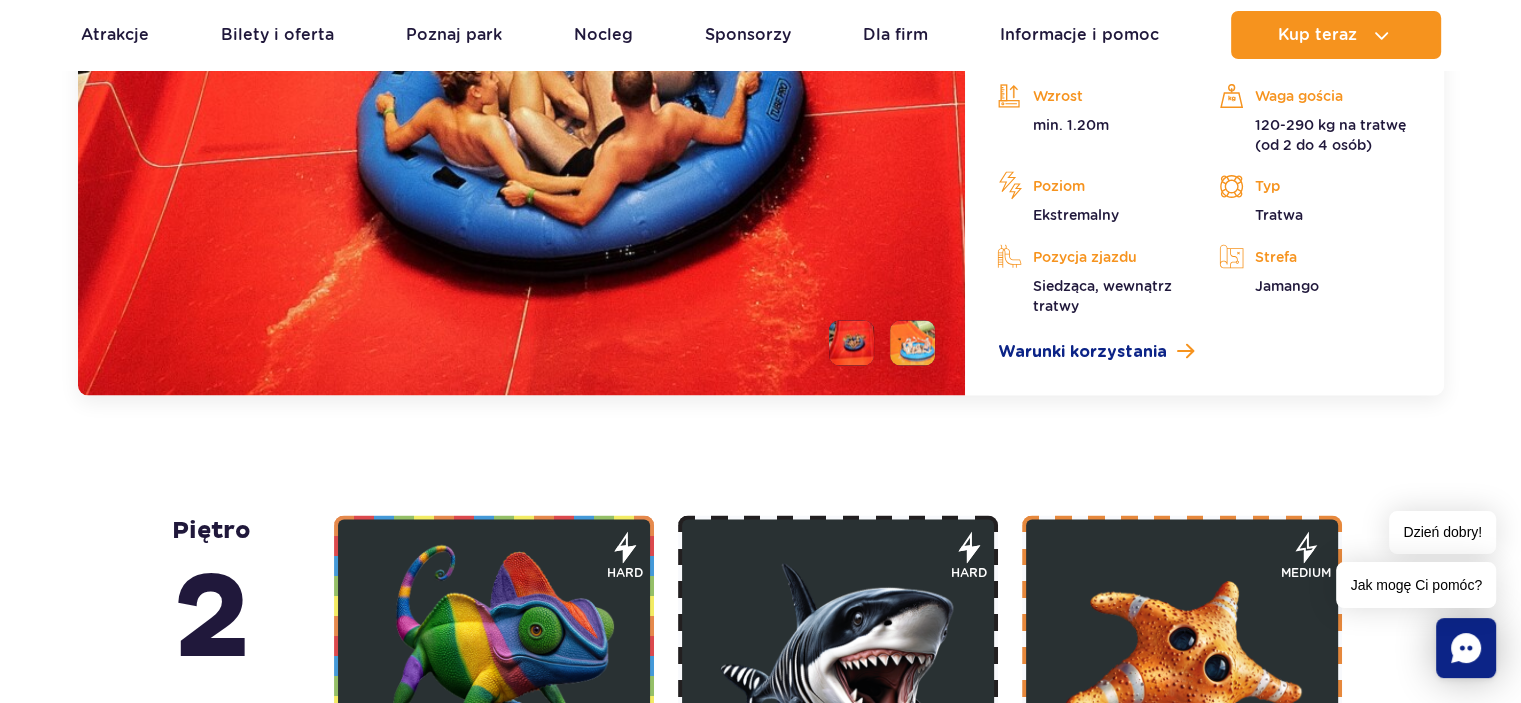 click at bounding box center (912, 342) 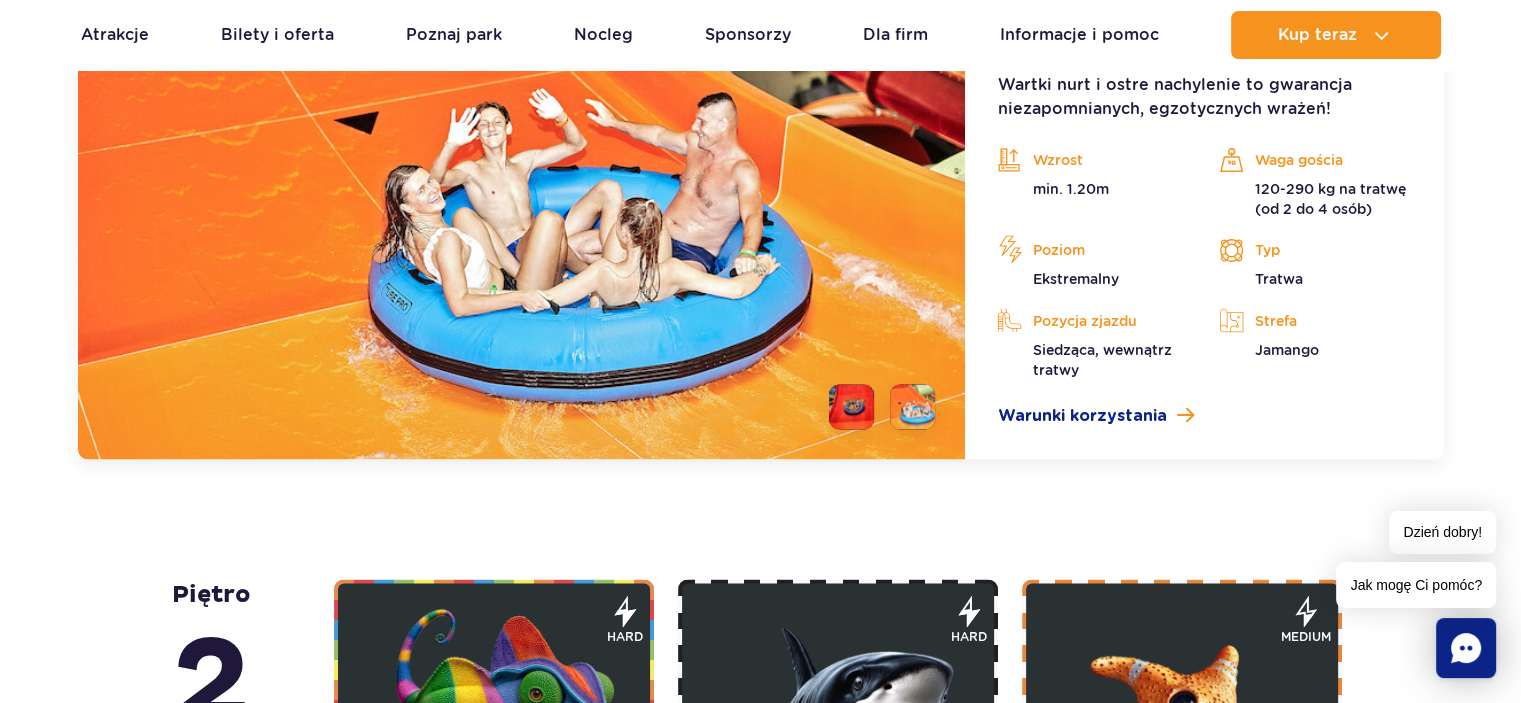 scroll, scrollTop: 3468, scrollLeft: 0, axis: vertical 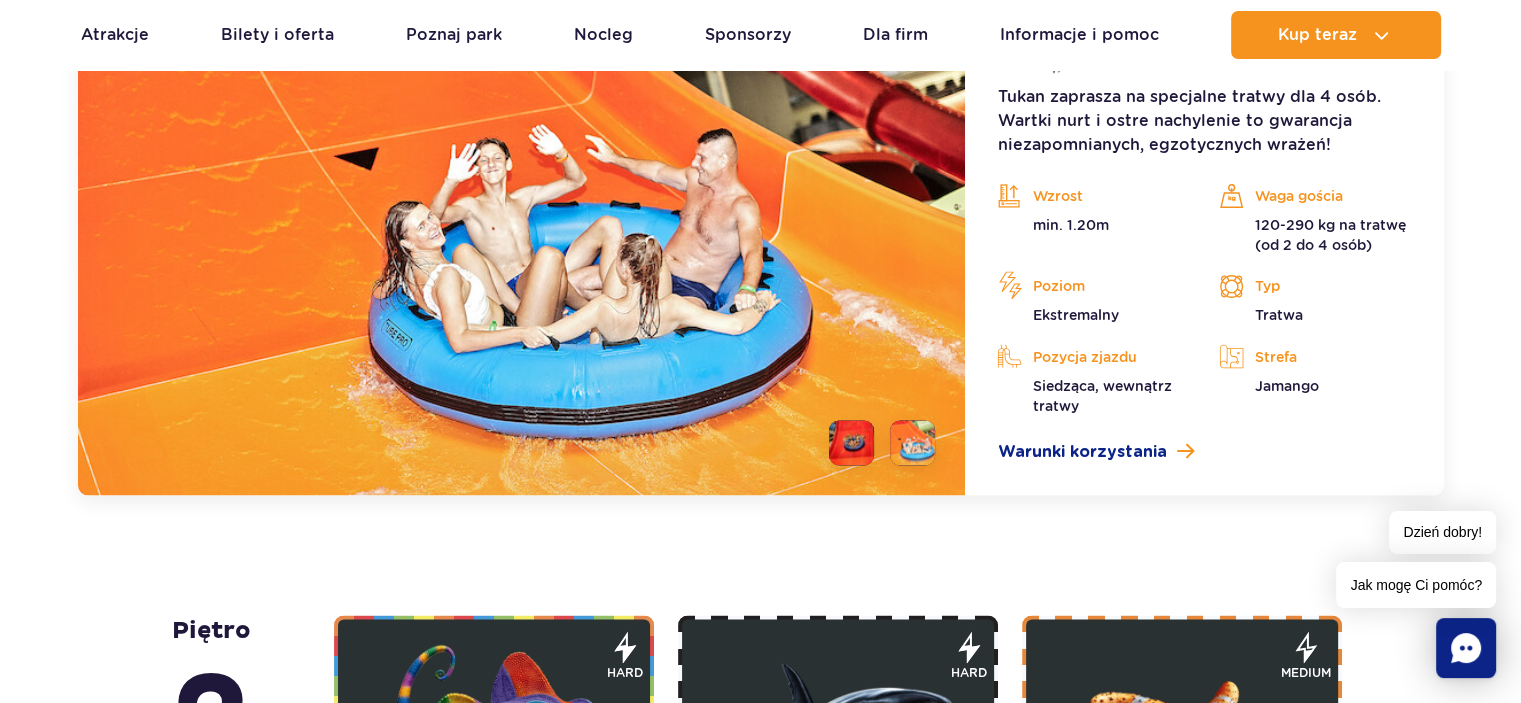 click at bounding box center (851, 442) 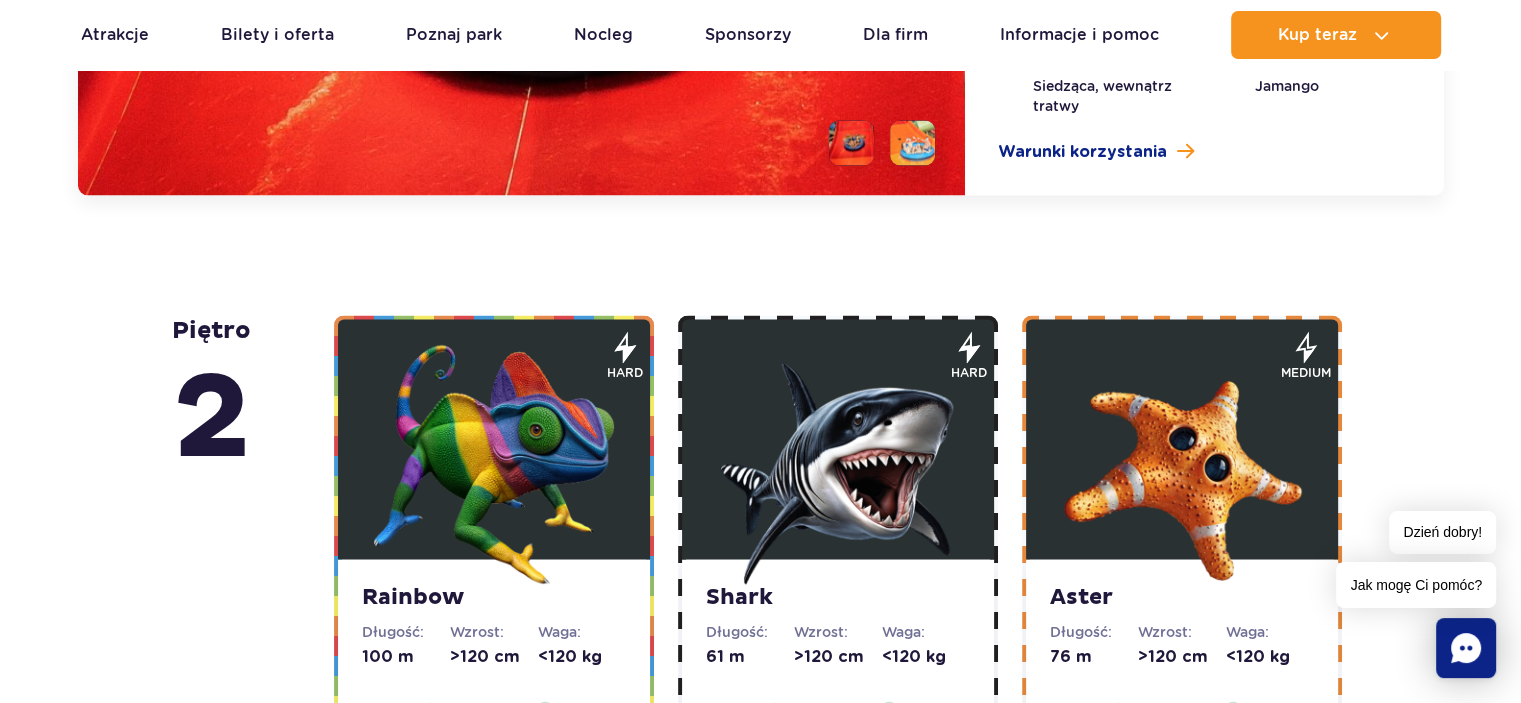 click at bounding box center [838, 464] 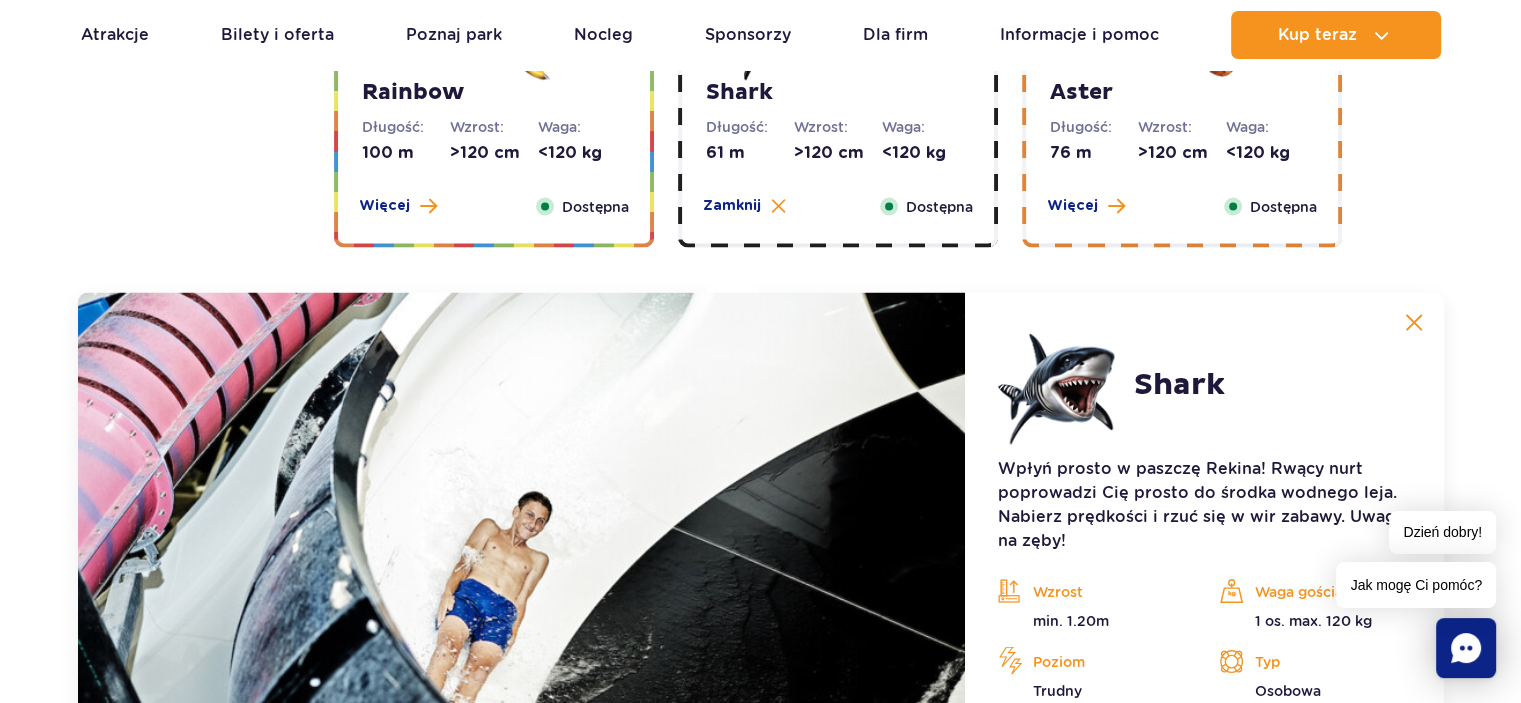 scroll, scrollTop: 3224, scrollLeft: 0, axis: vertical 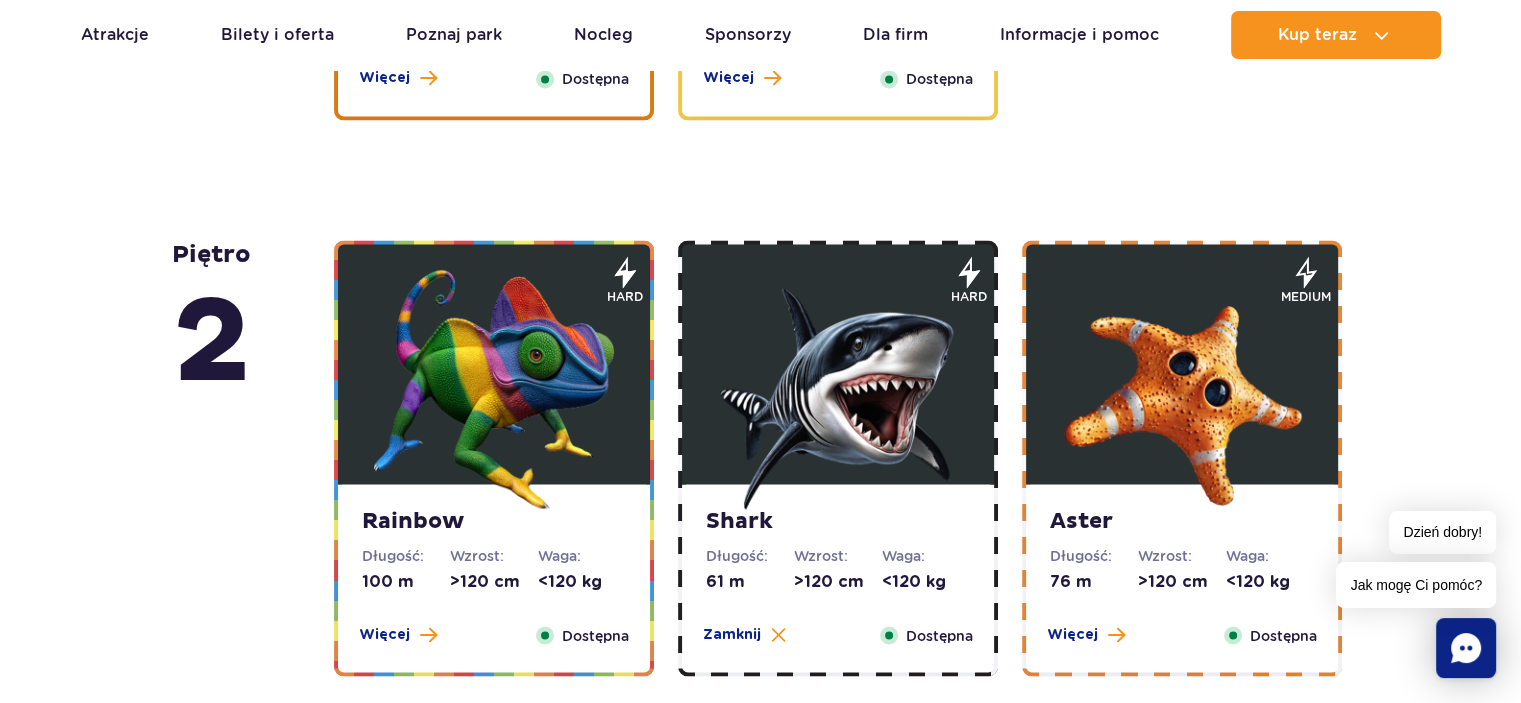 click at bounding box center (1182, 389) 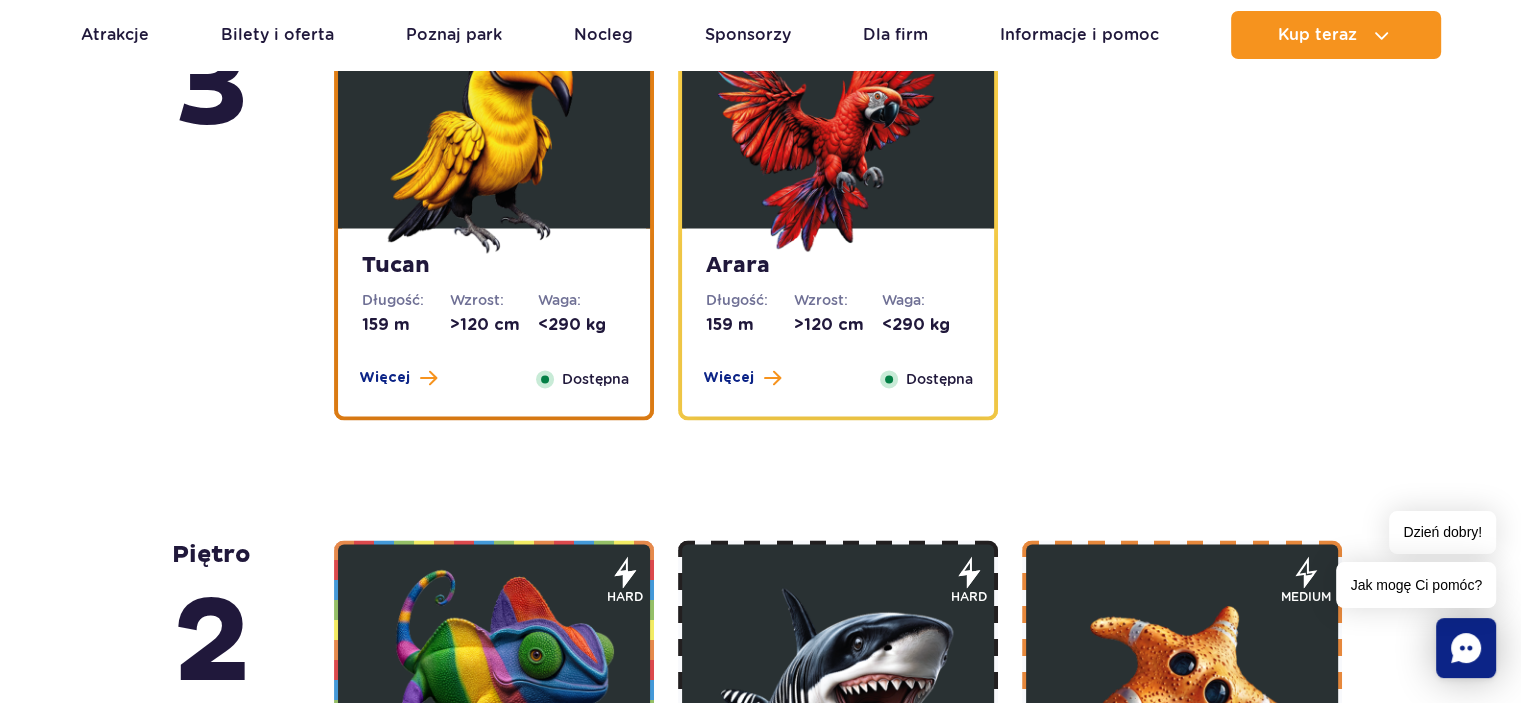 click at bounding box center (838, 133) 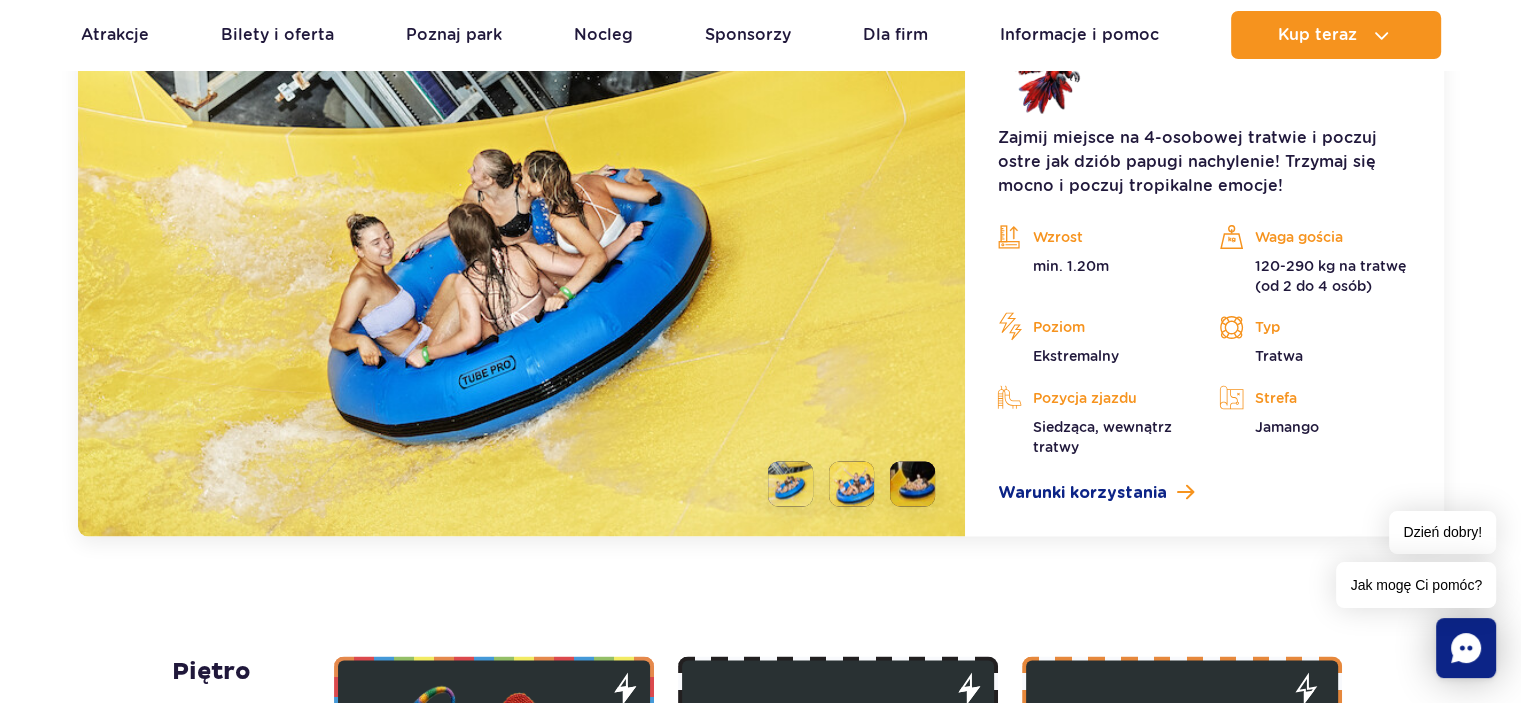 scroll, scrollTop: 3468, scrollLeft: 0, axis: vertical 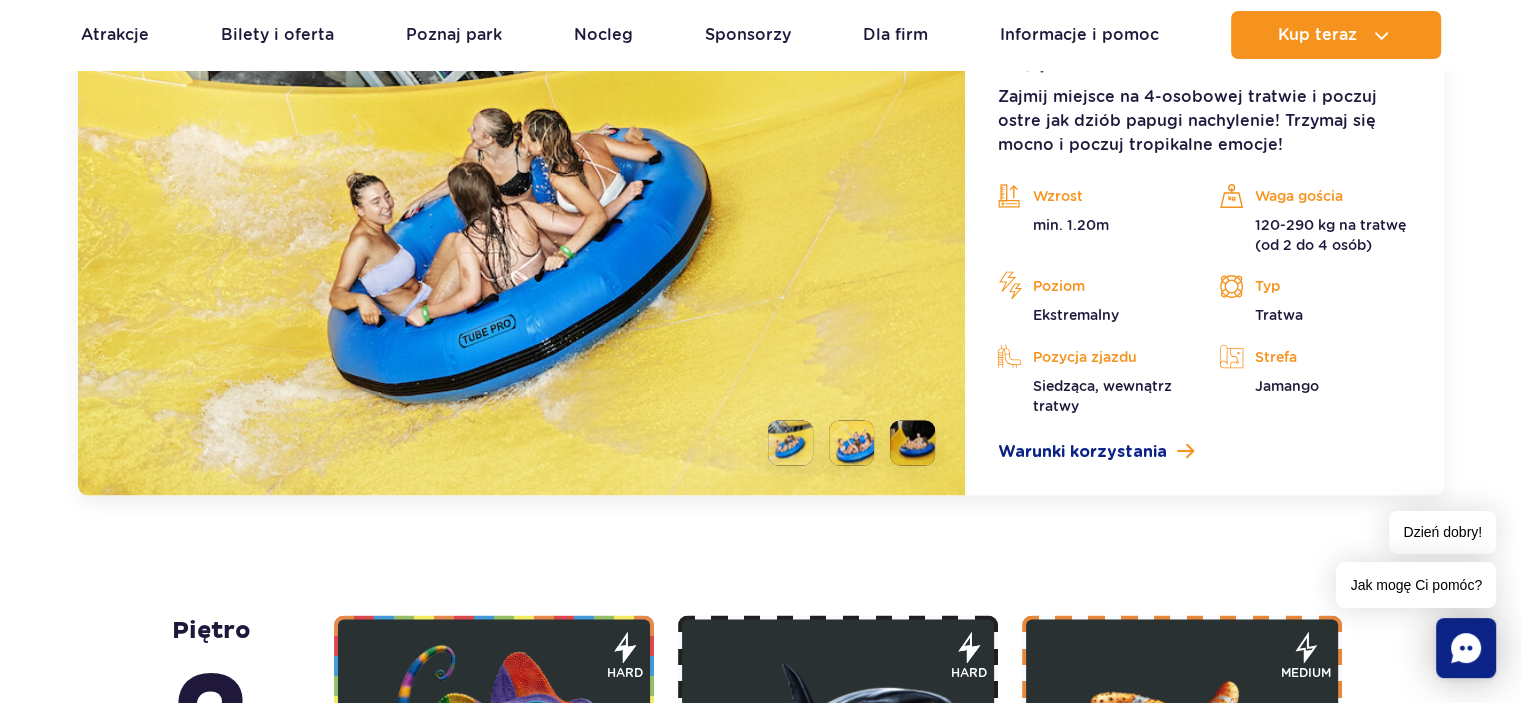 click at bounding box center (912, 442) 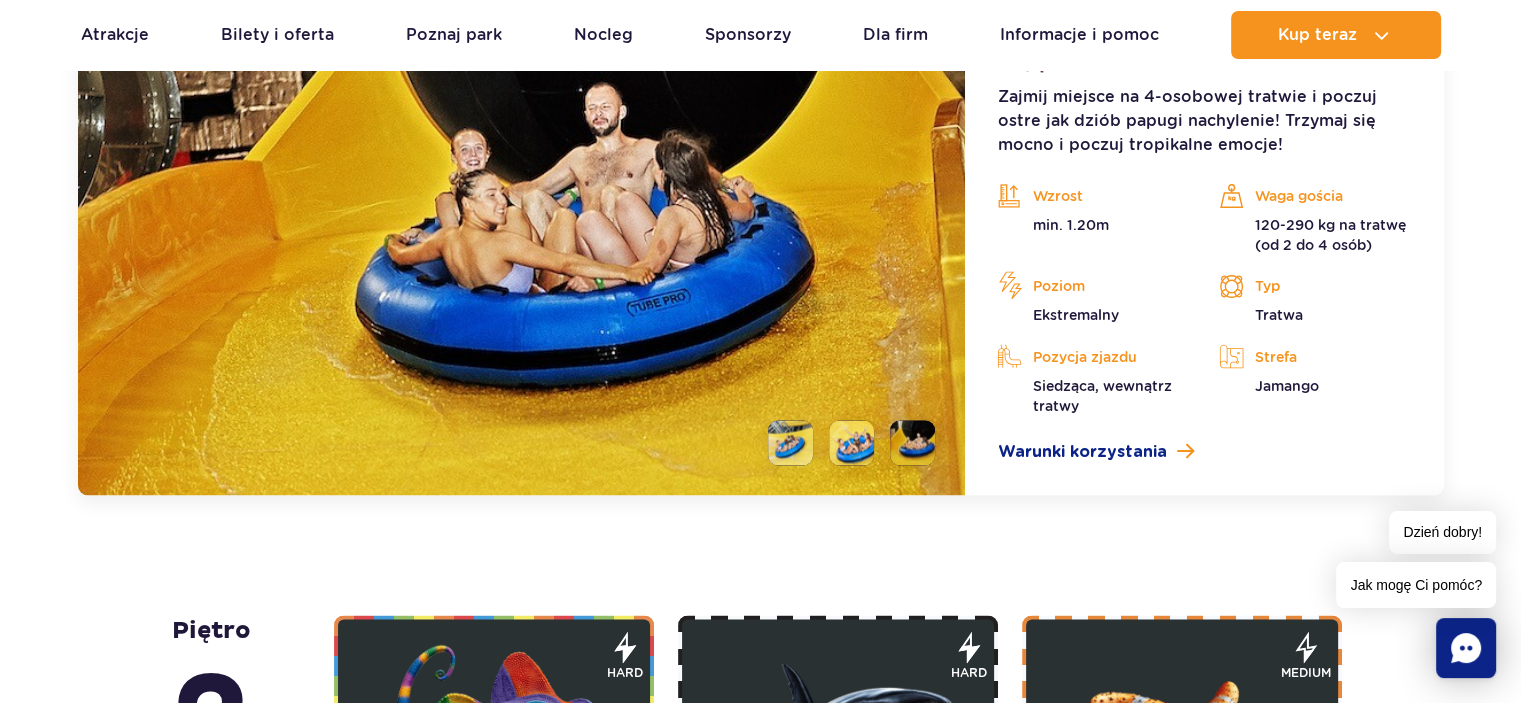 click at bounding box center (851, 442) 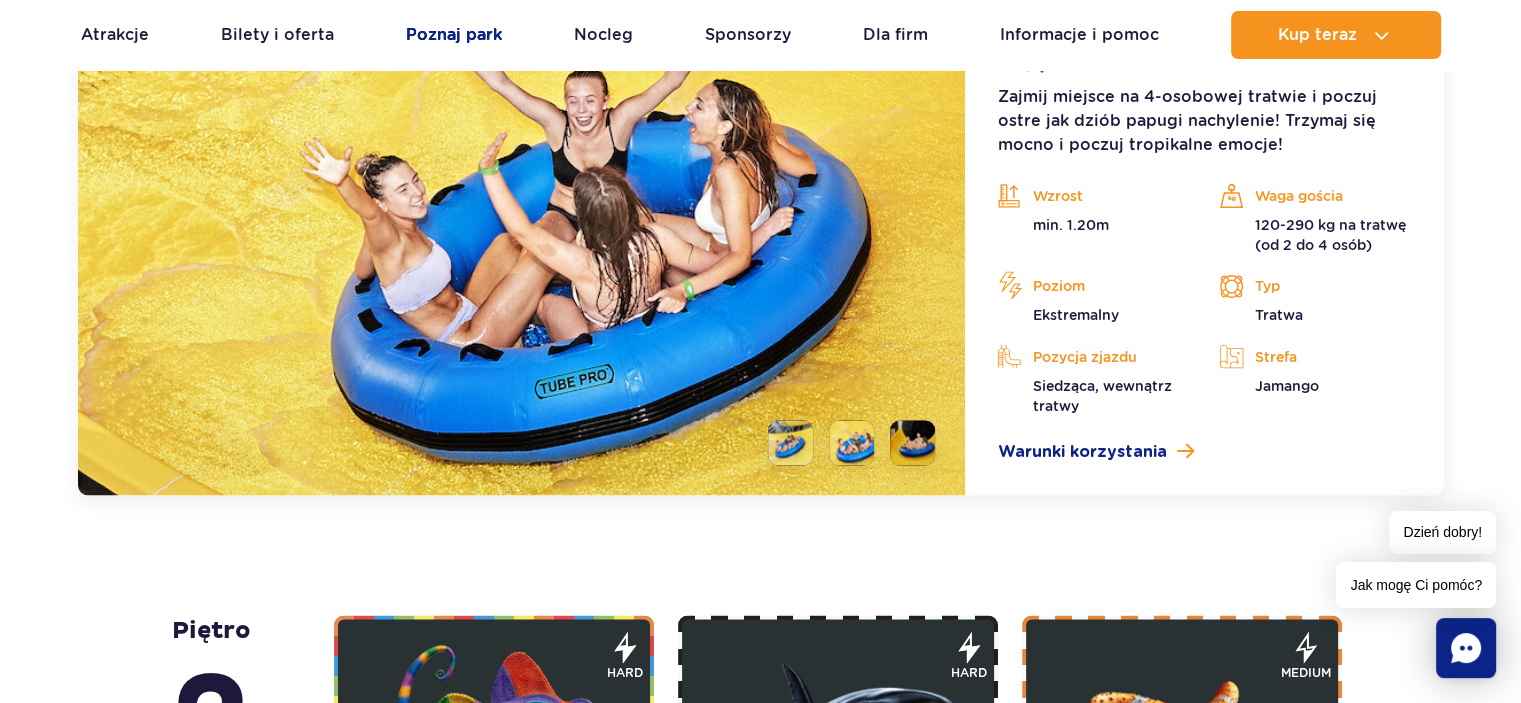 click on "Poznaj park" at bounding box center [454, 35] 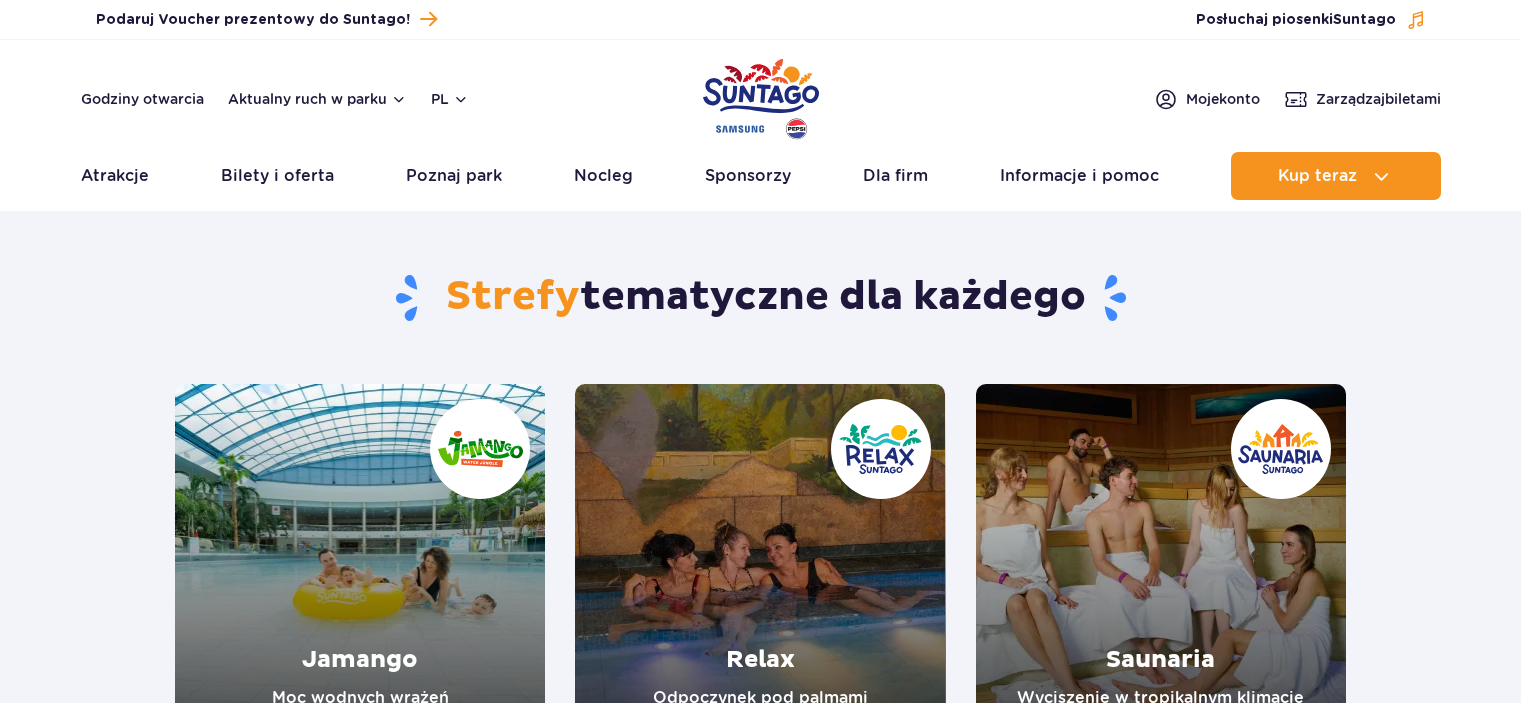 scroll, scrollTop: 0, scrollLeft: 0, axis: both 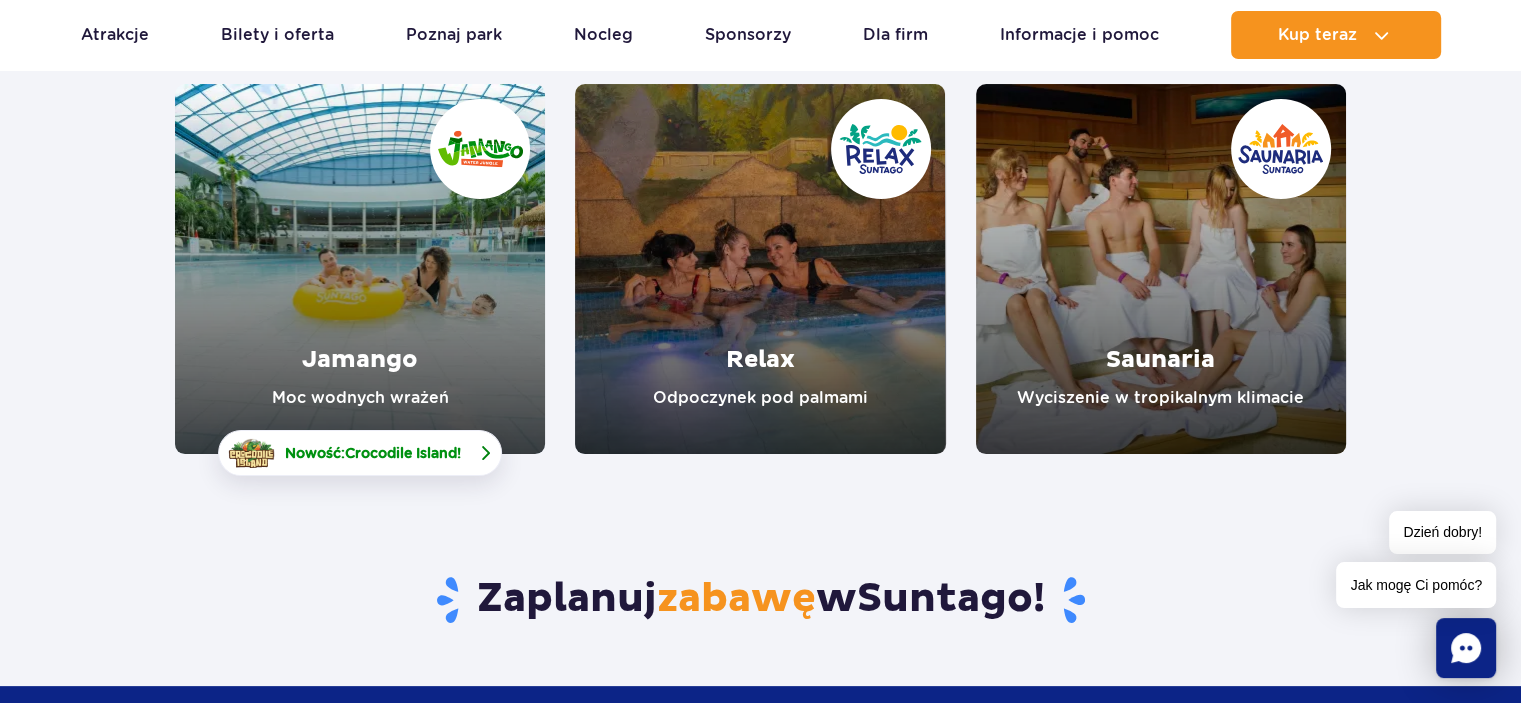 click on "Nowość:  Crocodile Island !" at bounding box center (373, 453) 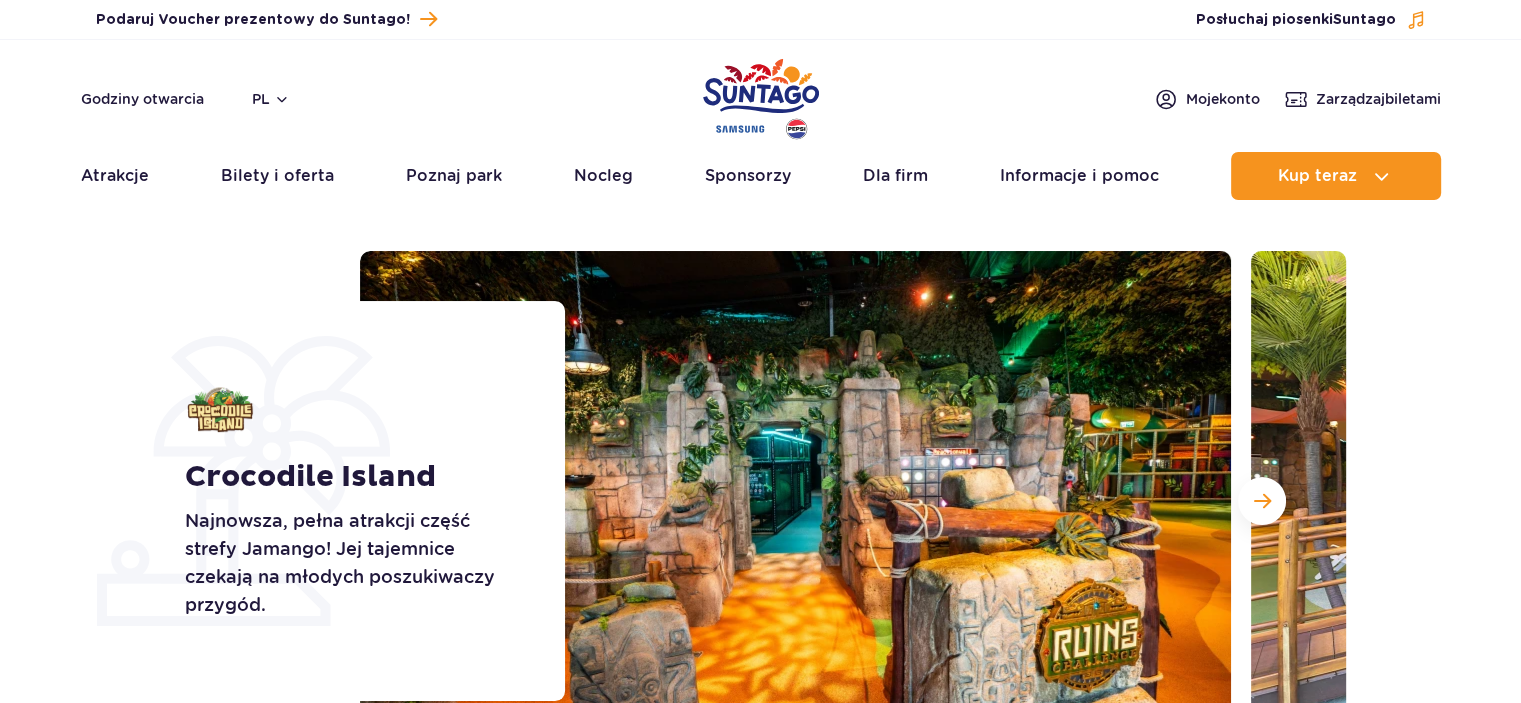 scroll, scrollTop: 0, scrollLeft: 0, axis: both 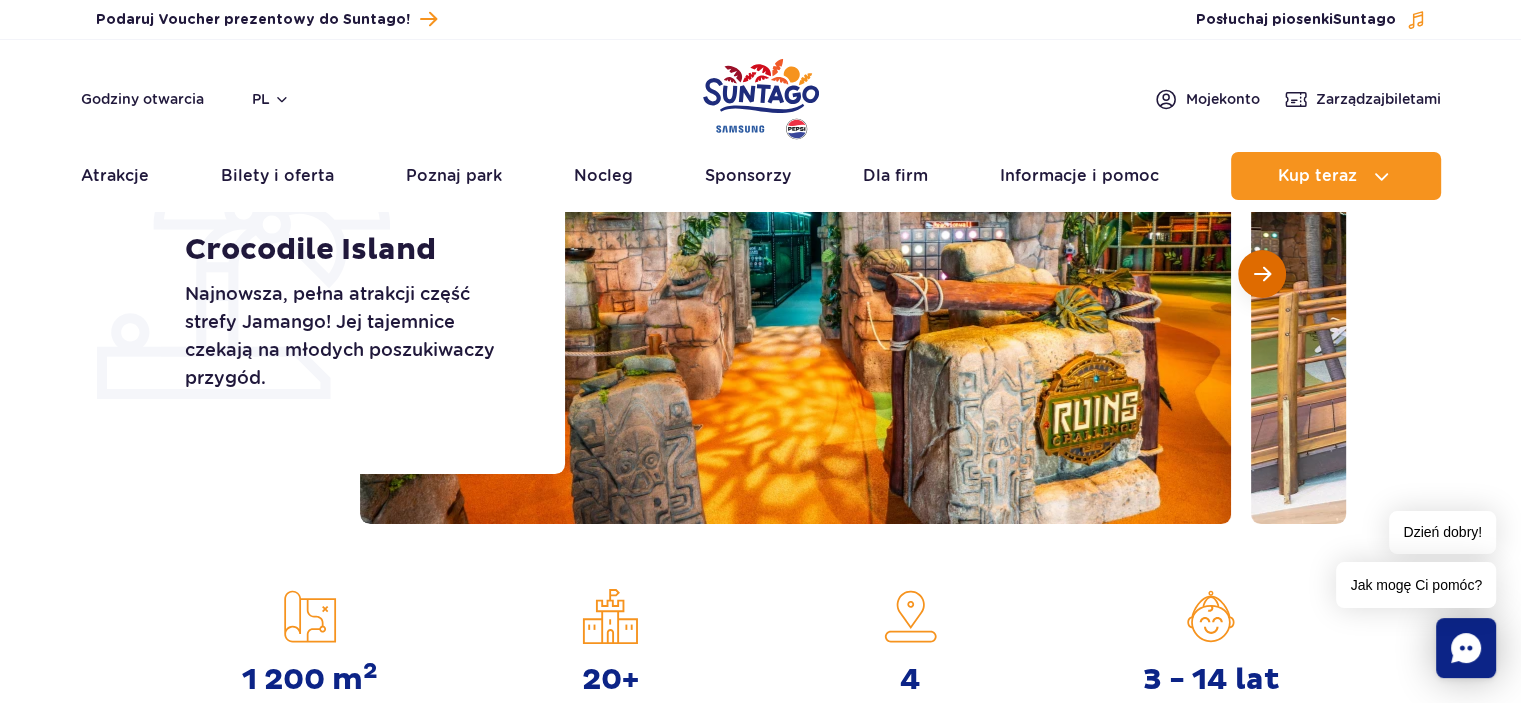 click at bounding box center [1262, 274] 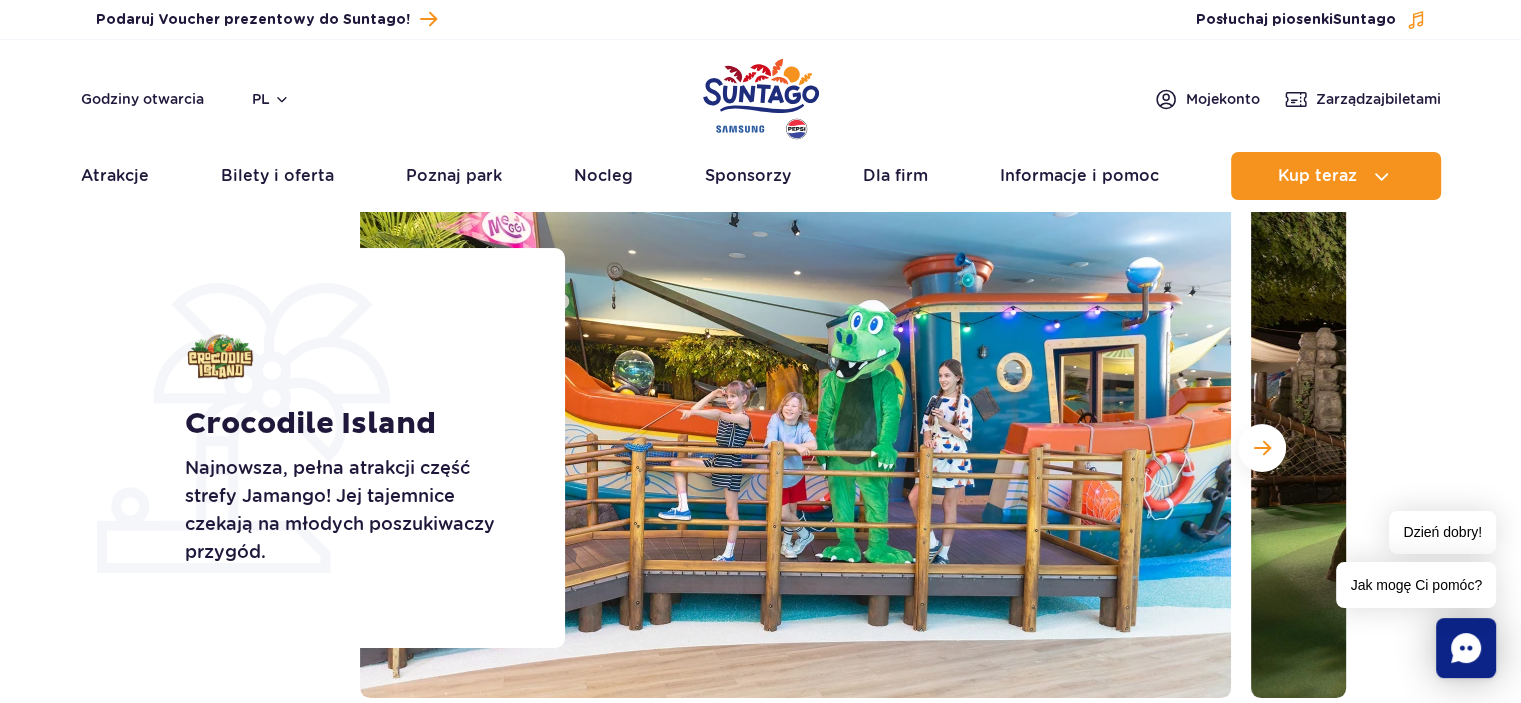 scroll, scrollTop: 100, scrollLeft: 0, axis: vertical 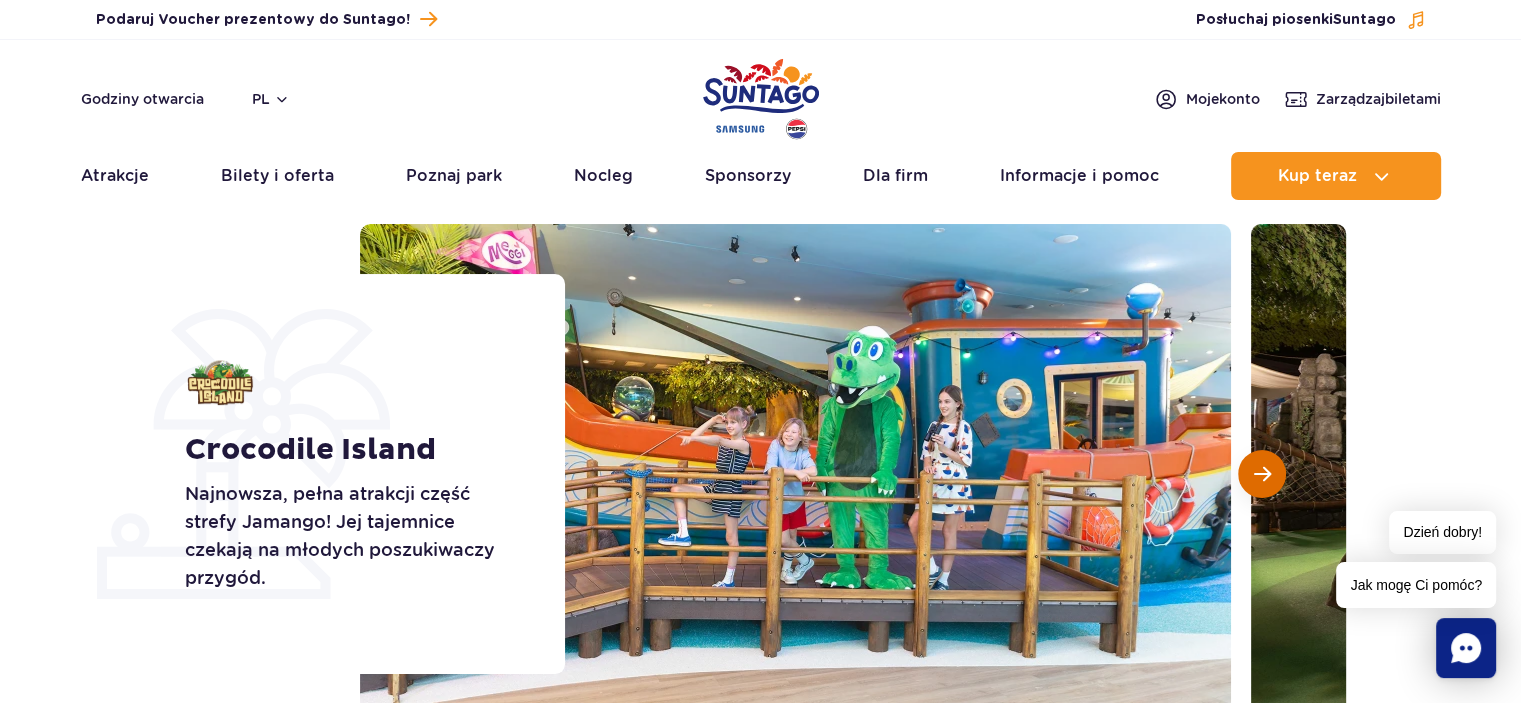 click at bounding box center (1262, 474) 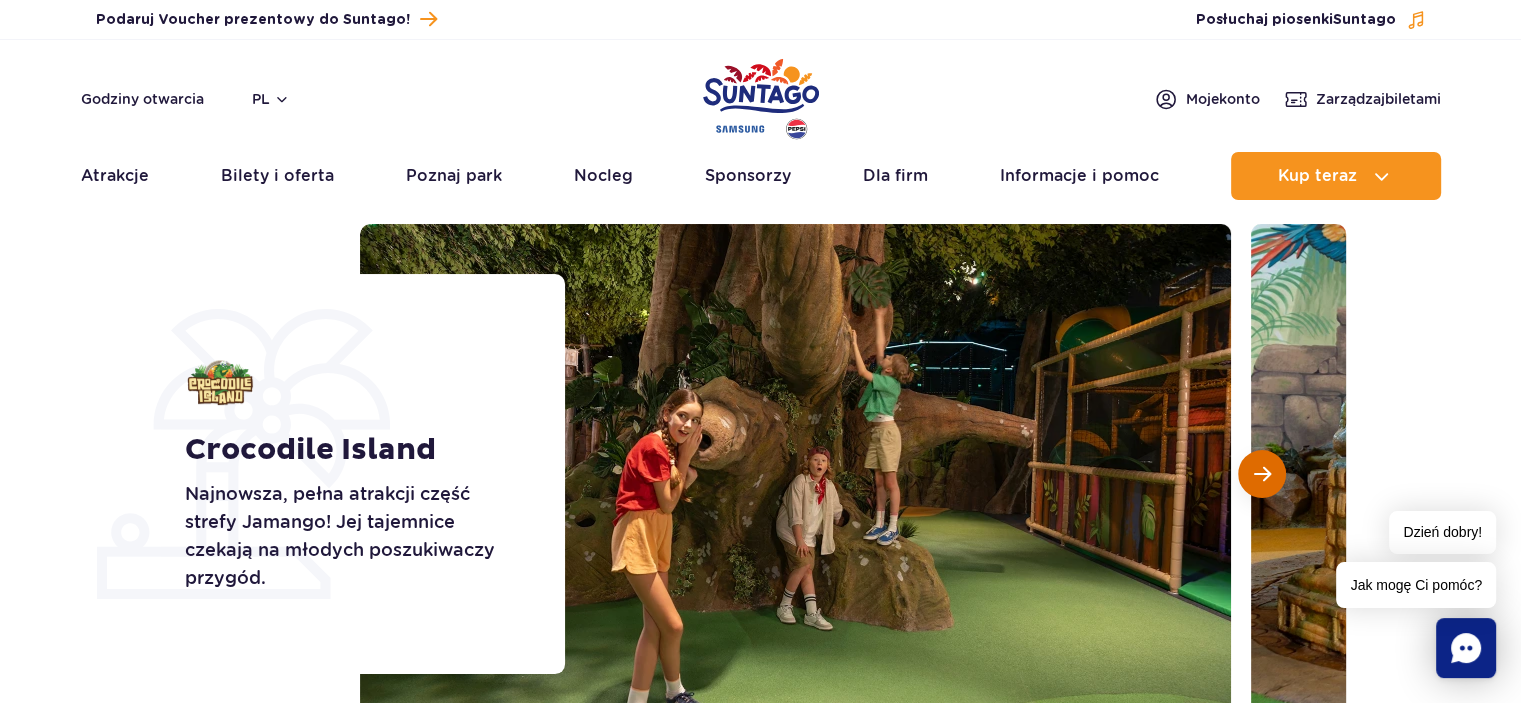 click at bounding box center (1262, 474) 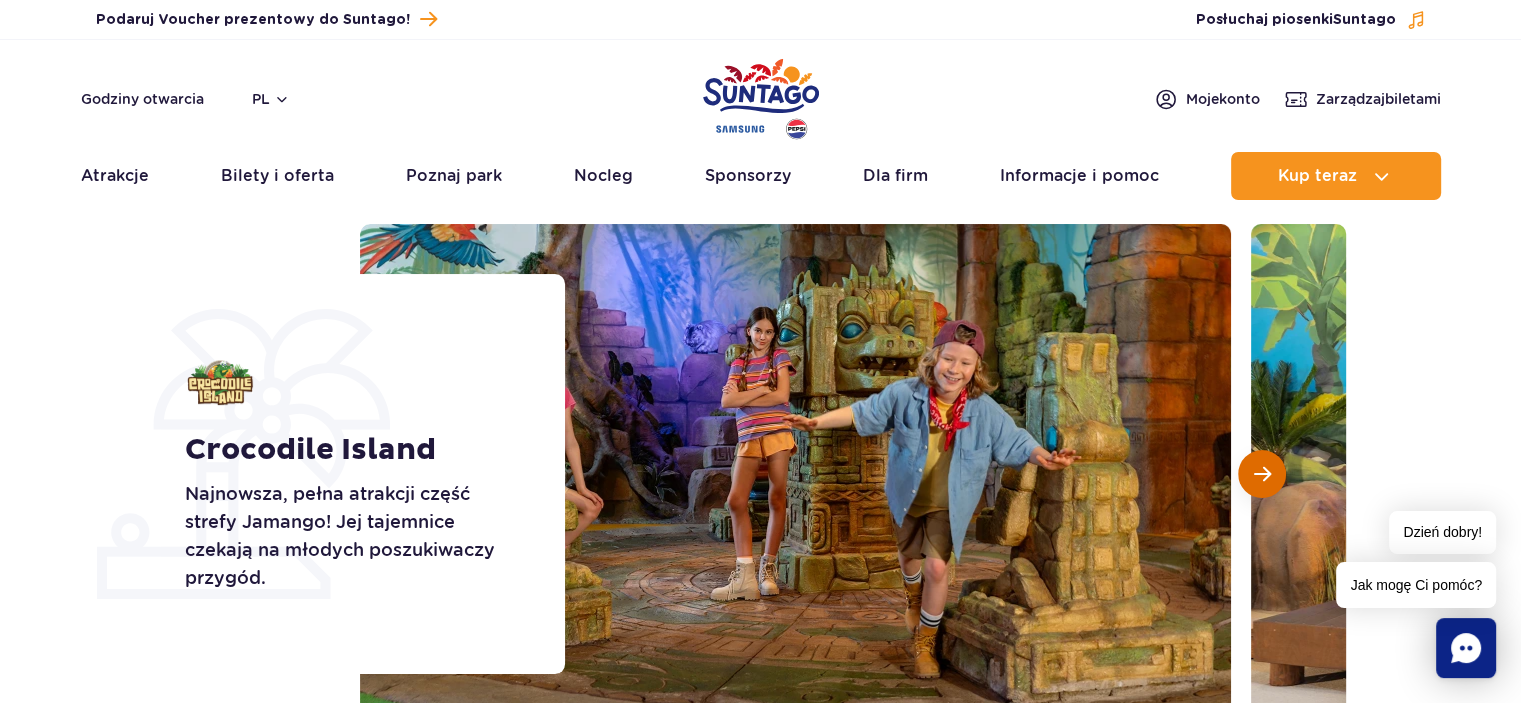 click at bounding box center [1262, 474] 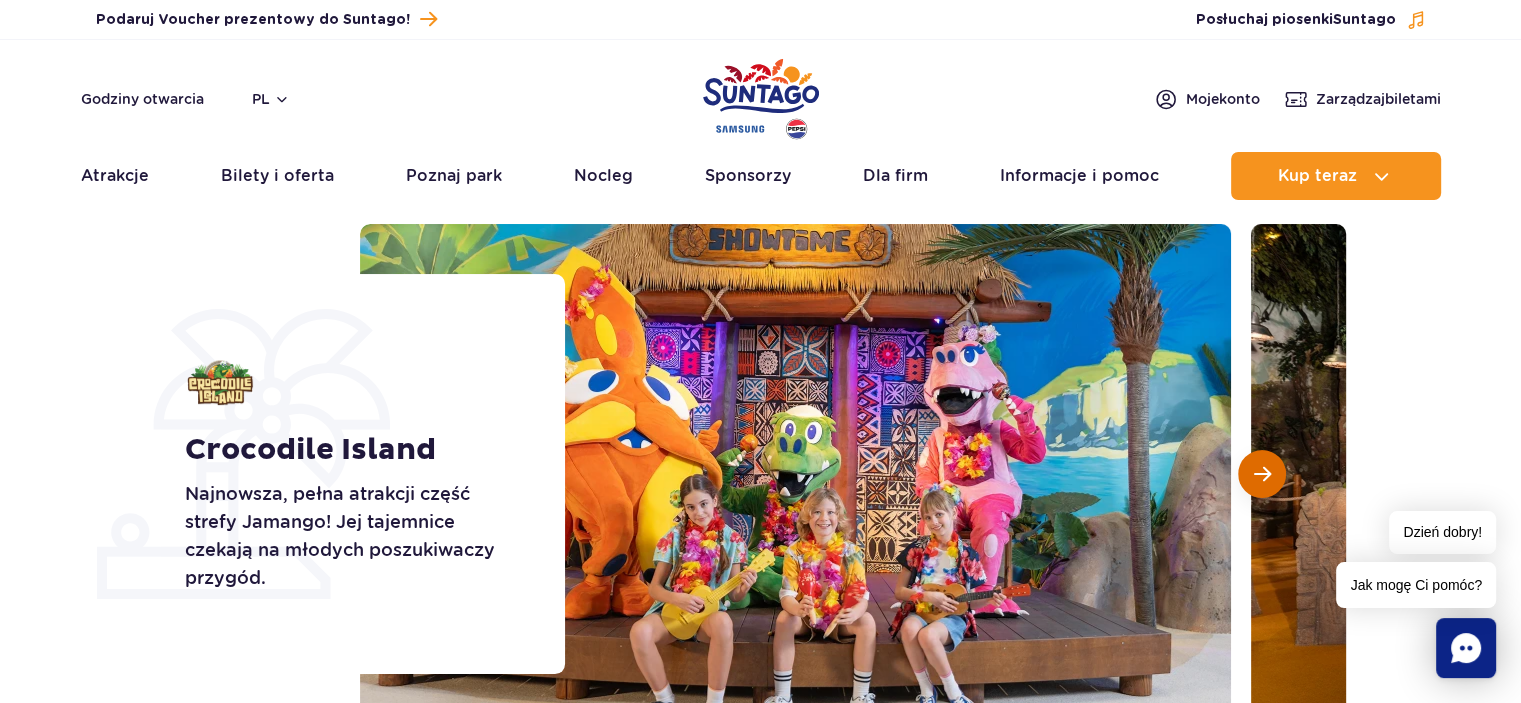 click at bounding box center (1262, 474) 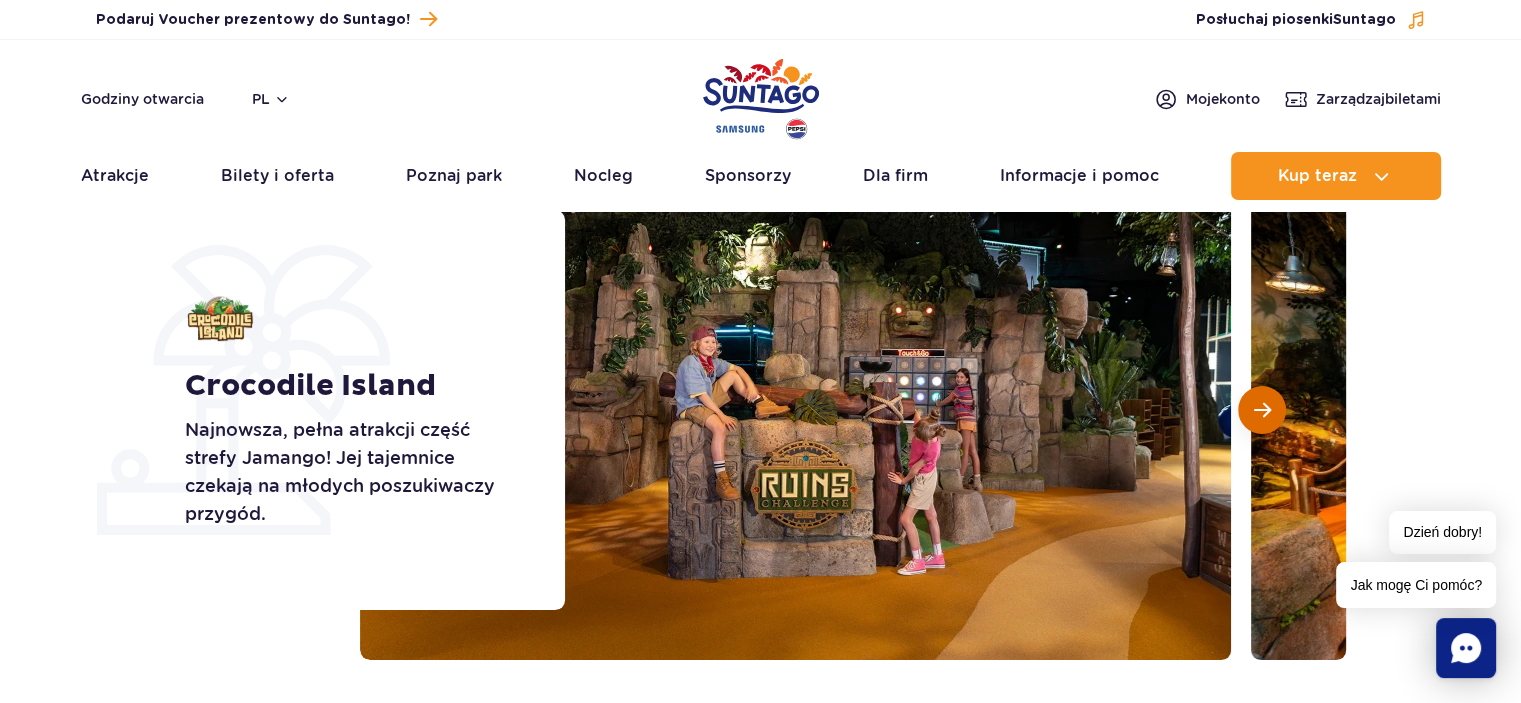 scroll, scrollTop: 200, scrollLeft: 0, axis: vertical 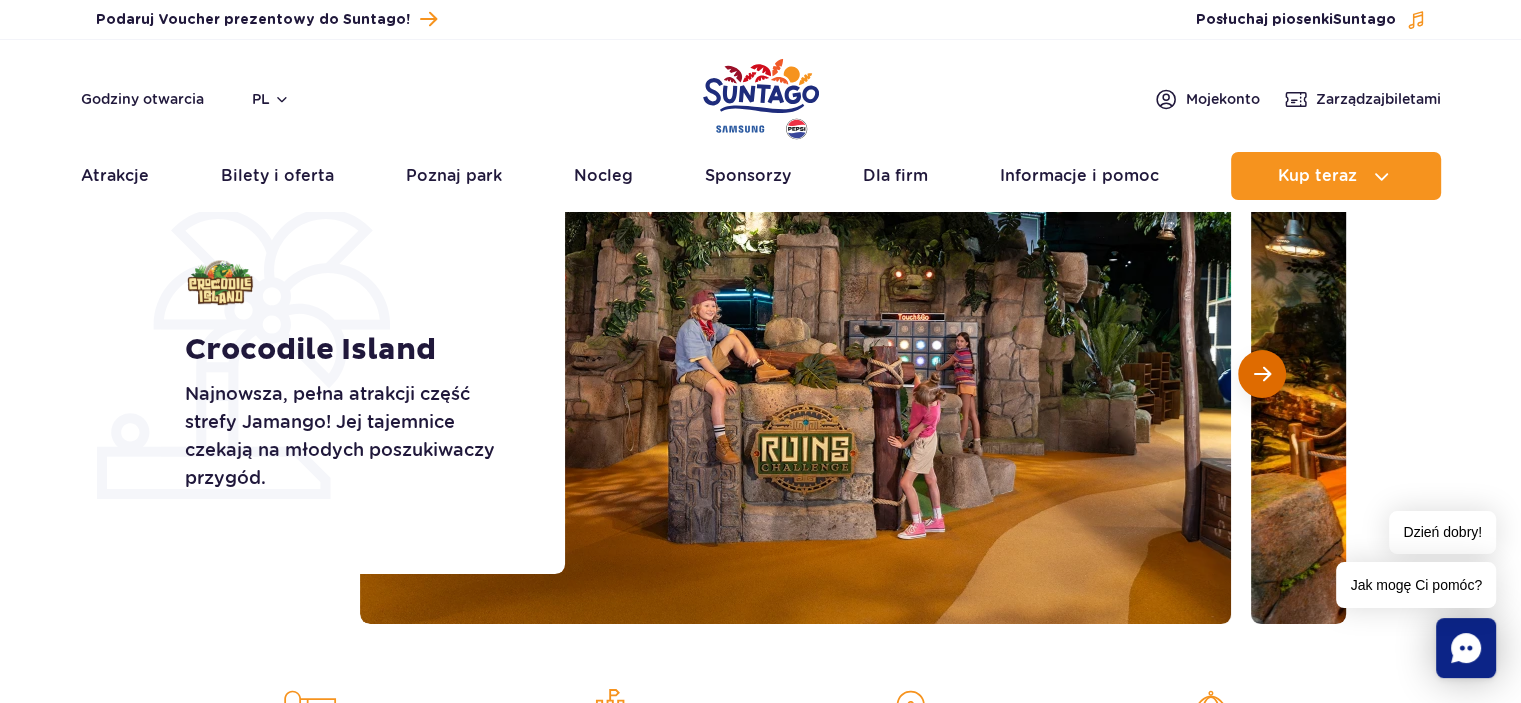 click at bounding box center (1262, 374) 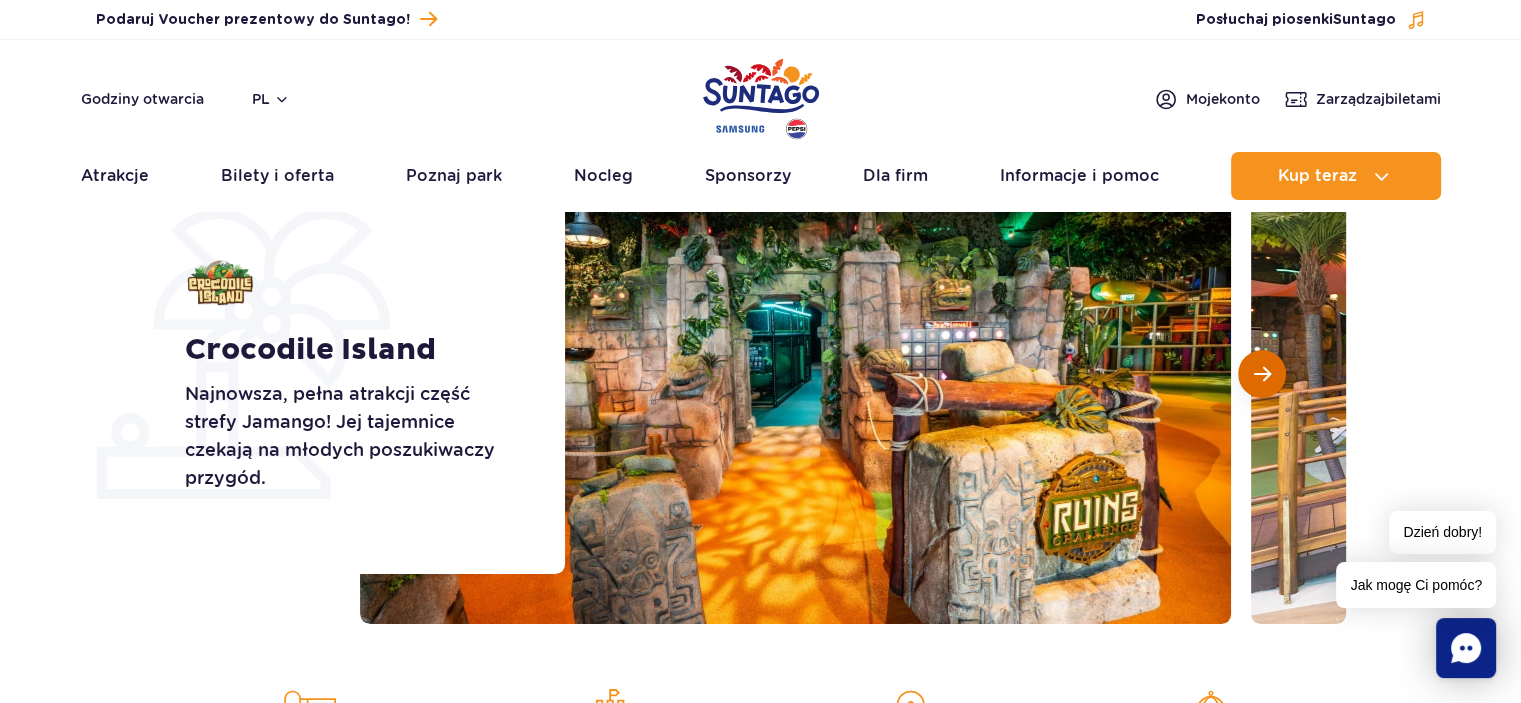 click at bounding box center [1262, 374] 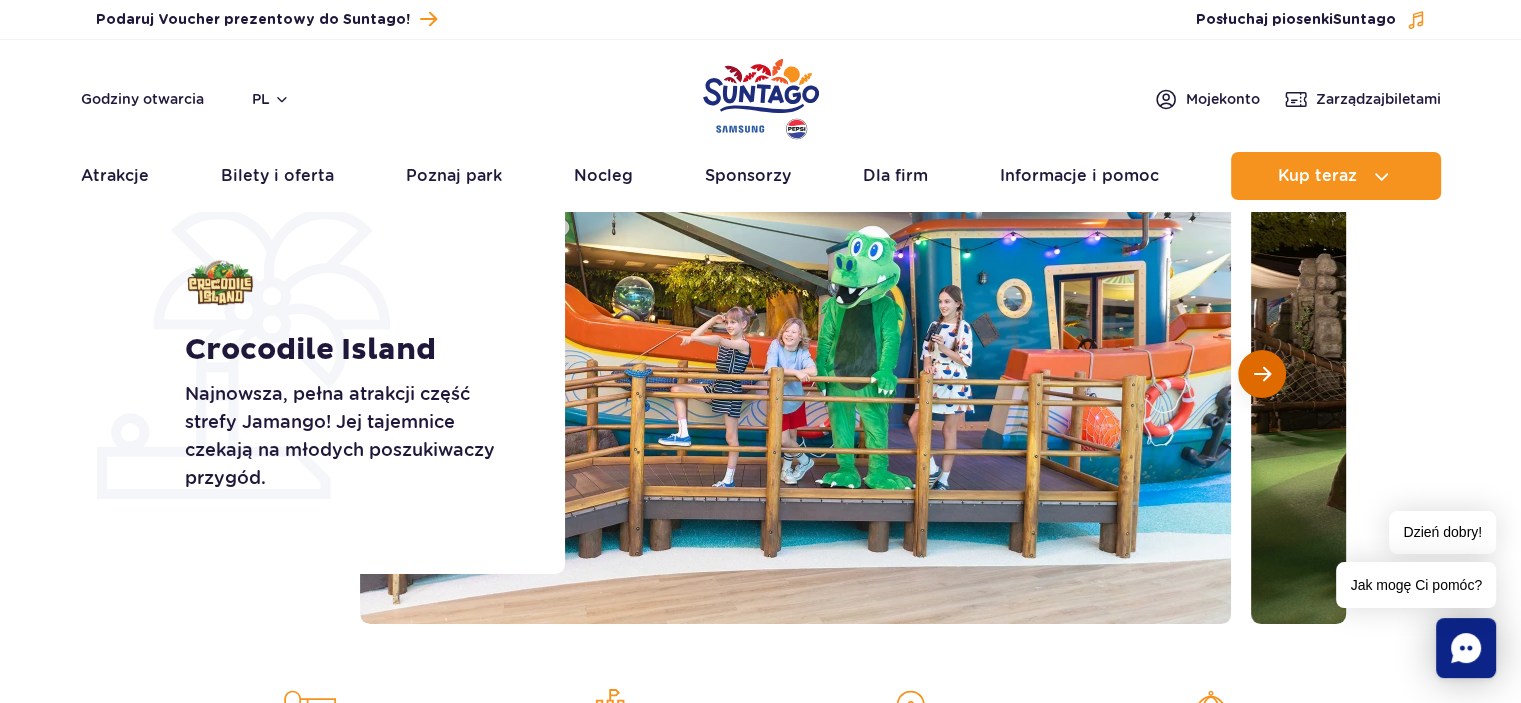click at bounding box center [1262, 374] 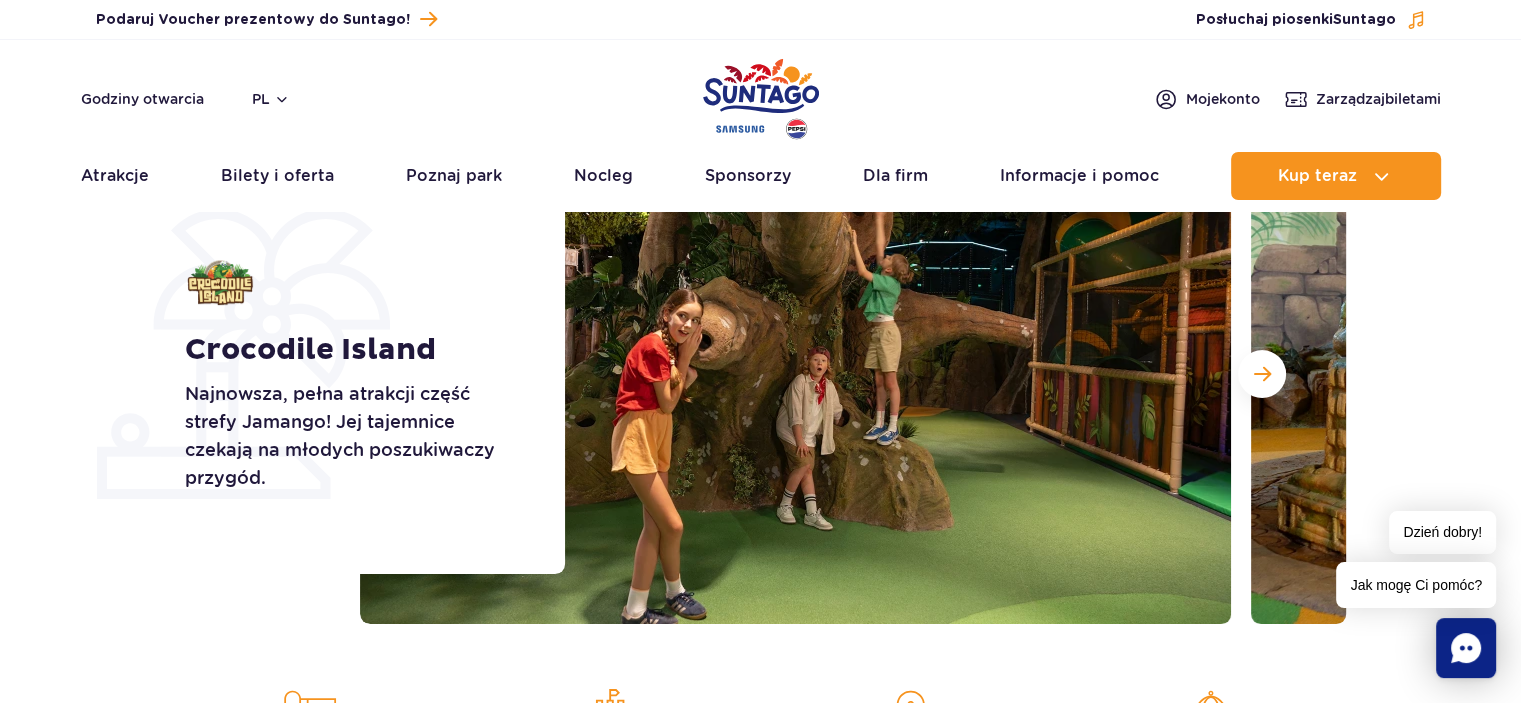 click on "Crocodile Island
Najnowsza, pełna atrakcji część strefy Jamango! Jej tajemnice czekają na młodych poszukiwaczy przygód." at bounding box center (760, 374) 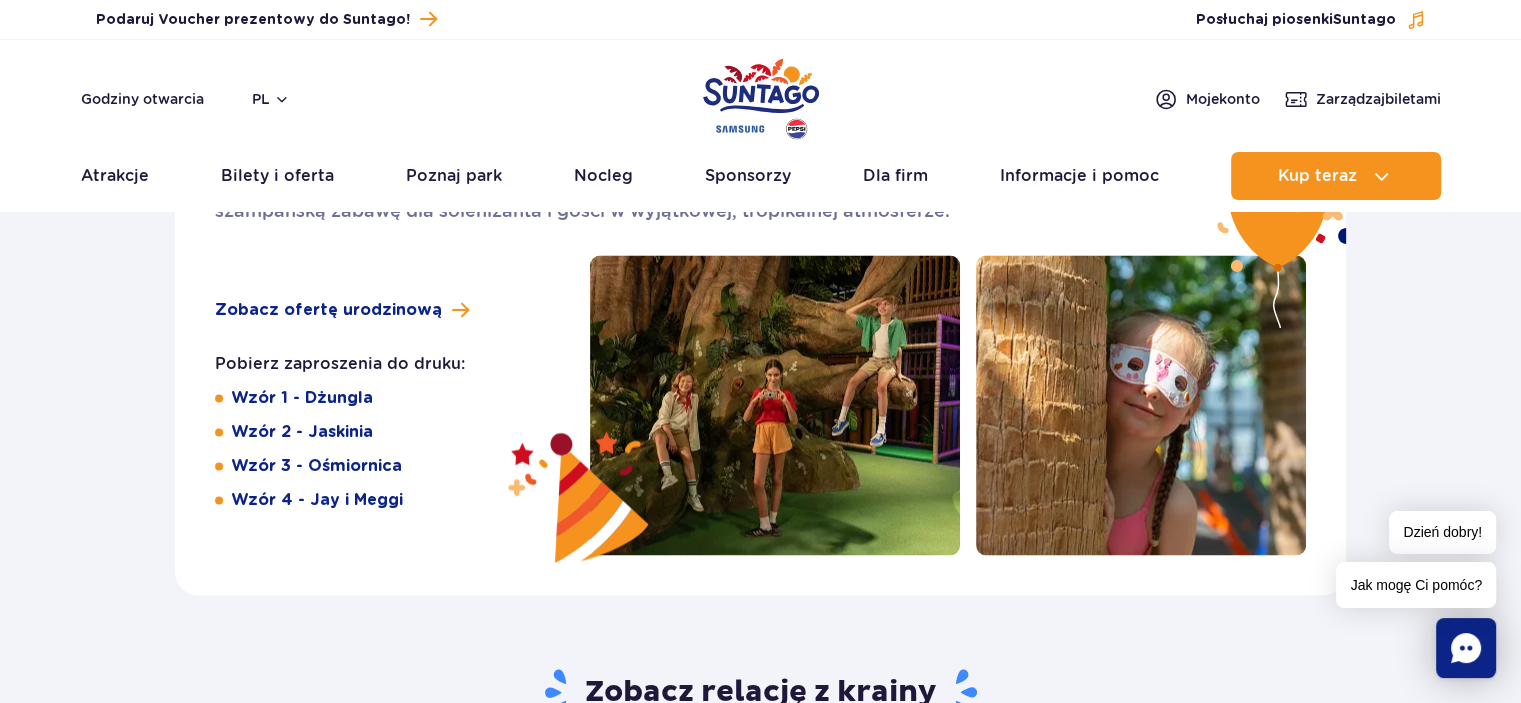 scroll, scrollTop: 3200, scrollLeft: 0, axis: vertical 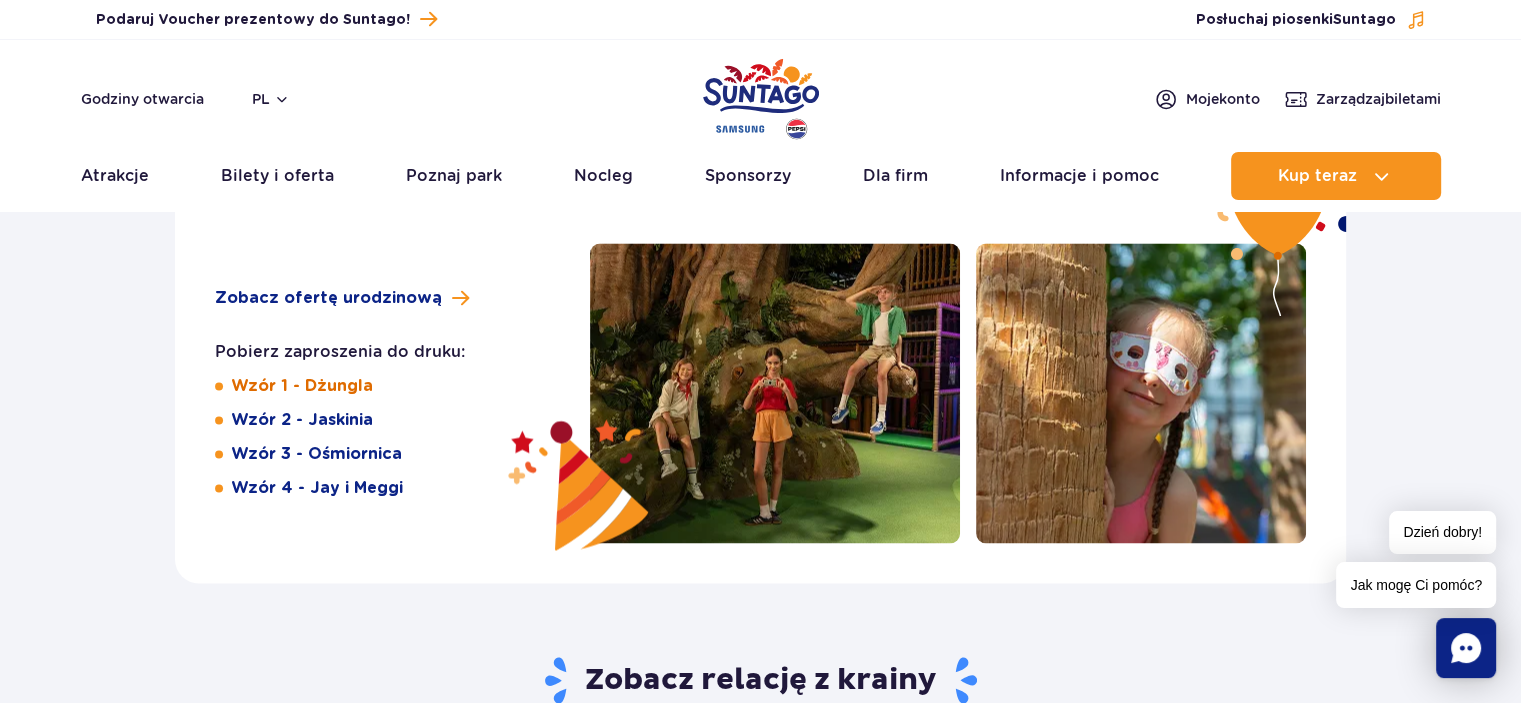 click on "Wzór 1 - Dżungla" at bounding box center (302, 386) 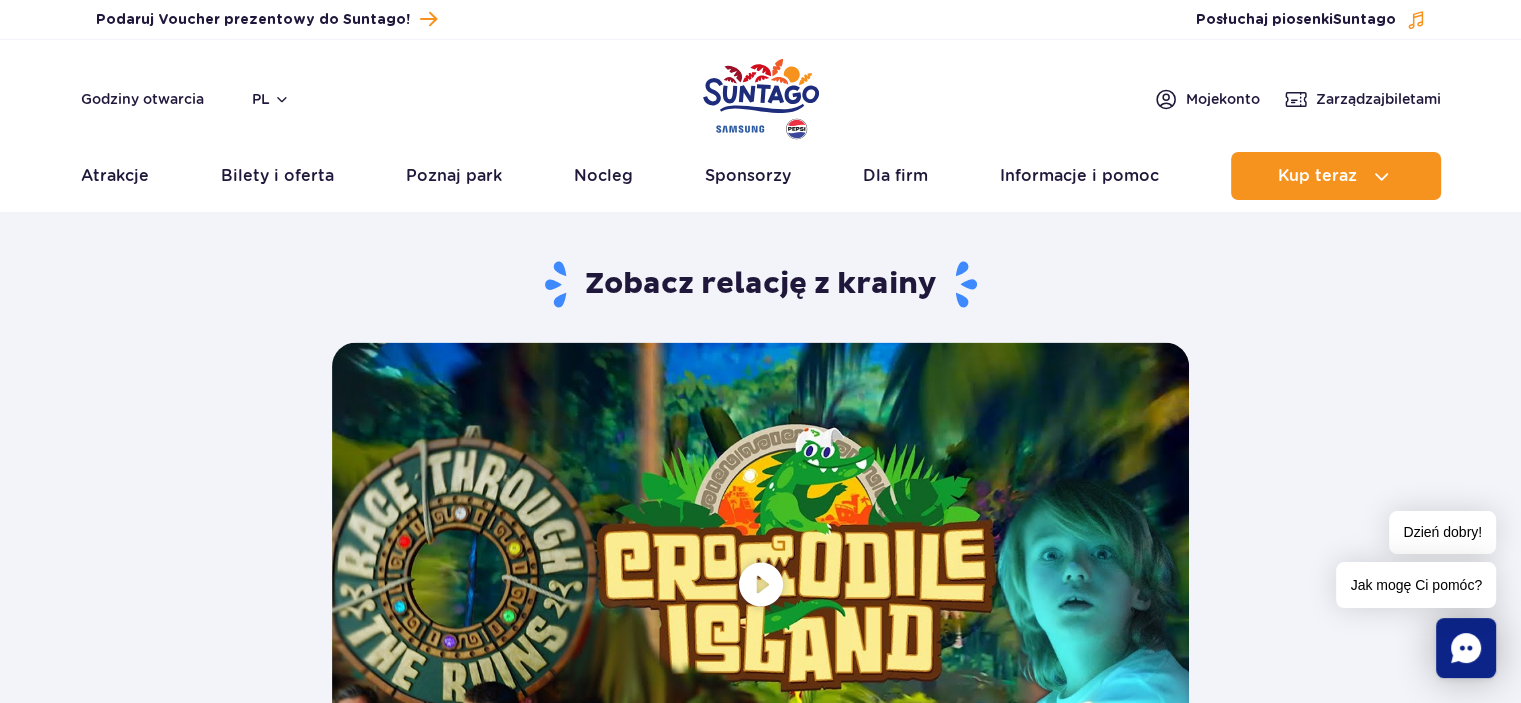scroll, scrollTop: 3600, scrollLeft: 0, axis: vertical 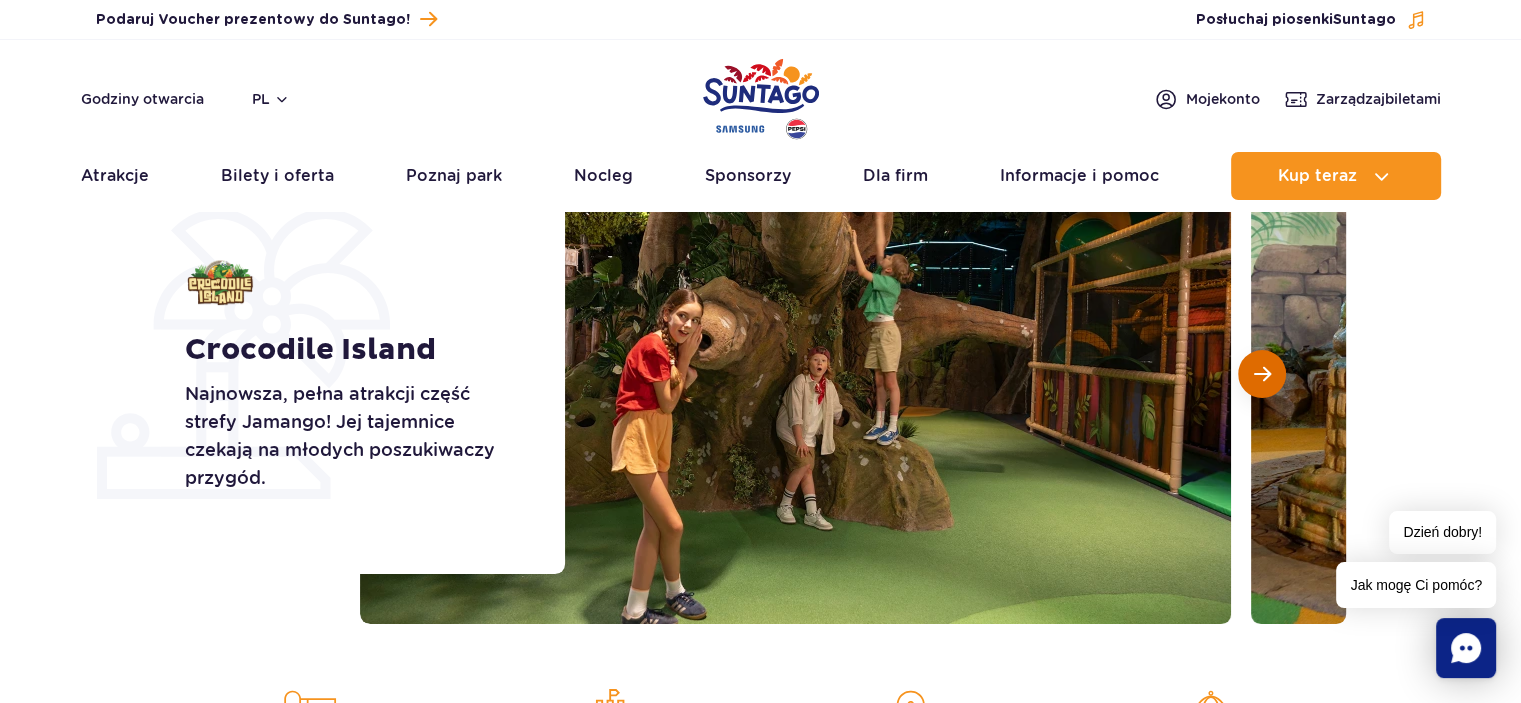 click at bounding box center (1262, 374) 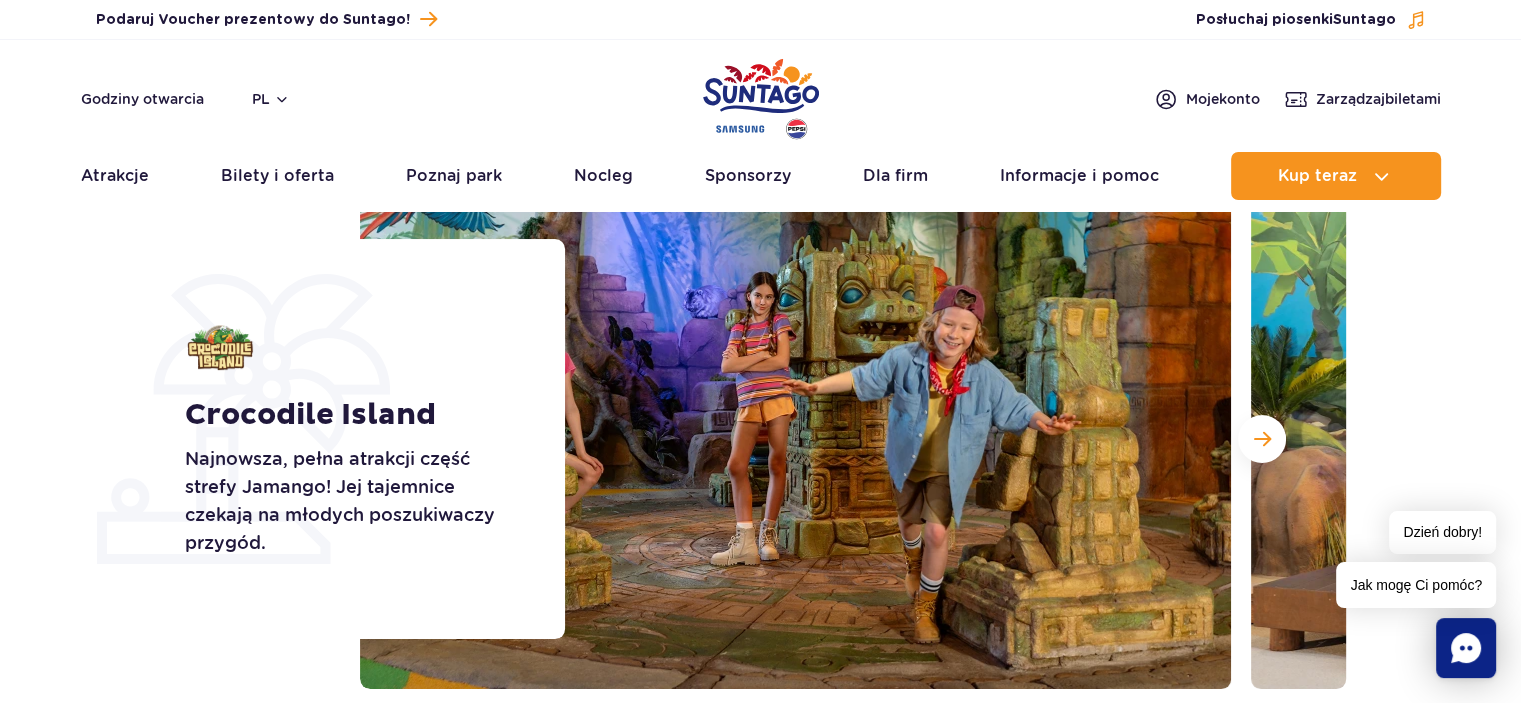scroll, scrollTop: 100, scrollLeft: 0, axis: vertical 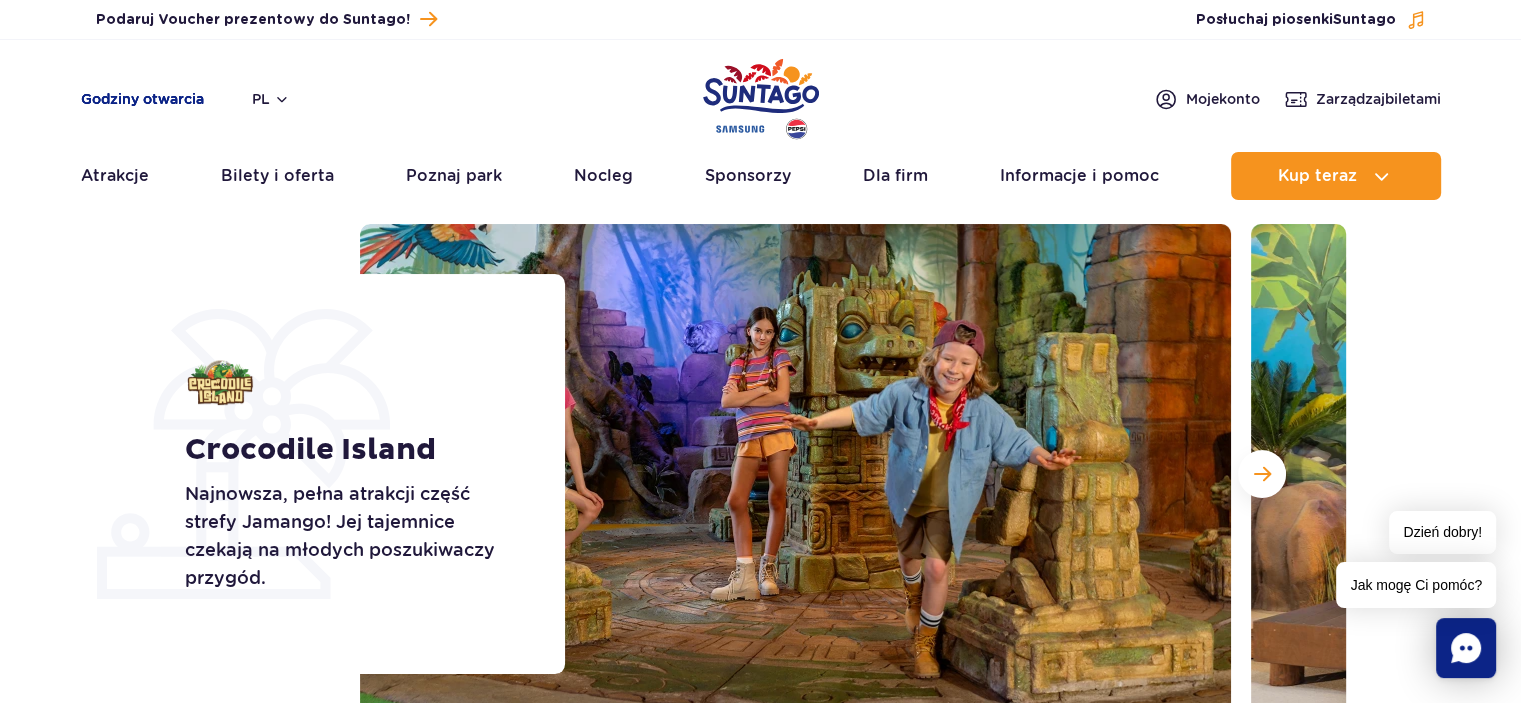 click on "Godziny otwarcia" at bounding box center (142, 99) 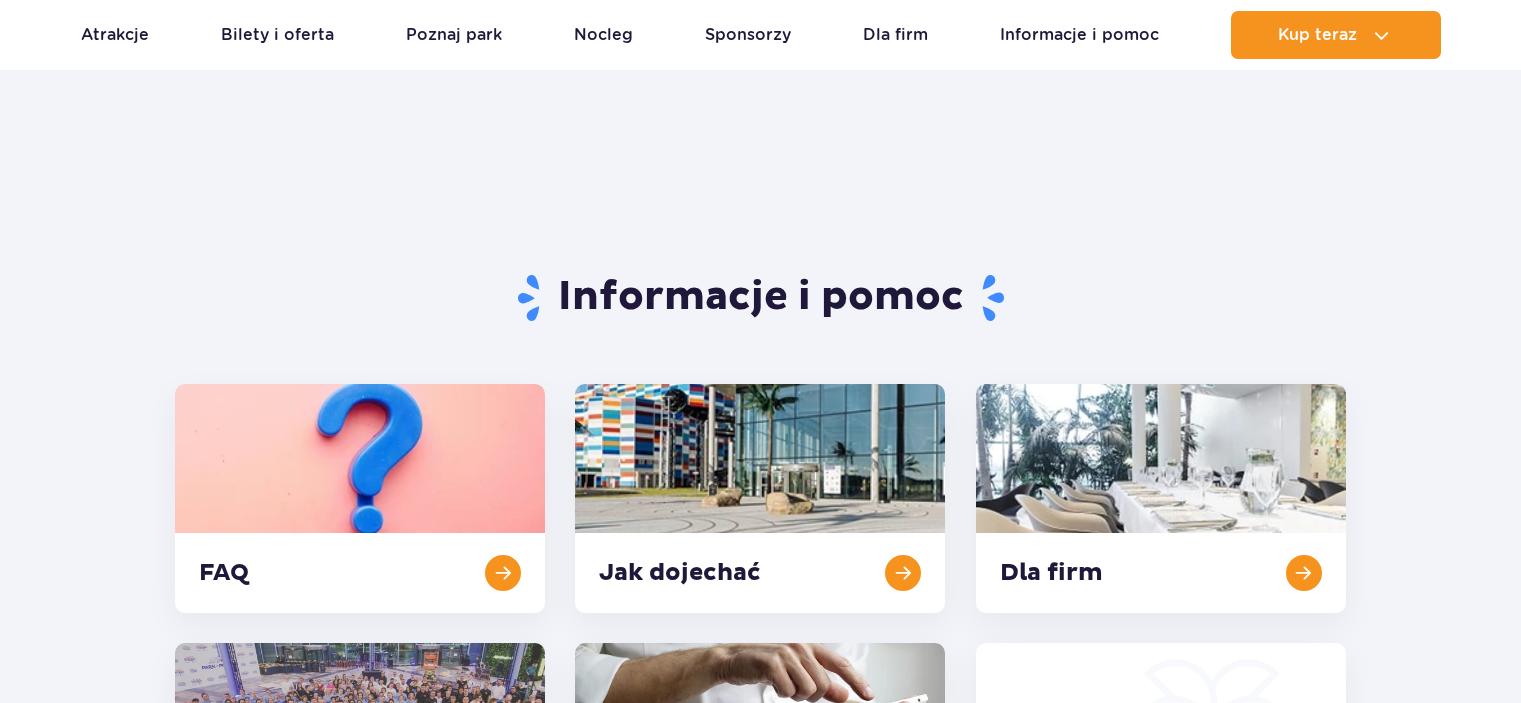 scroll, scrollTop: 827, scrollLeft: 0, axis: vertical 